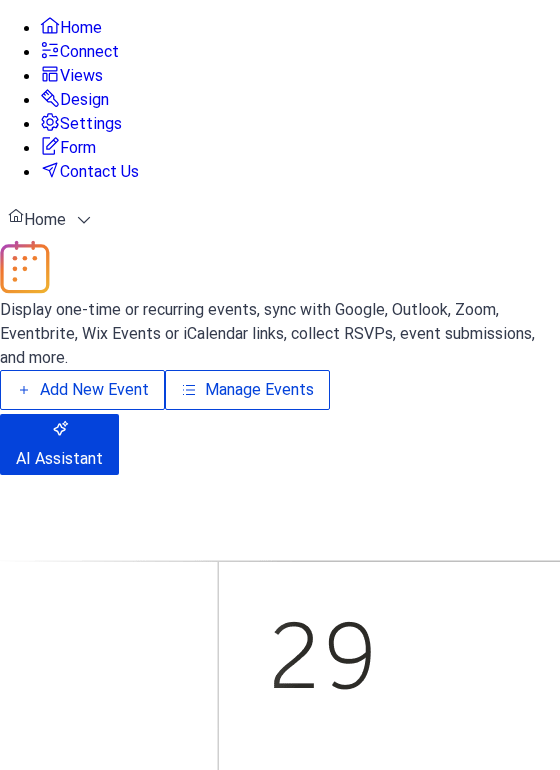 scroll, scrollTop: 0, scrollLeft: 0, axis: both 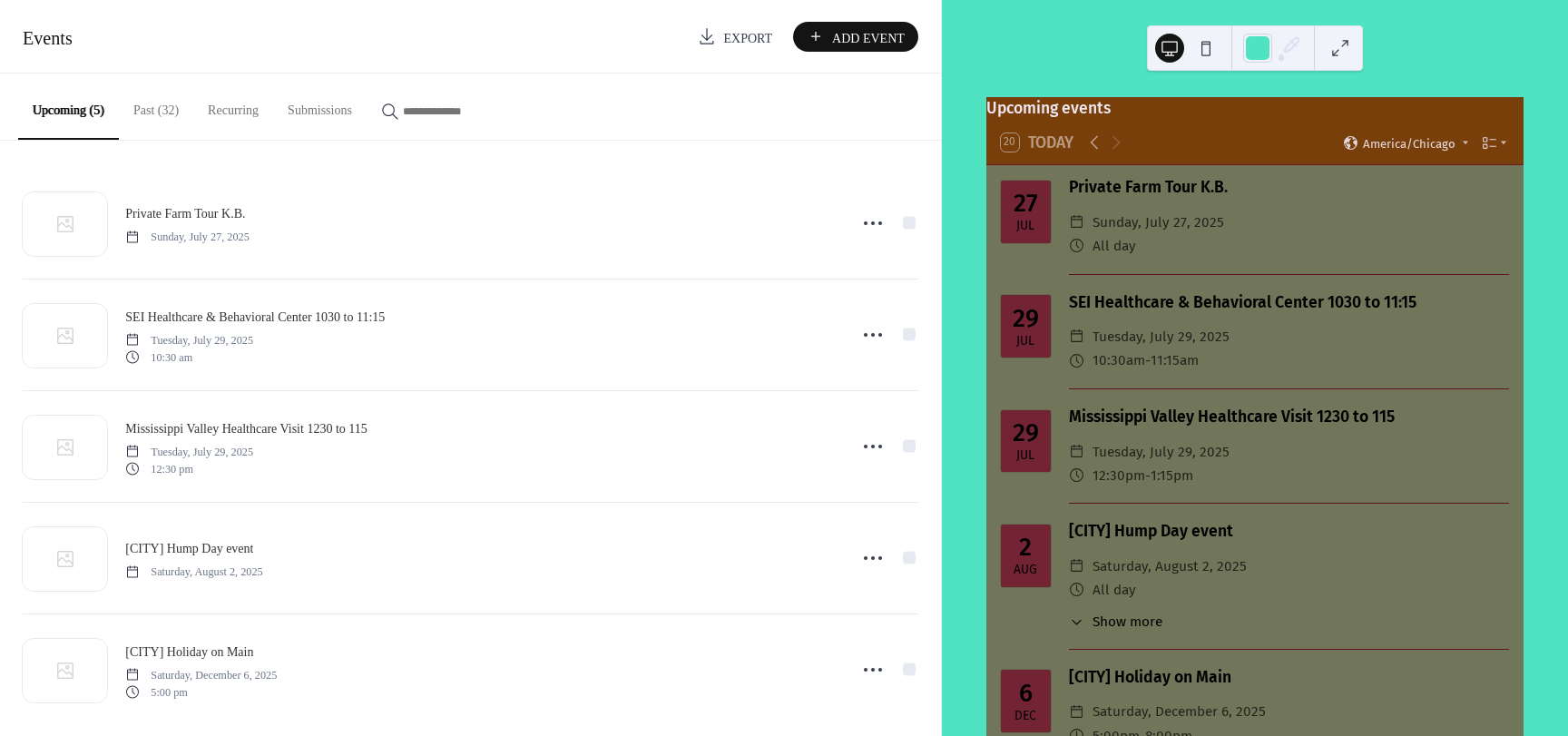 click on "Add Event" at bounding box center [856, 36] 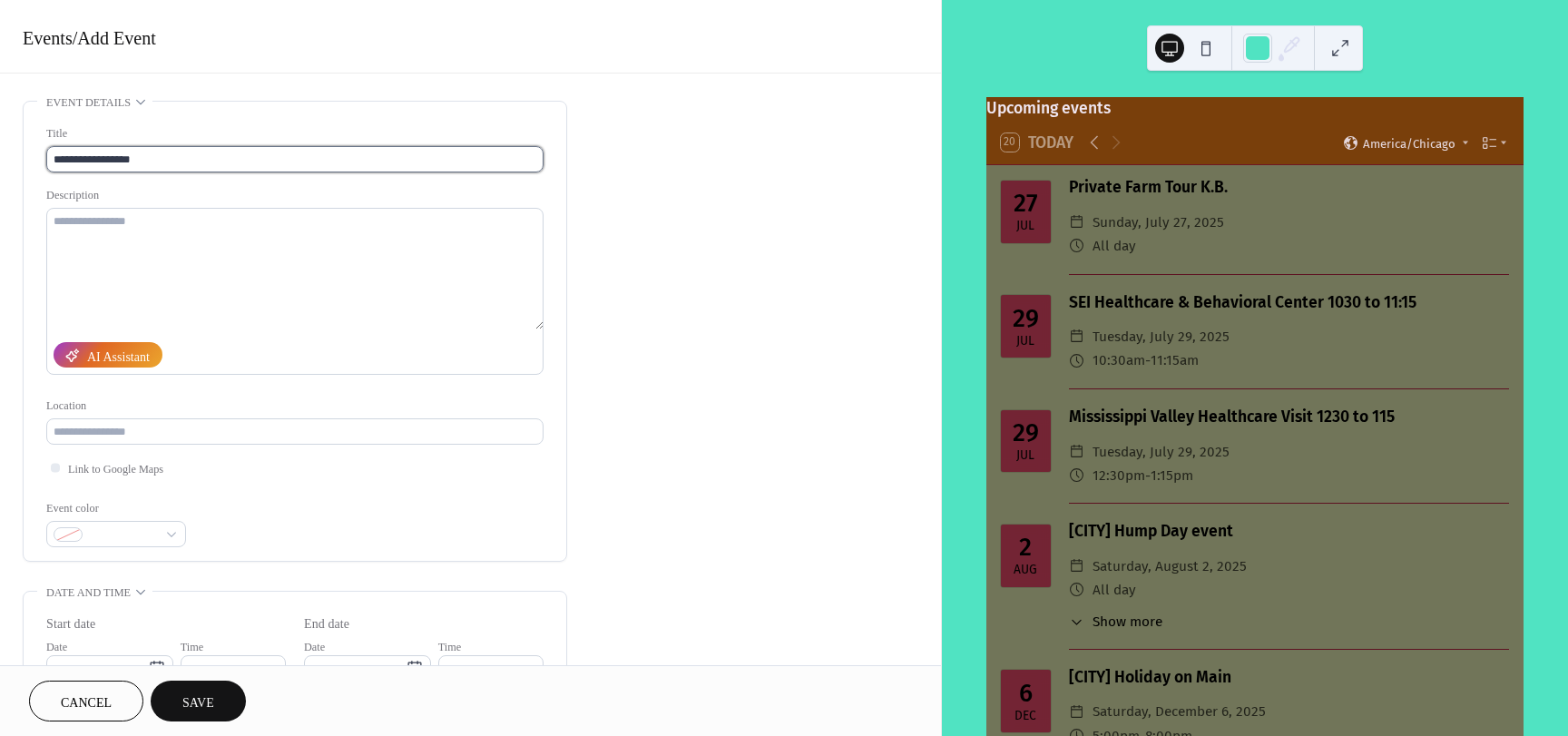 click on "**********" at bounding box center [295, 159] 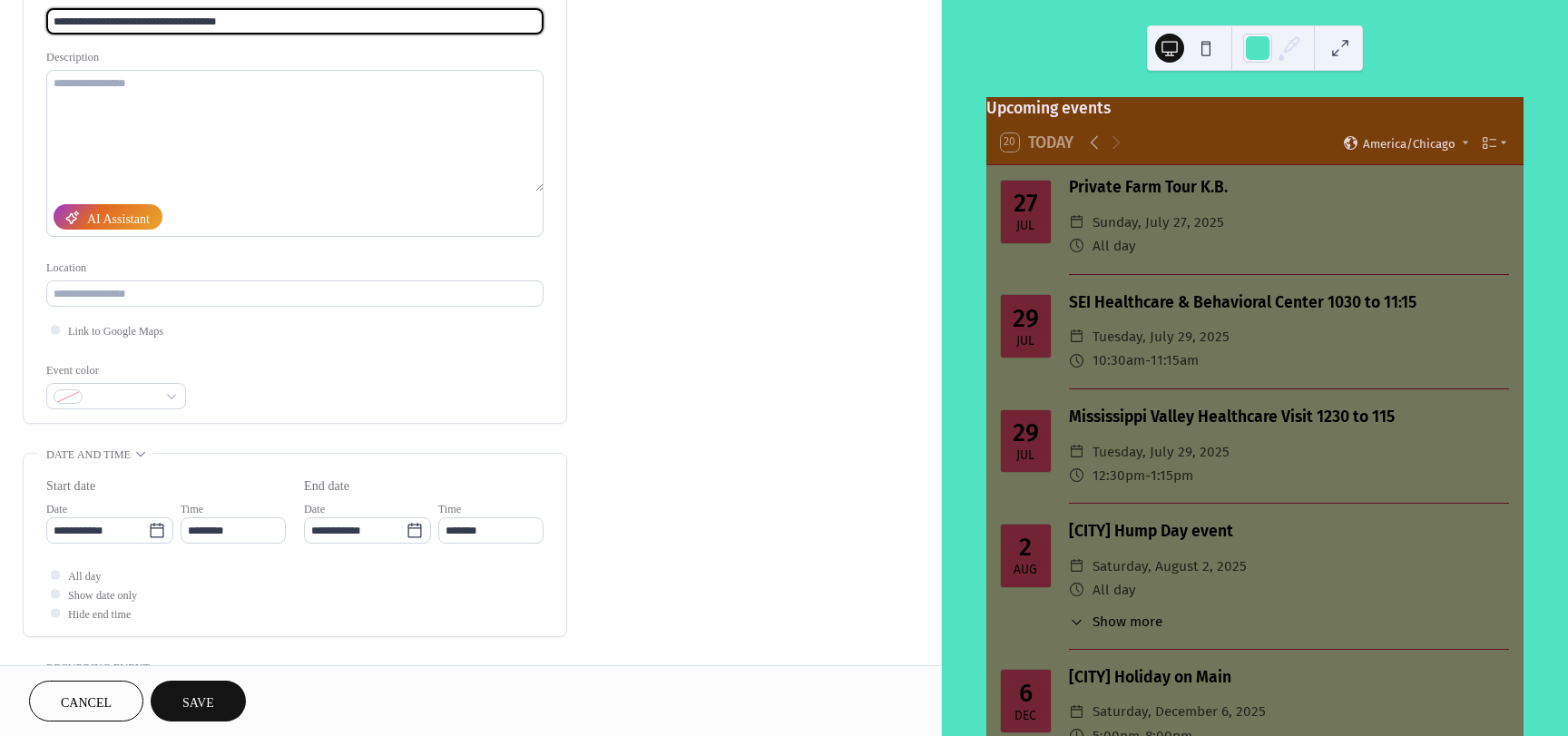 scroll, scrollTop: 182, scrollLeft: 0, axis: vertical 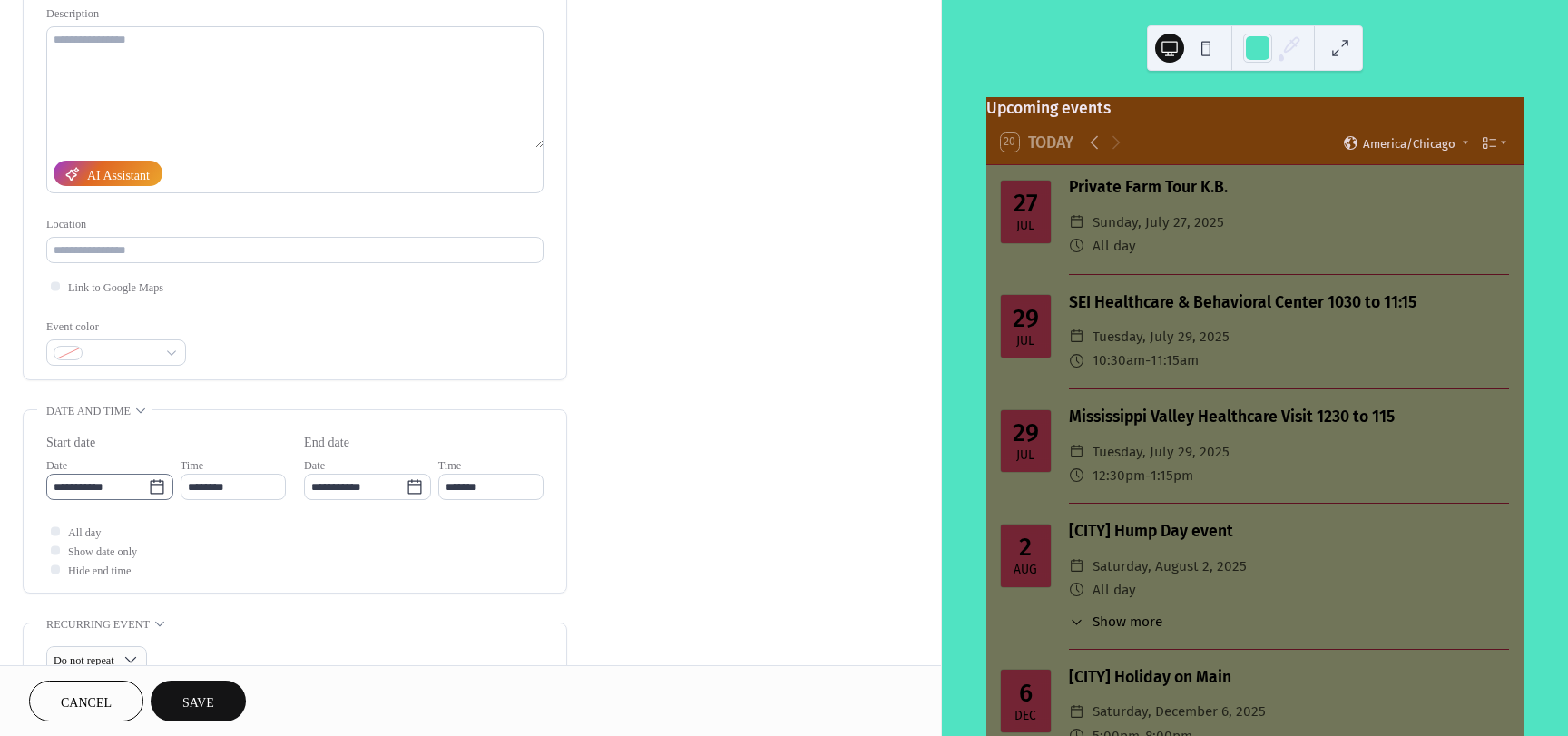 type on "**********" 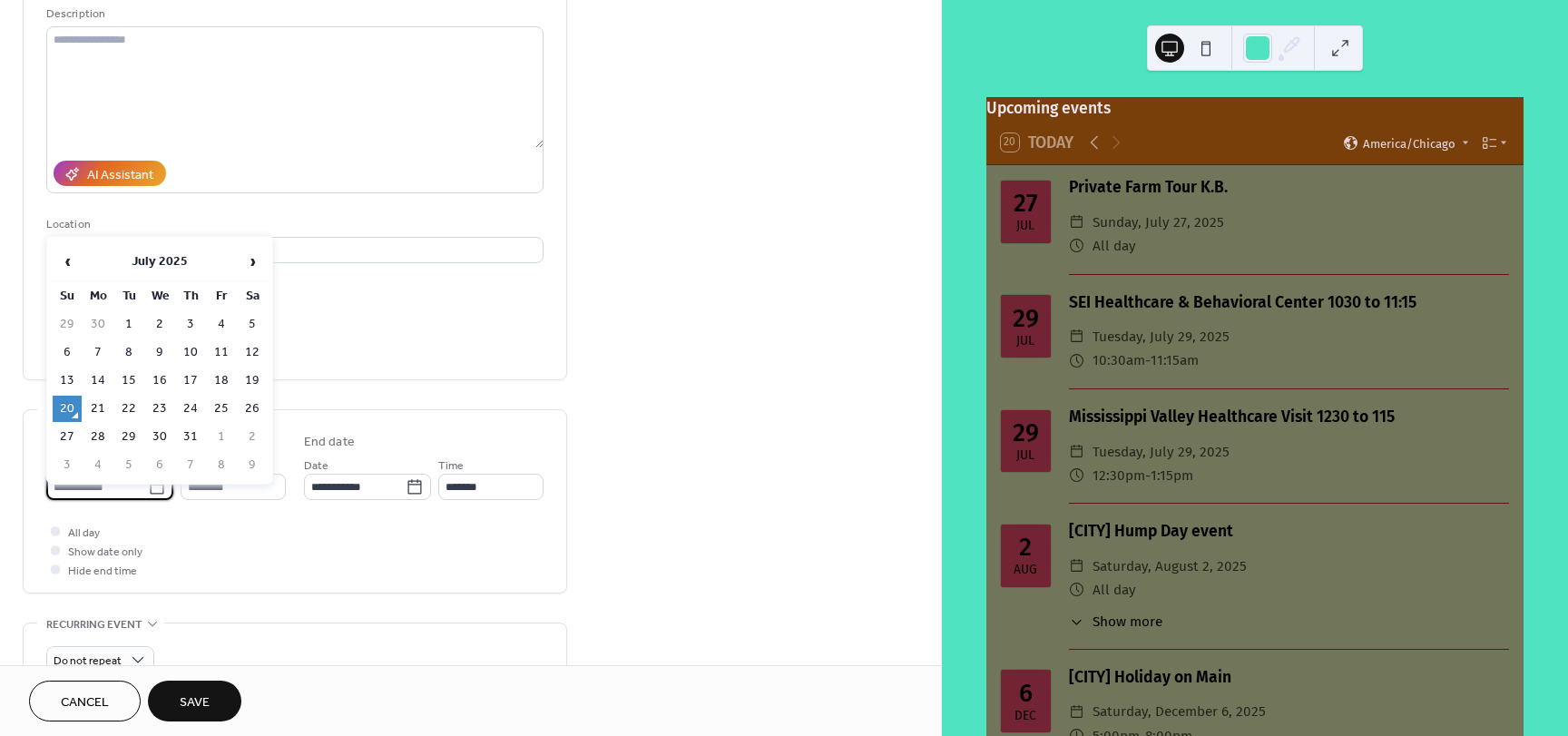 click on "**********" at bounding box center [97, 486] 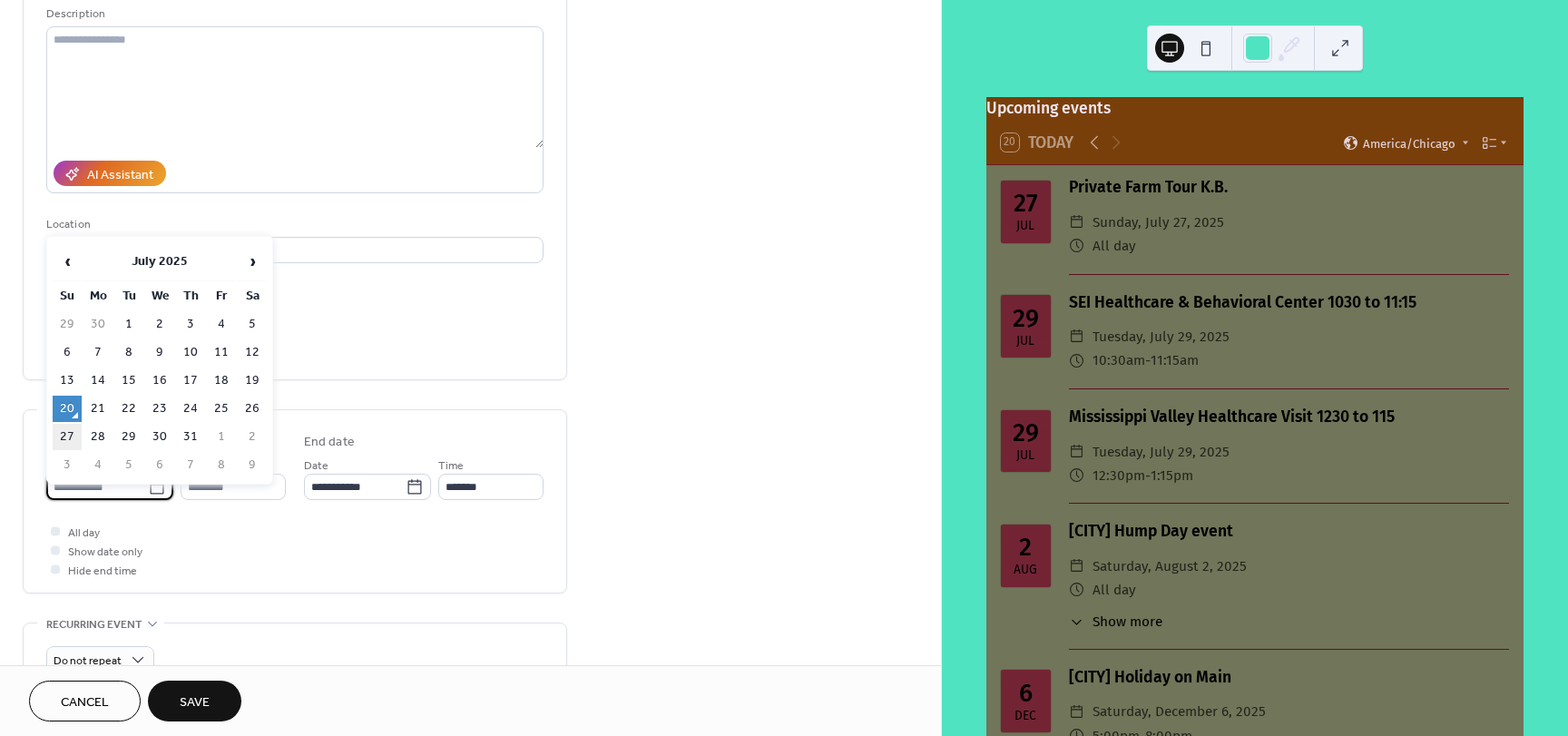 click on "27" at bounding box center (67, 437) 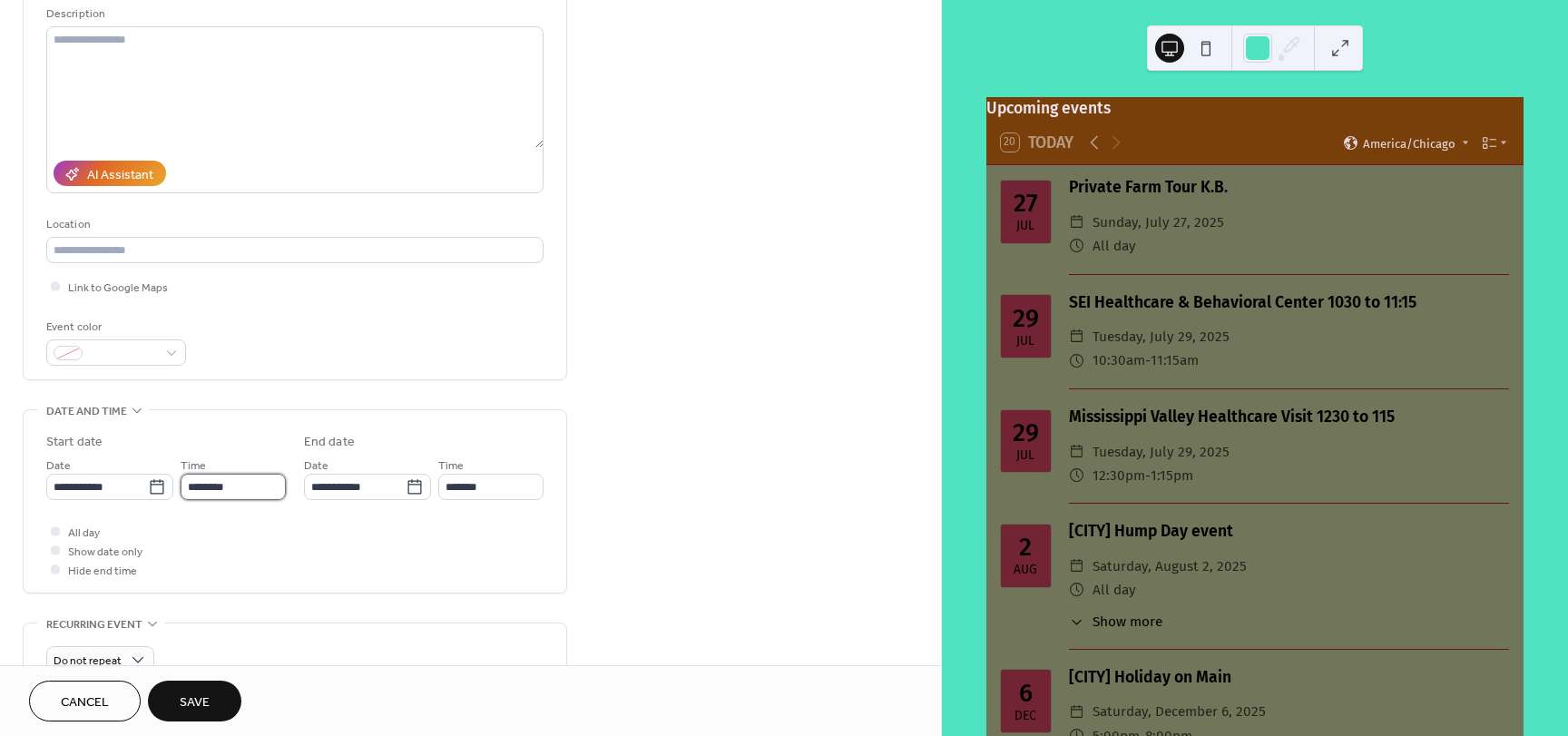 click on "********" at bounding box center (233, 486) 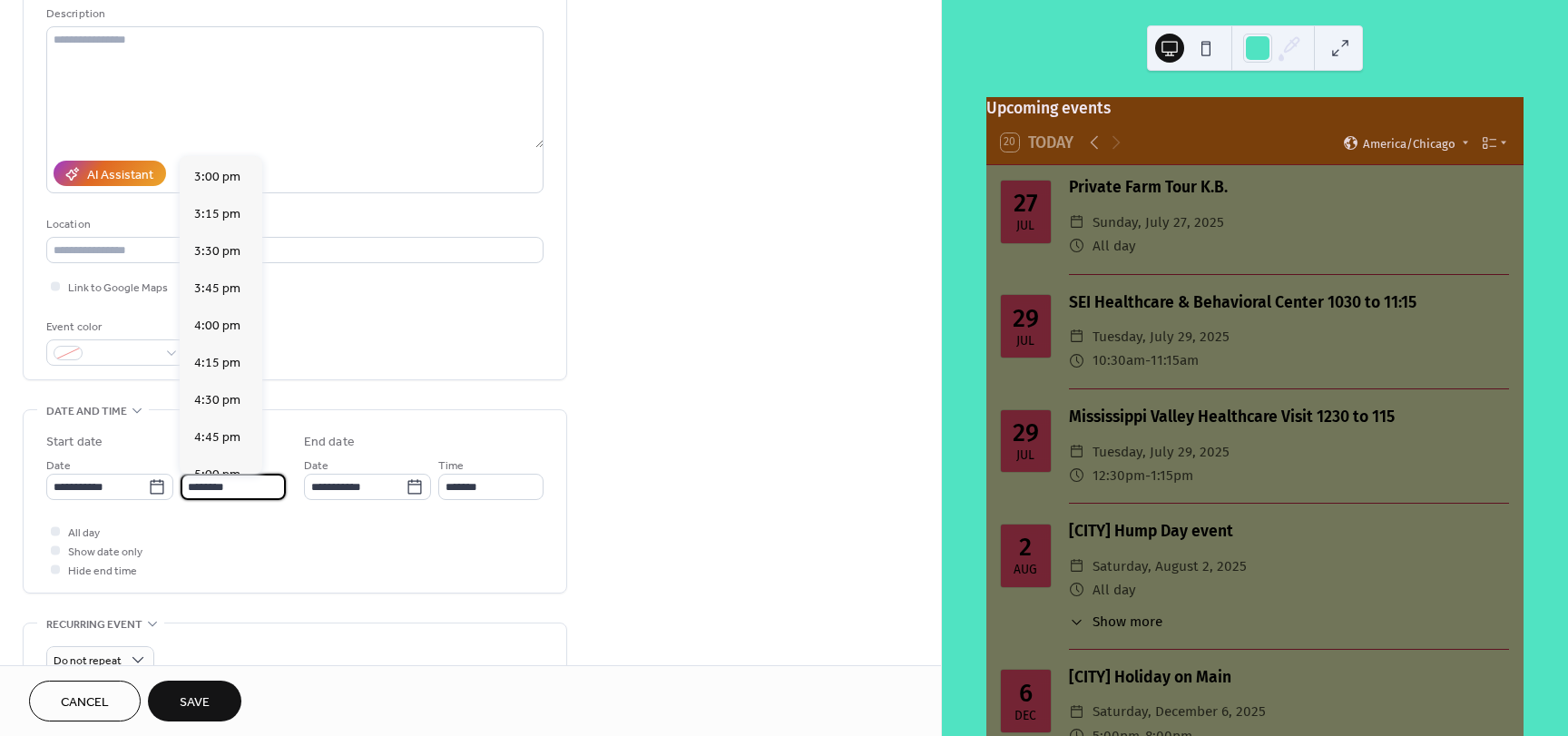scroll, scrollTop: 2240, scrollLeft: 0, axis: vertical 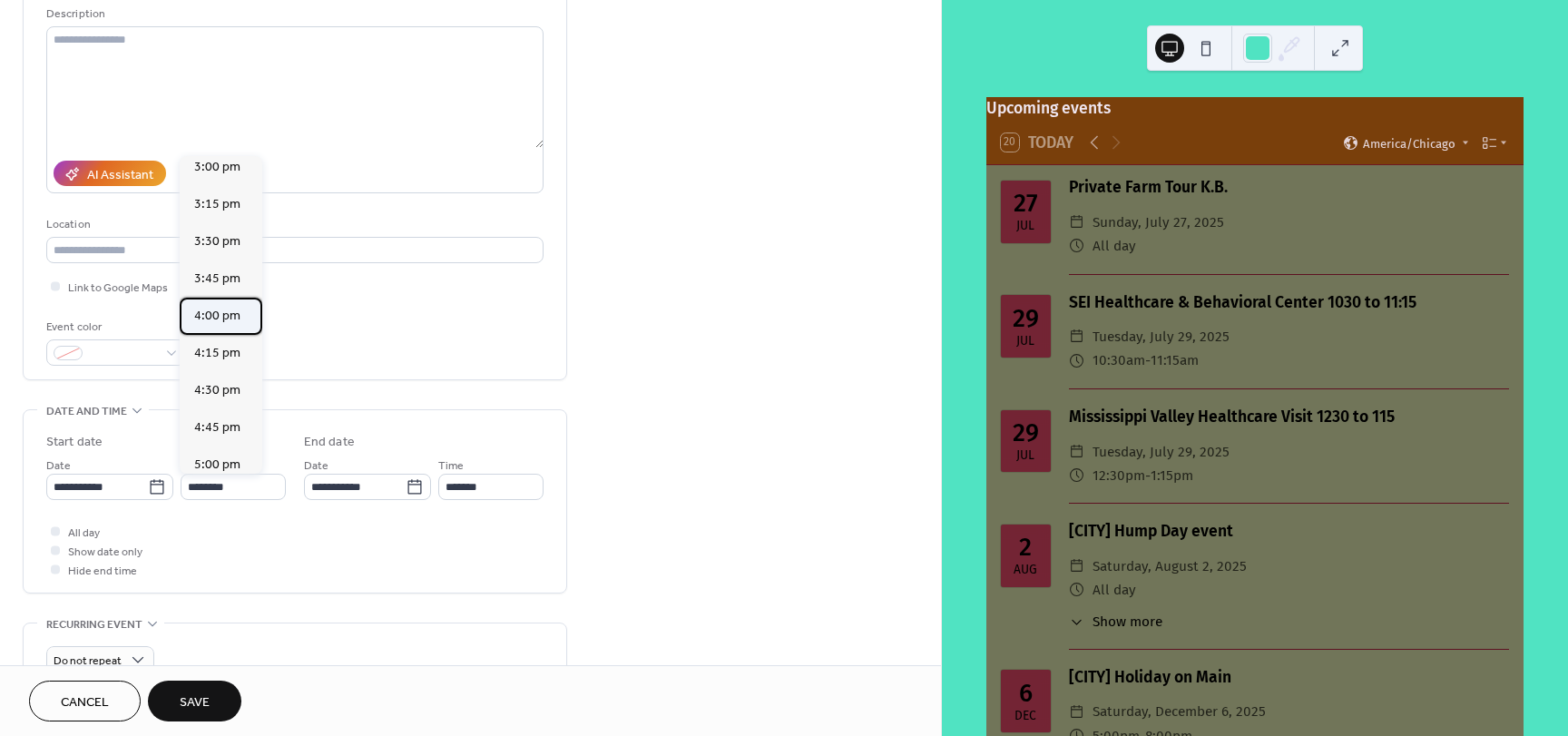 click on "4:00 pm" at bounding box center [217, 316] 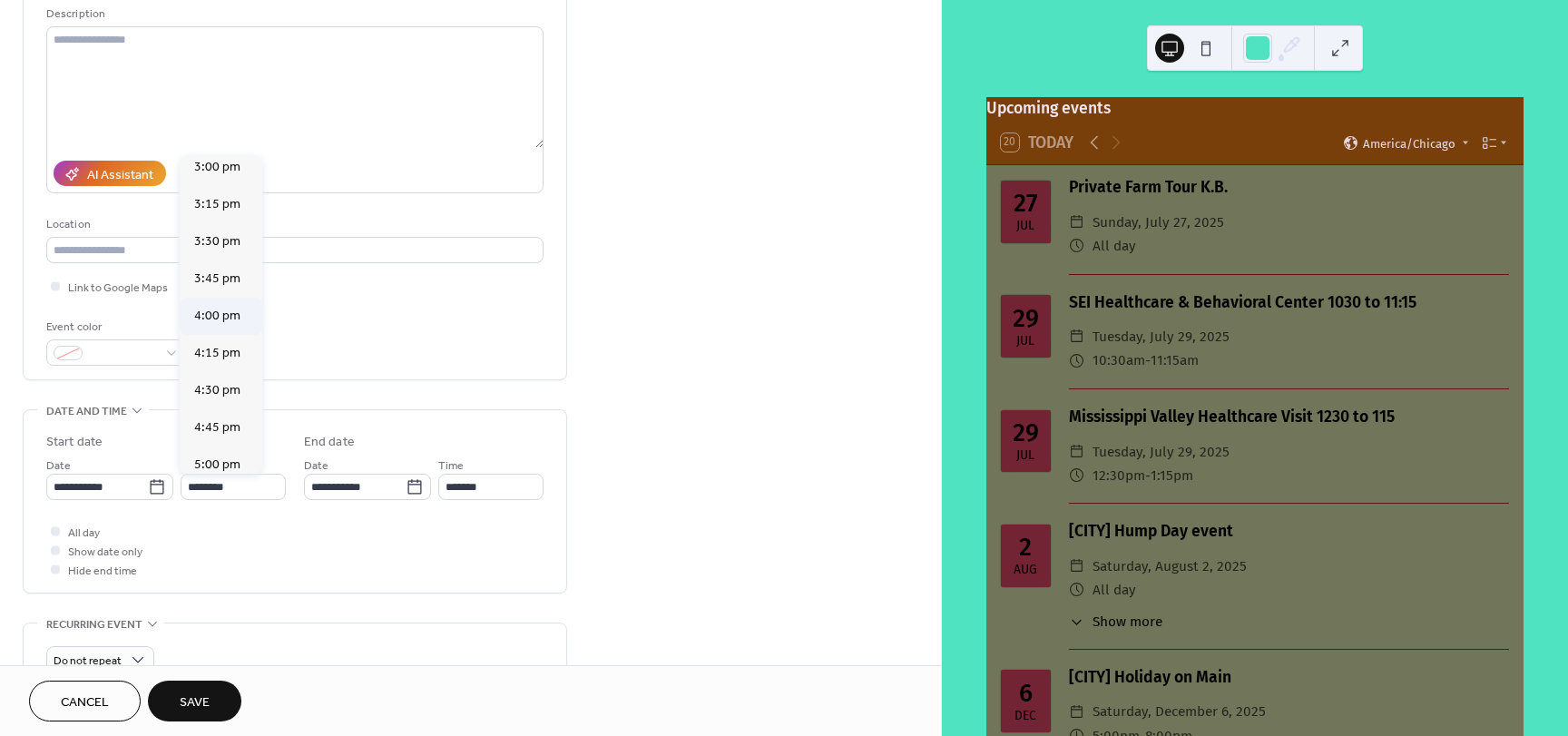 type on "*******" 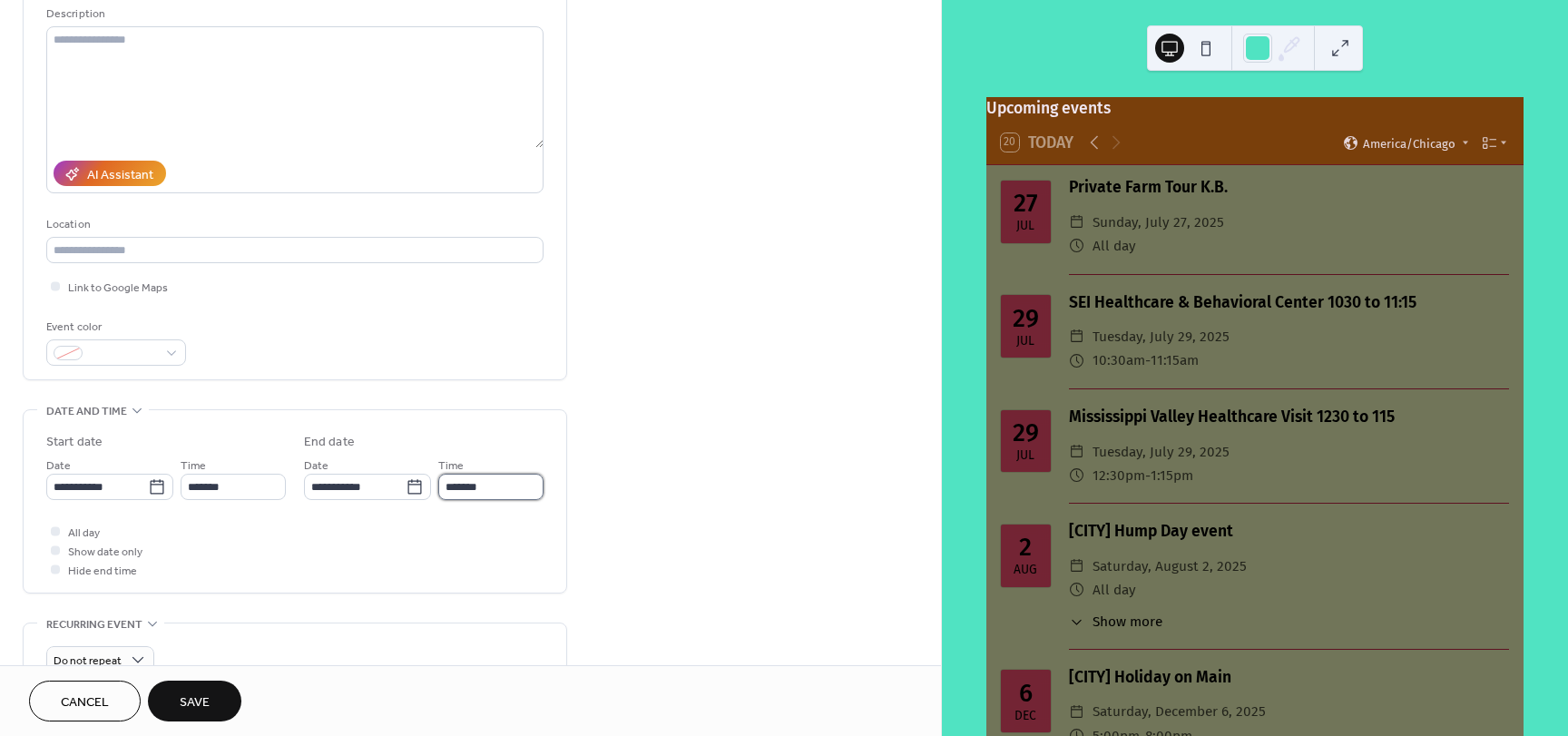 click on "*******" at bounding box center [491, 486] 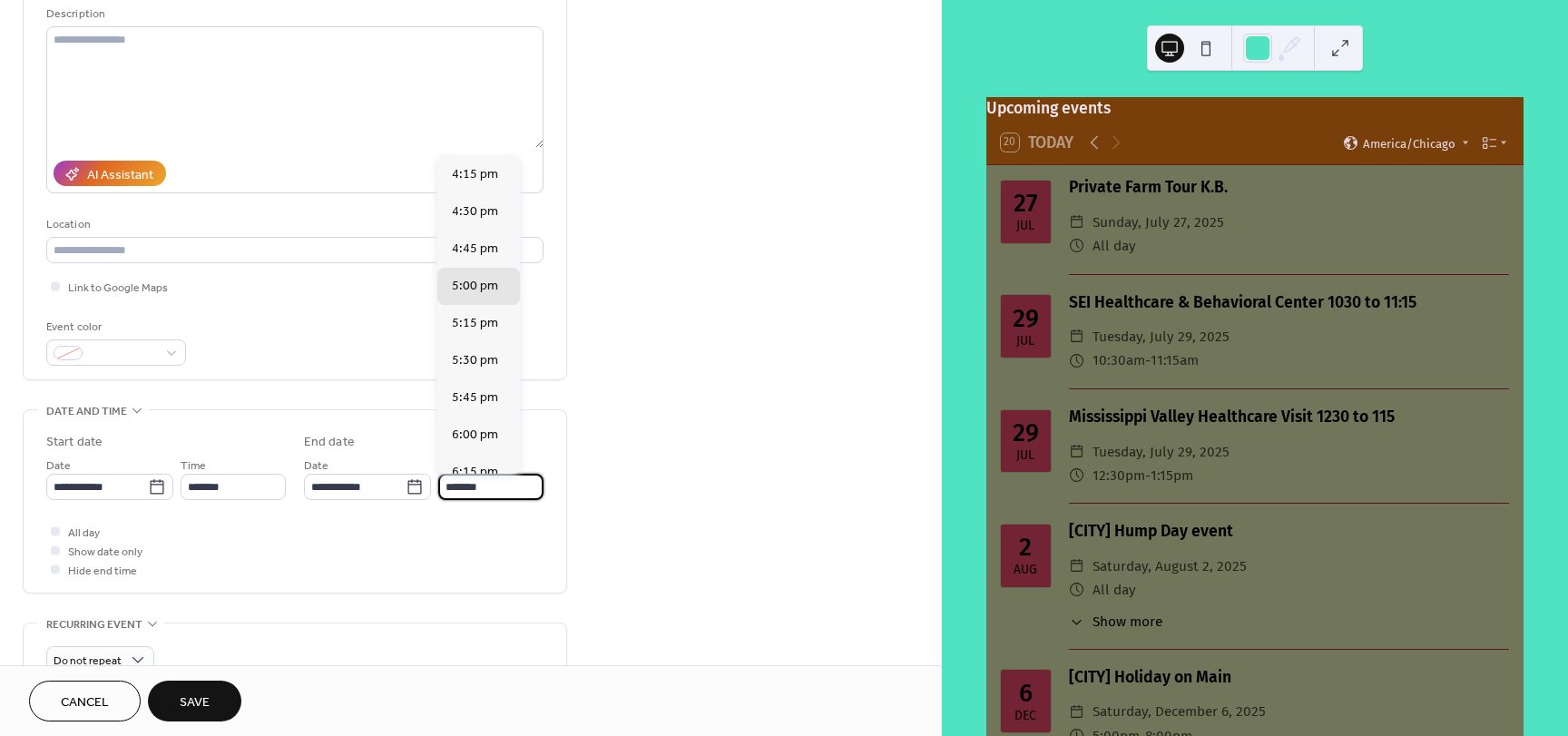 click on "*******" at bounding box center (491, 486) 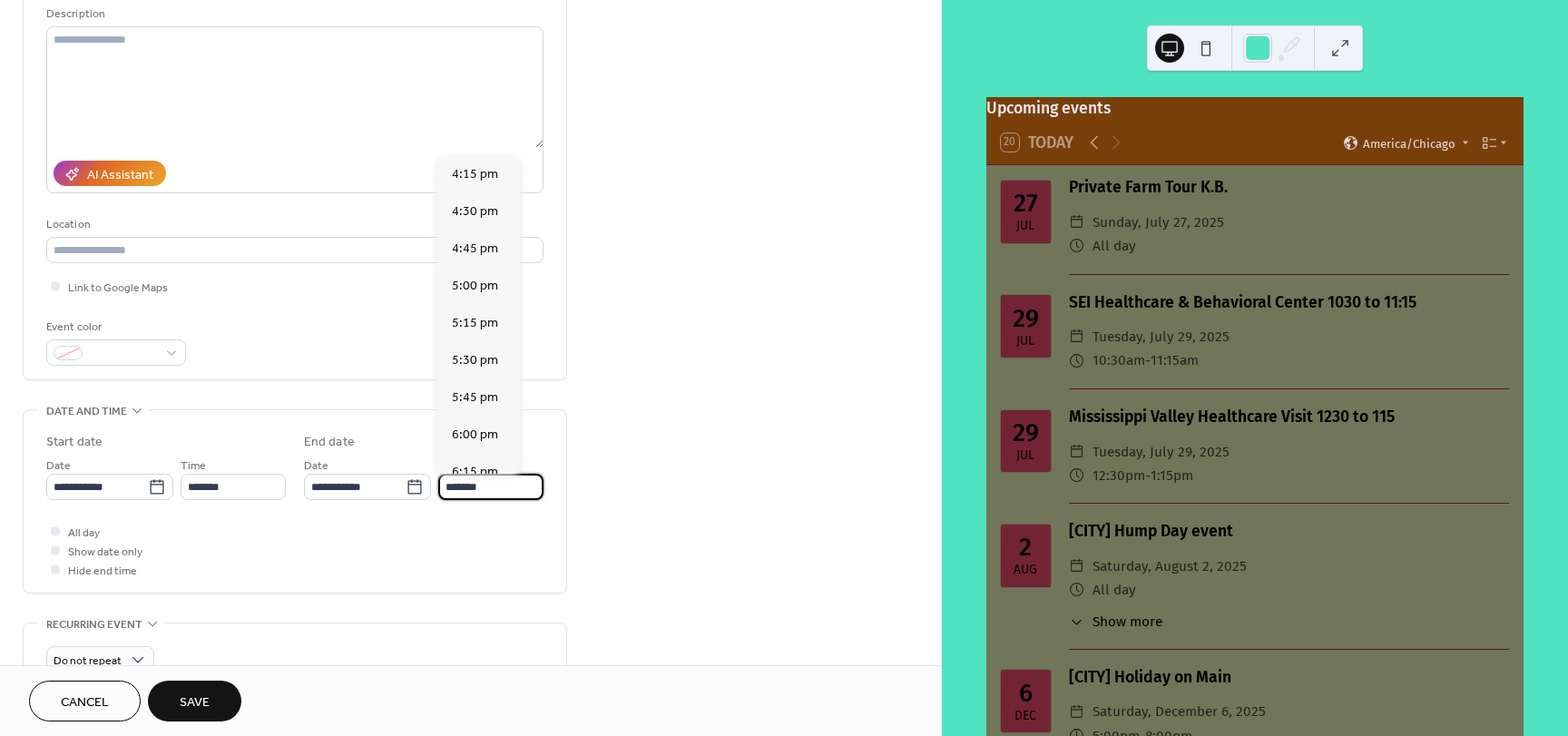 click on "All day Show date only Hide end time" at bounding box center [295, 550] 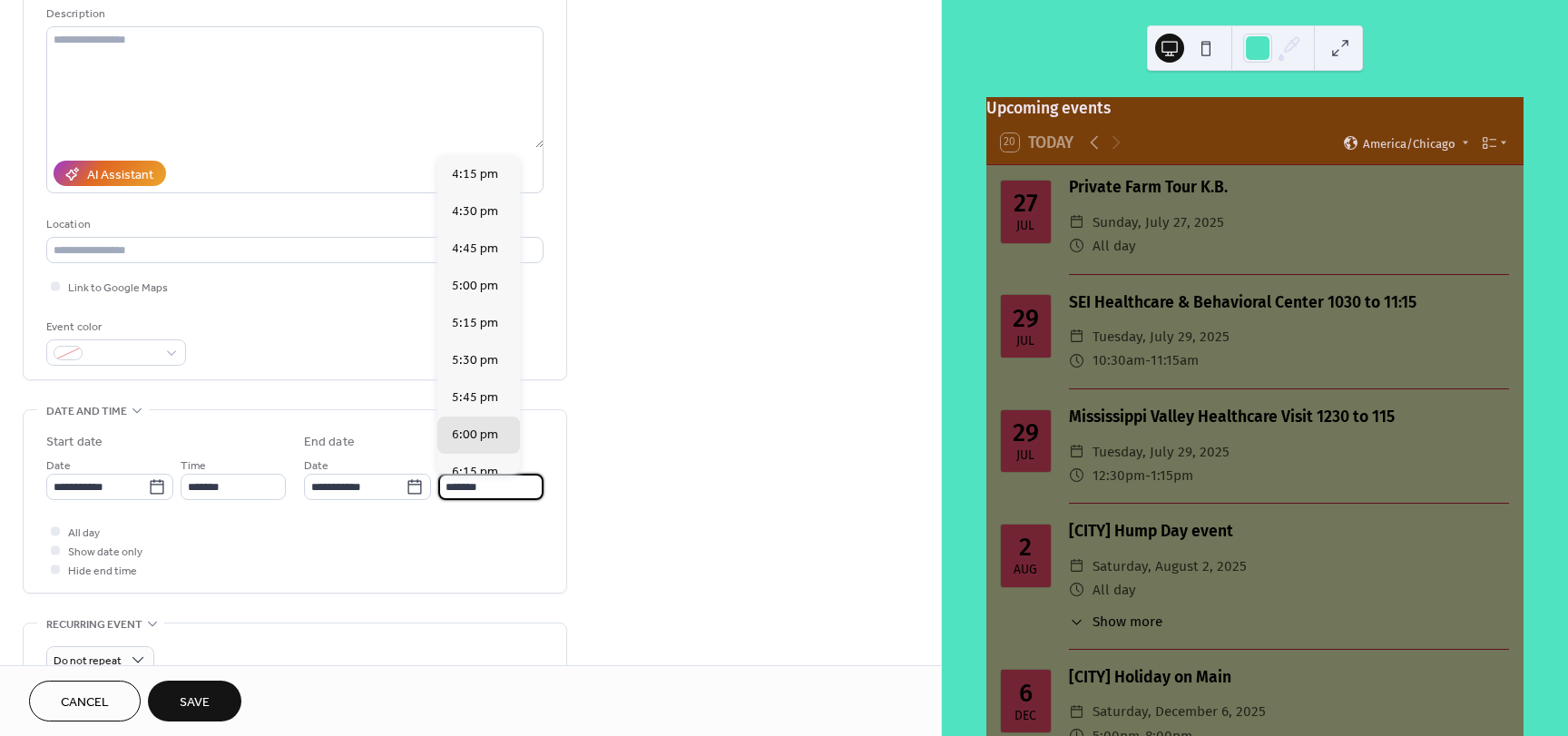 click on "*******" at bounding box center (491, 486) 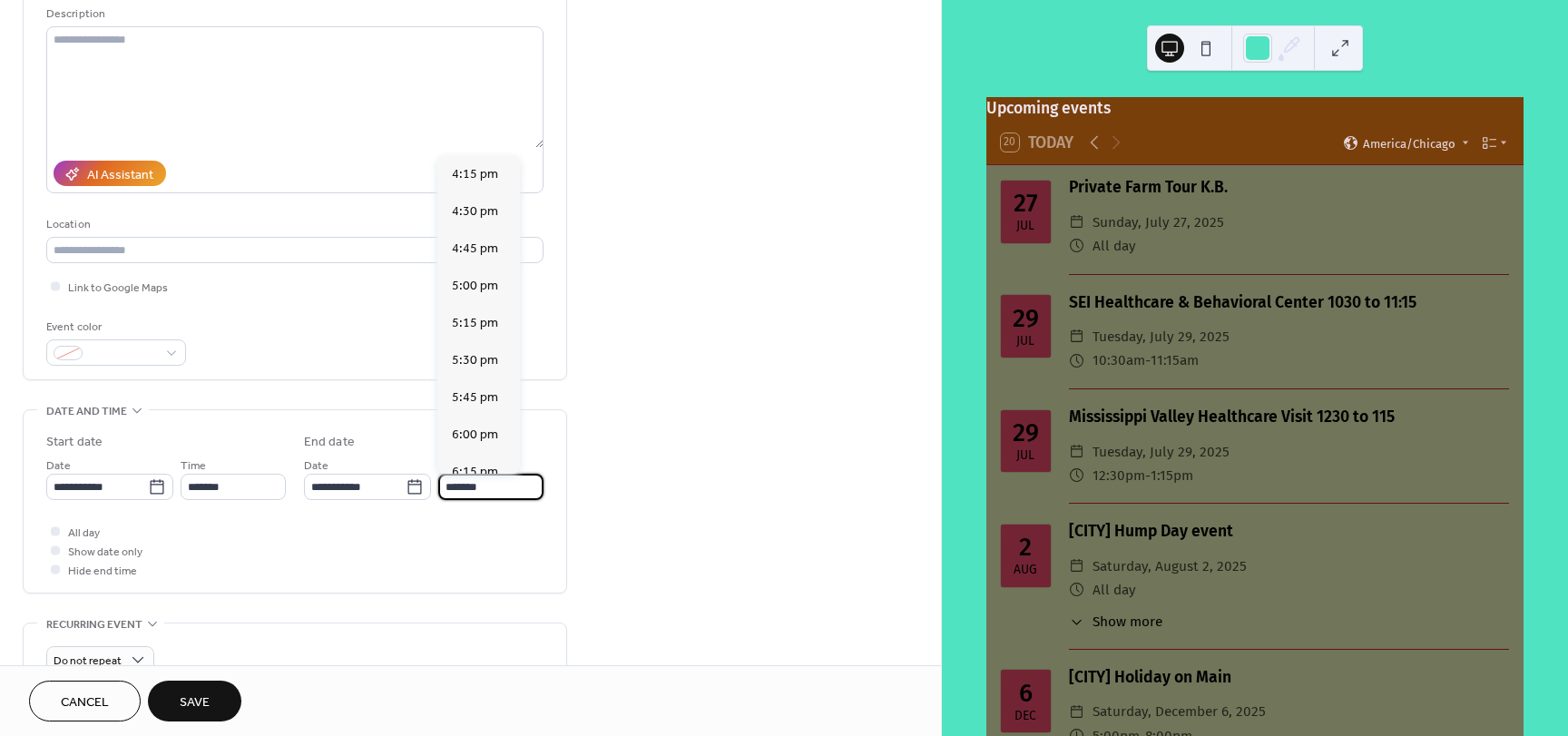 click on "*******" at bounding box center [491, 486] 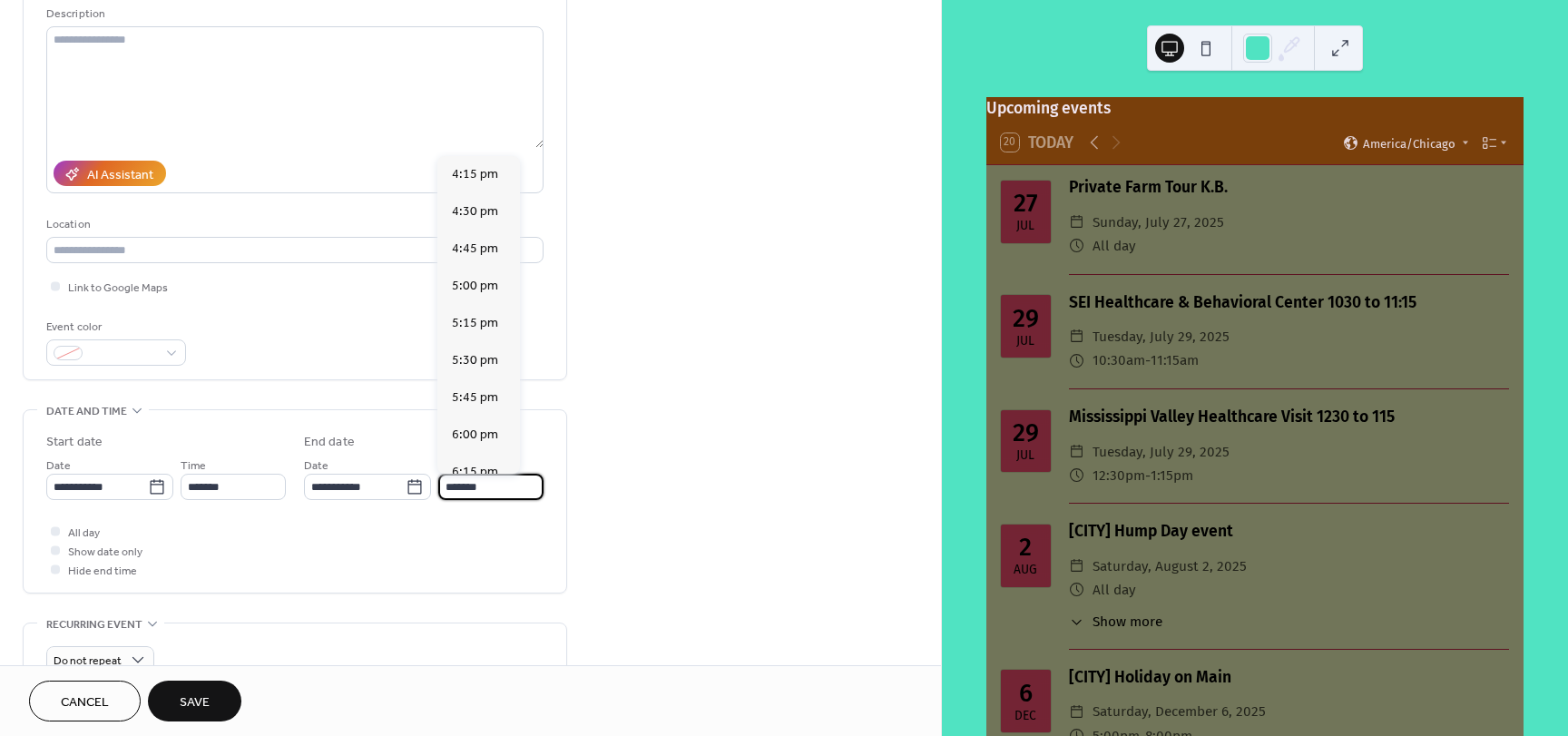 type on "*******" 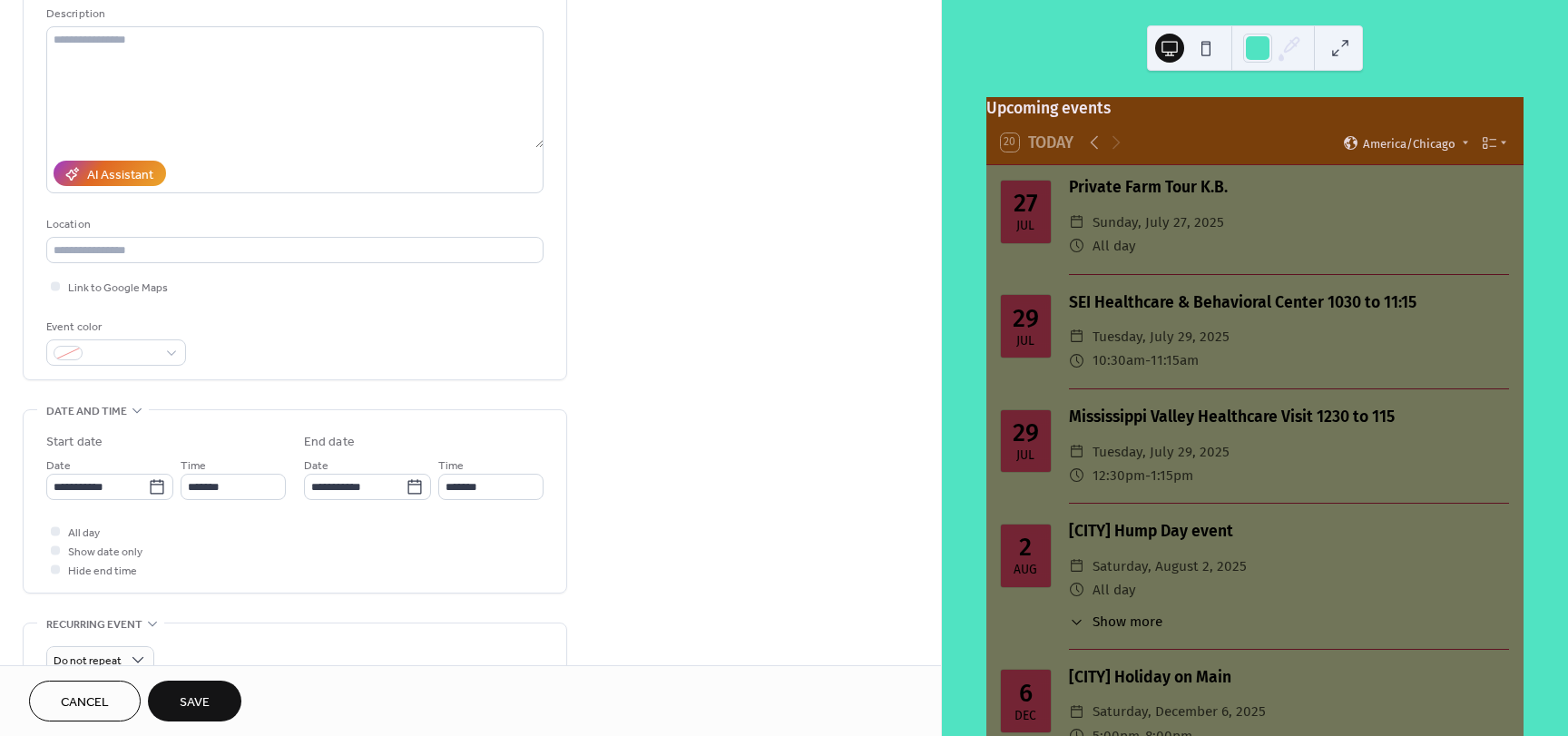 click on "Save" at bounding box center (194, 702) 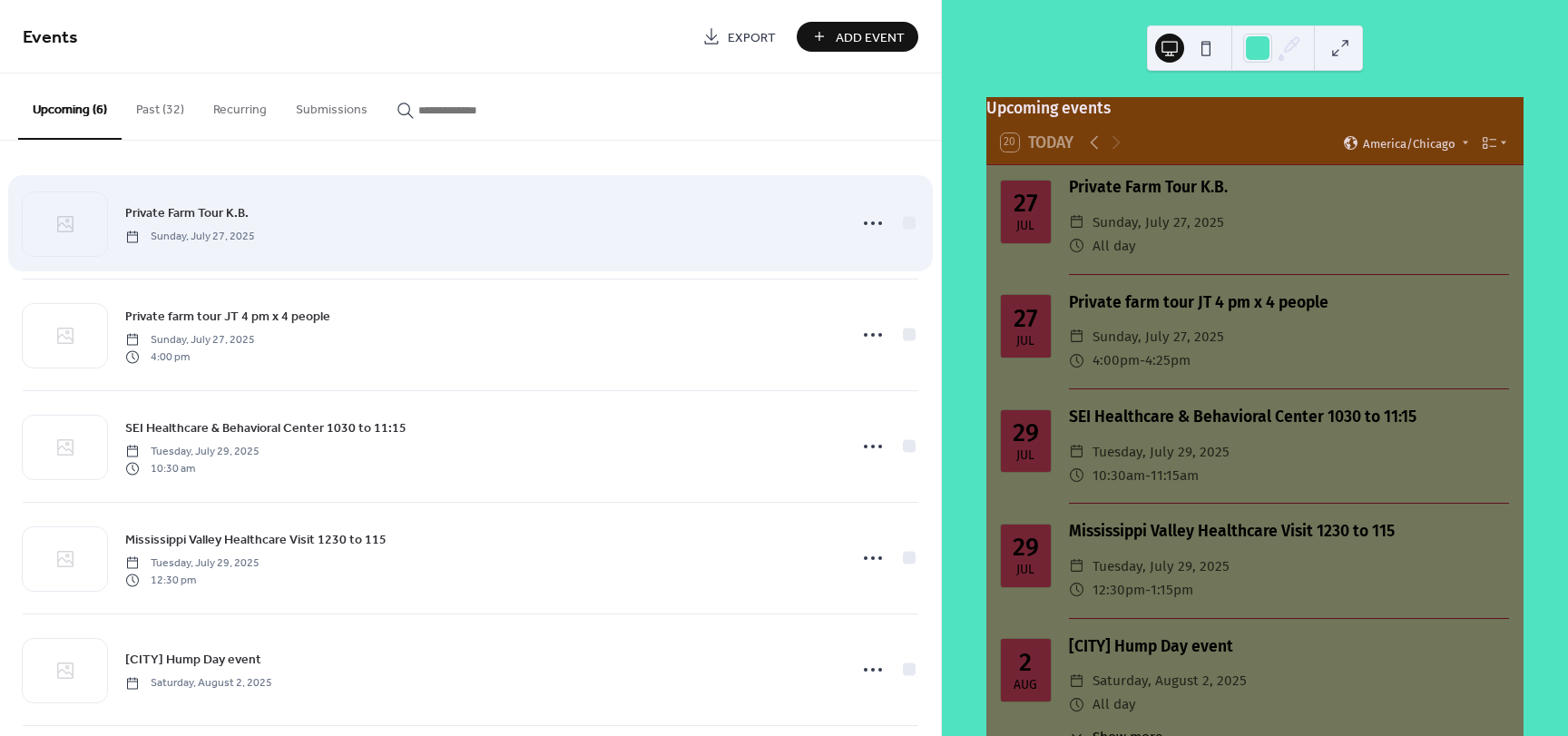 click on "Sunday, July 27, 2025" at bounding box center (190, 237) 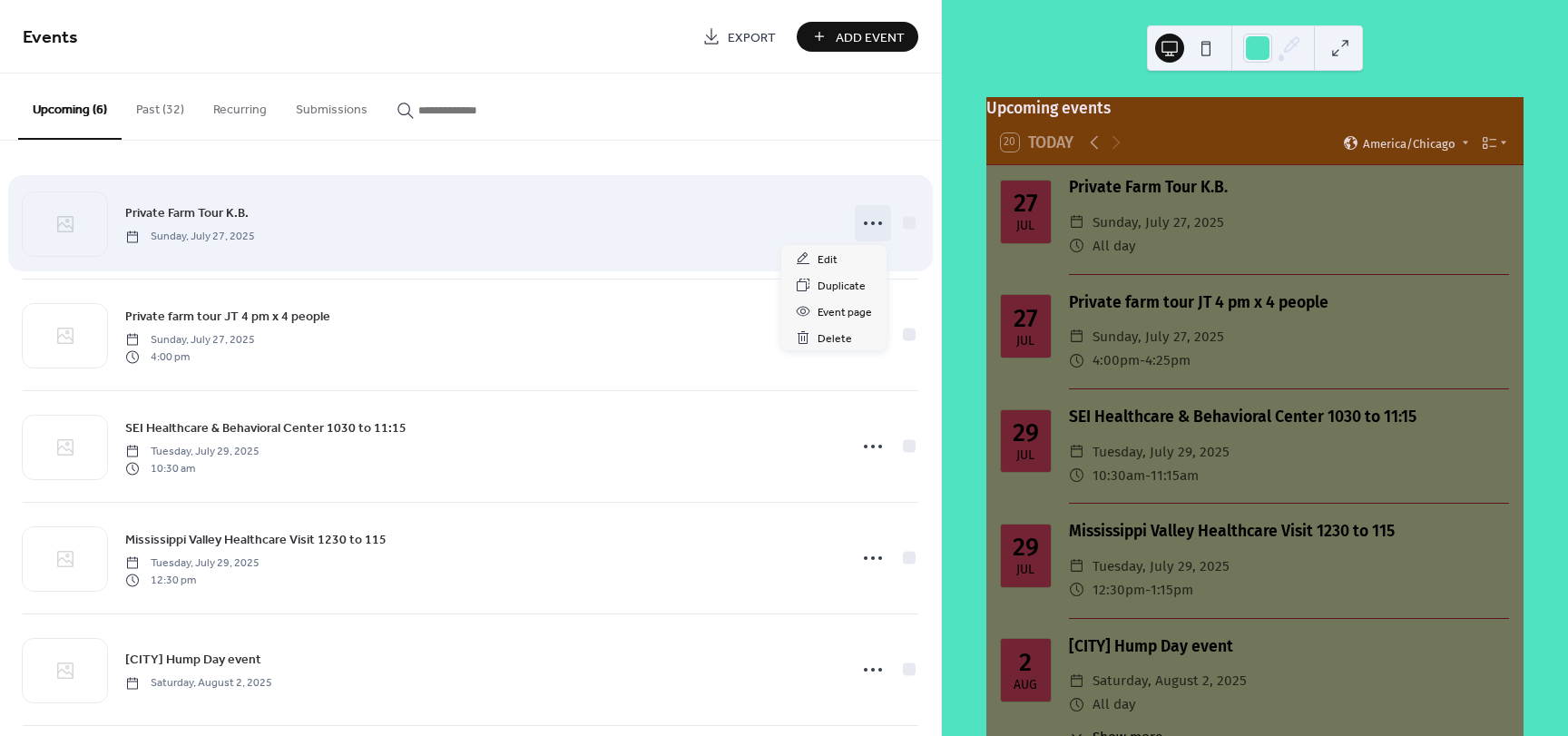 click 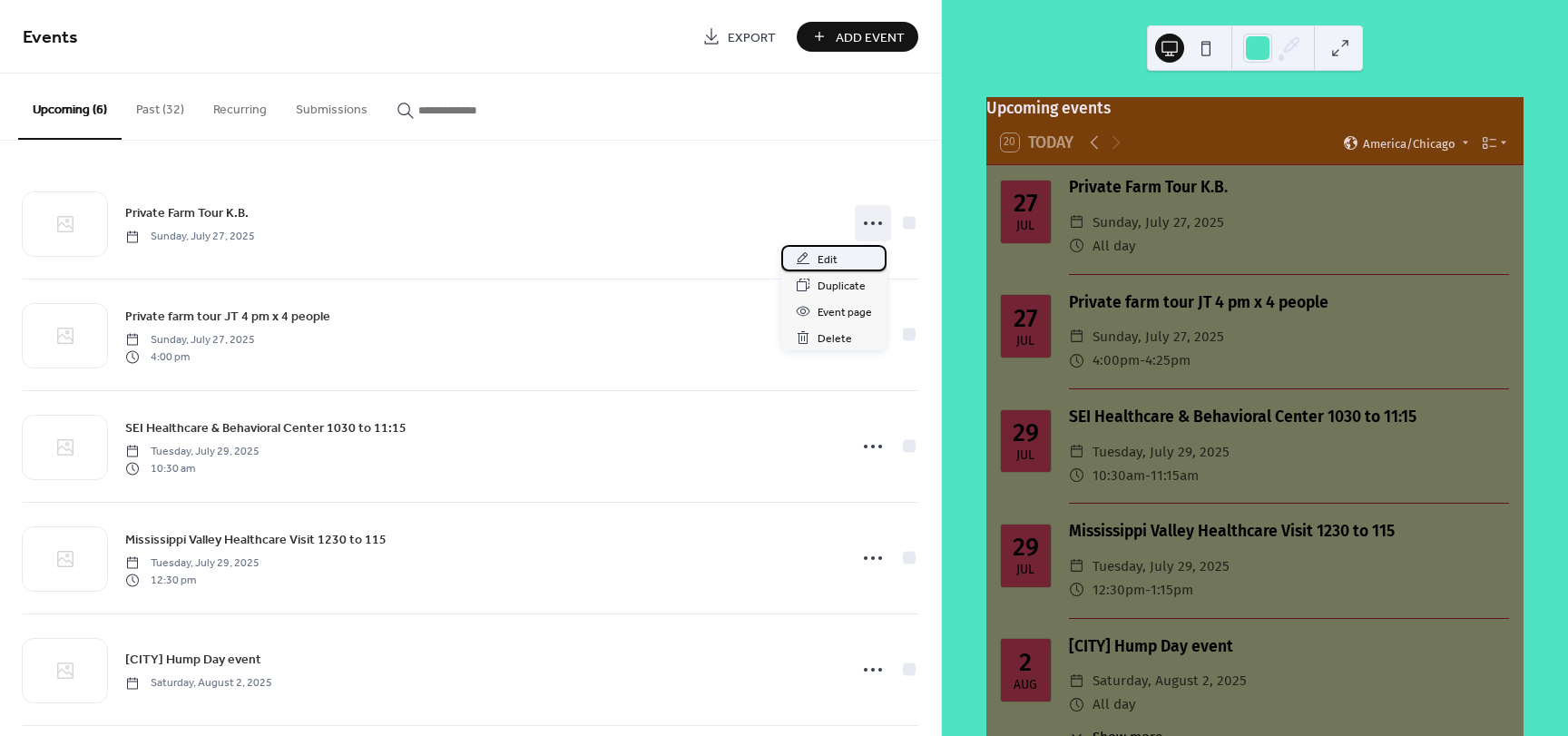 click on "Edit" at bounding box center (834, 258) 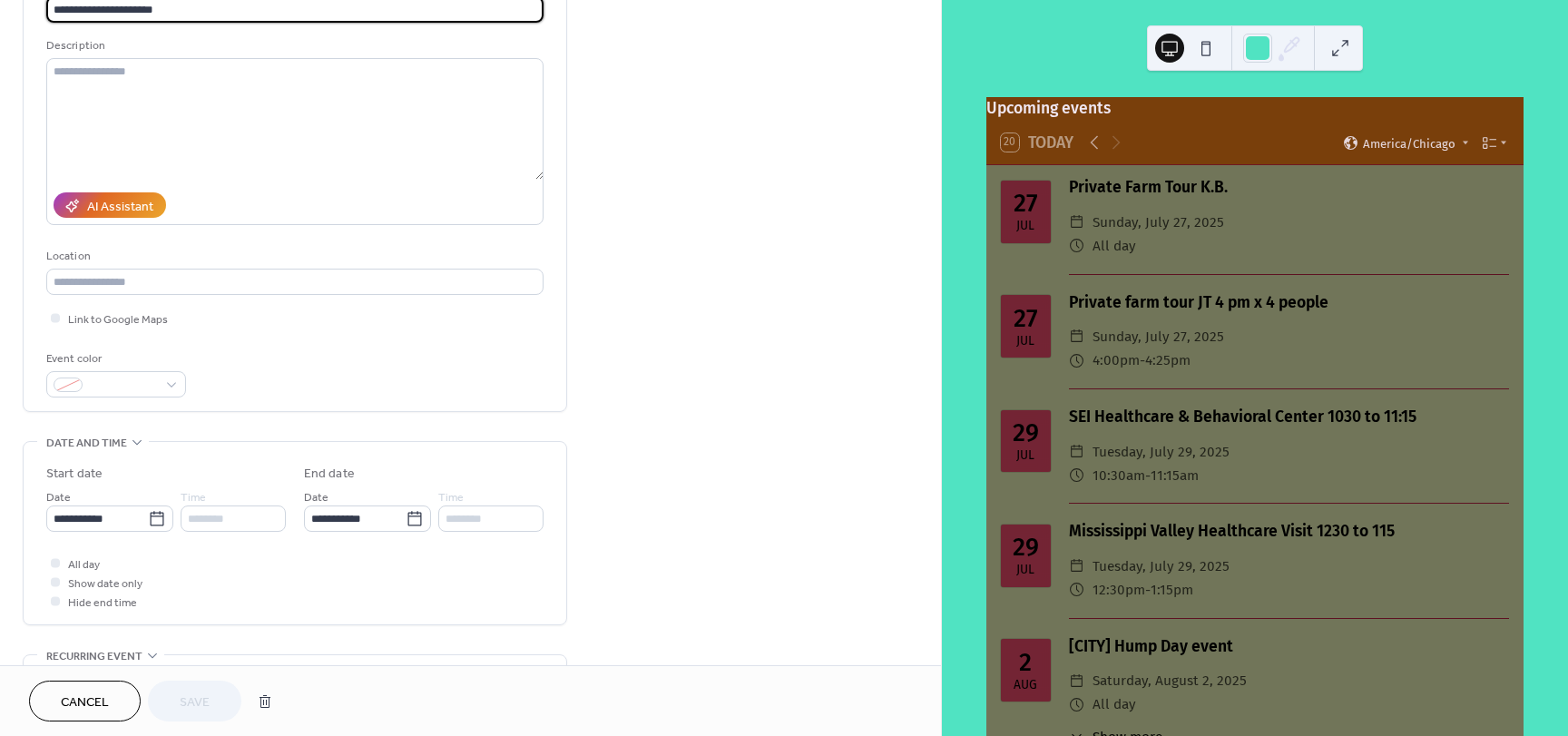 scroll, scrollTop: 182, scrollLeft: 0, axis: vertical 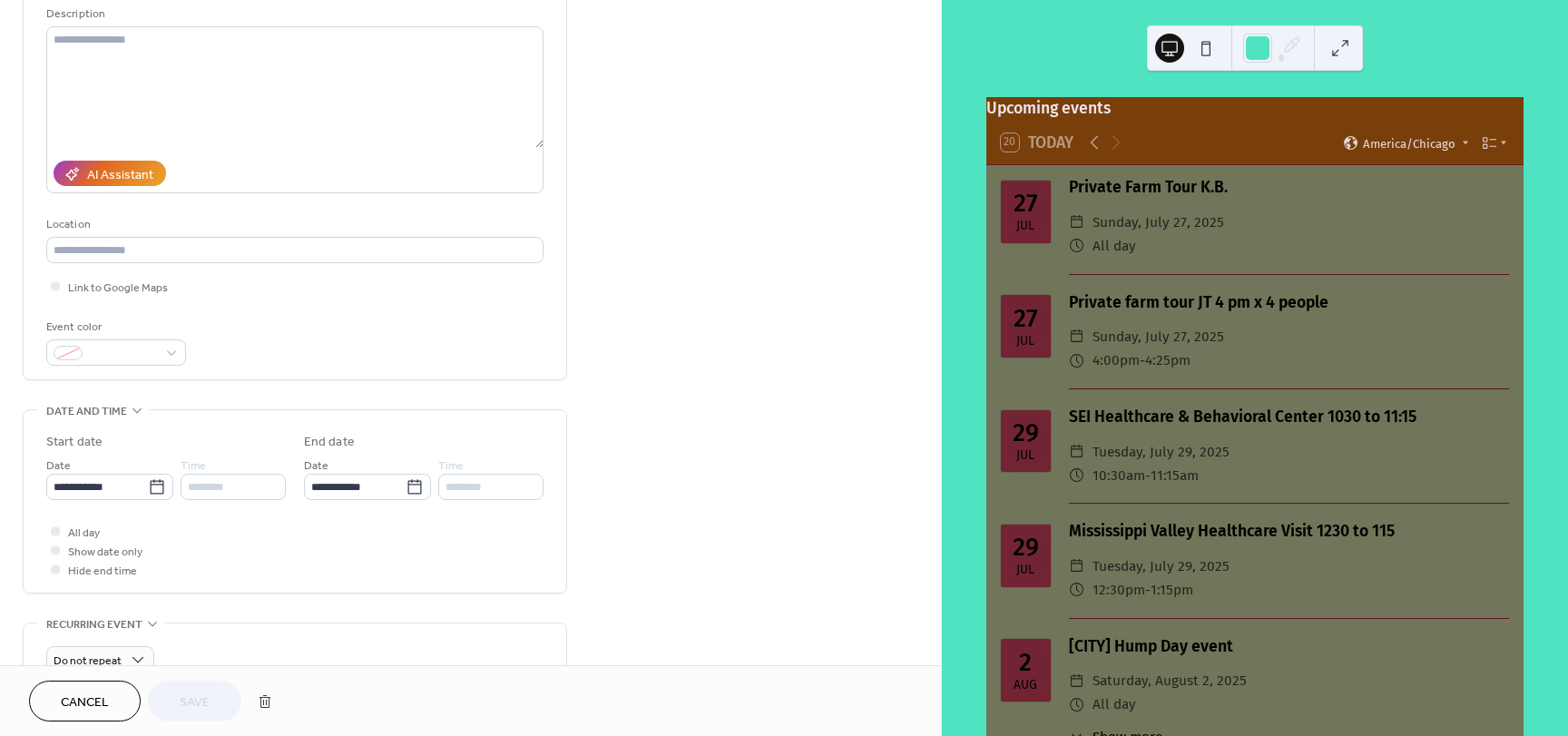 click on "********" at bounding box center (233, 486) 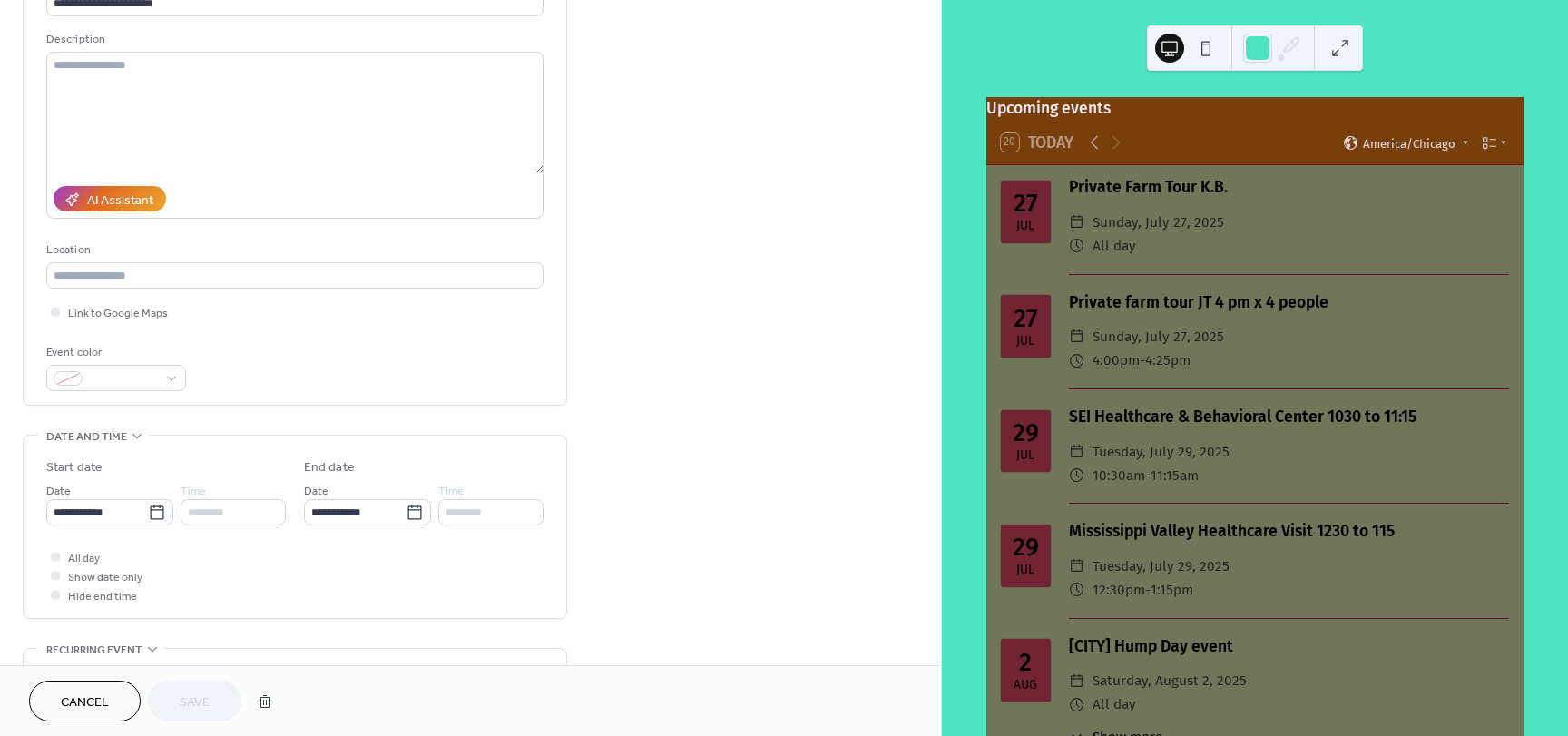 scroll, scrollTop: 0, scrollLeft: 0, axis: both 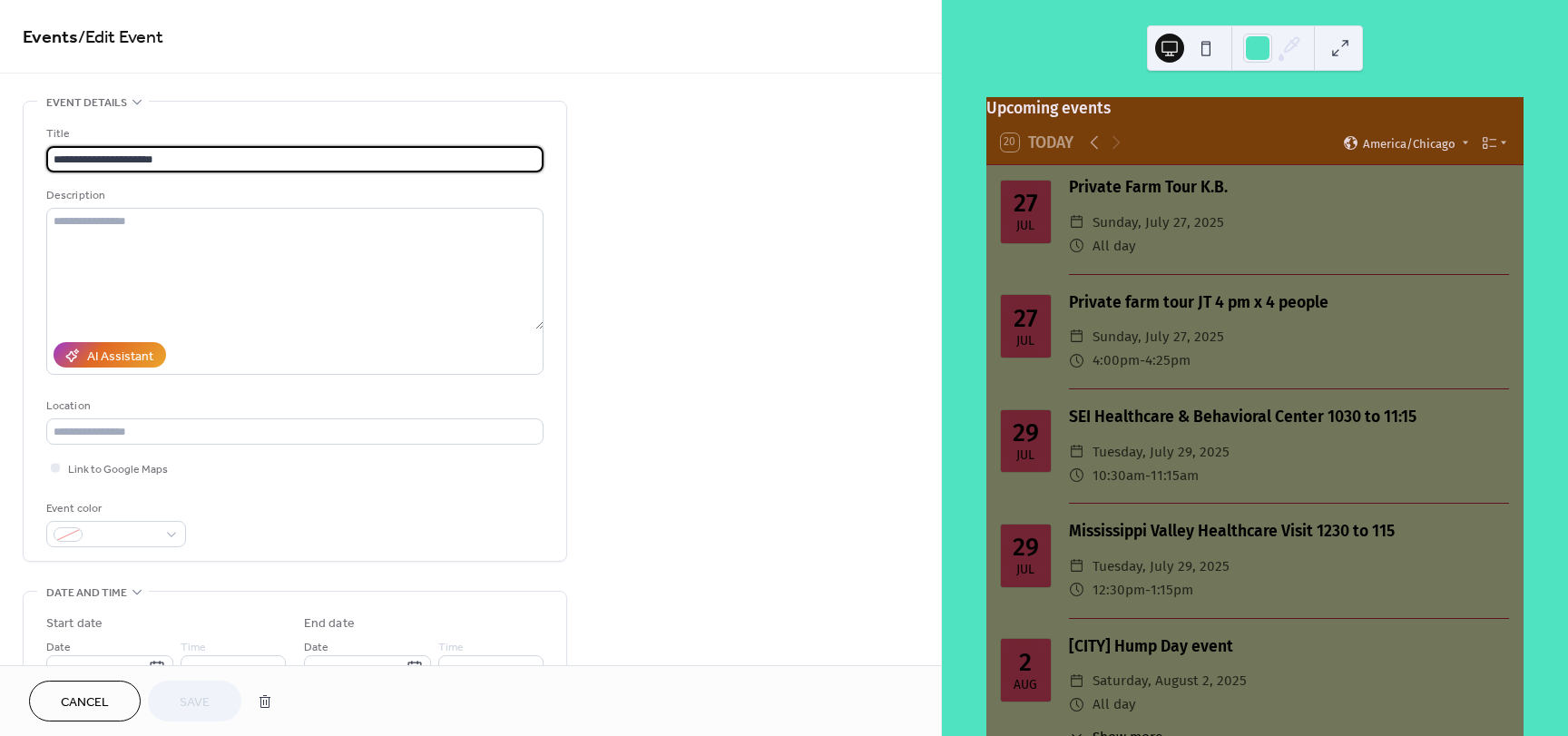 click on "**********" at bounding box center [295, 159] 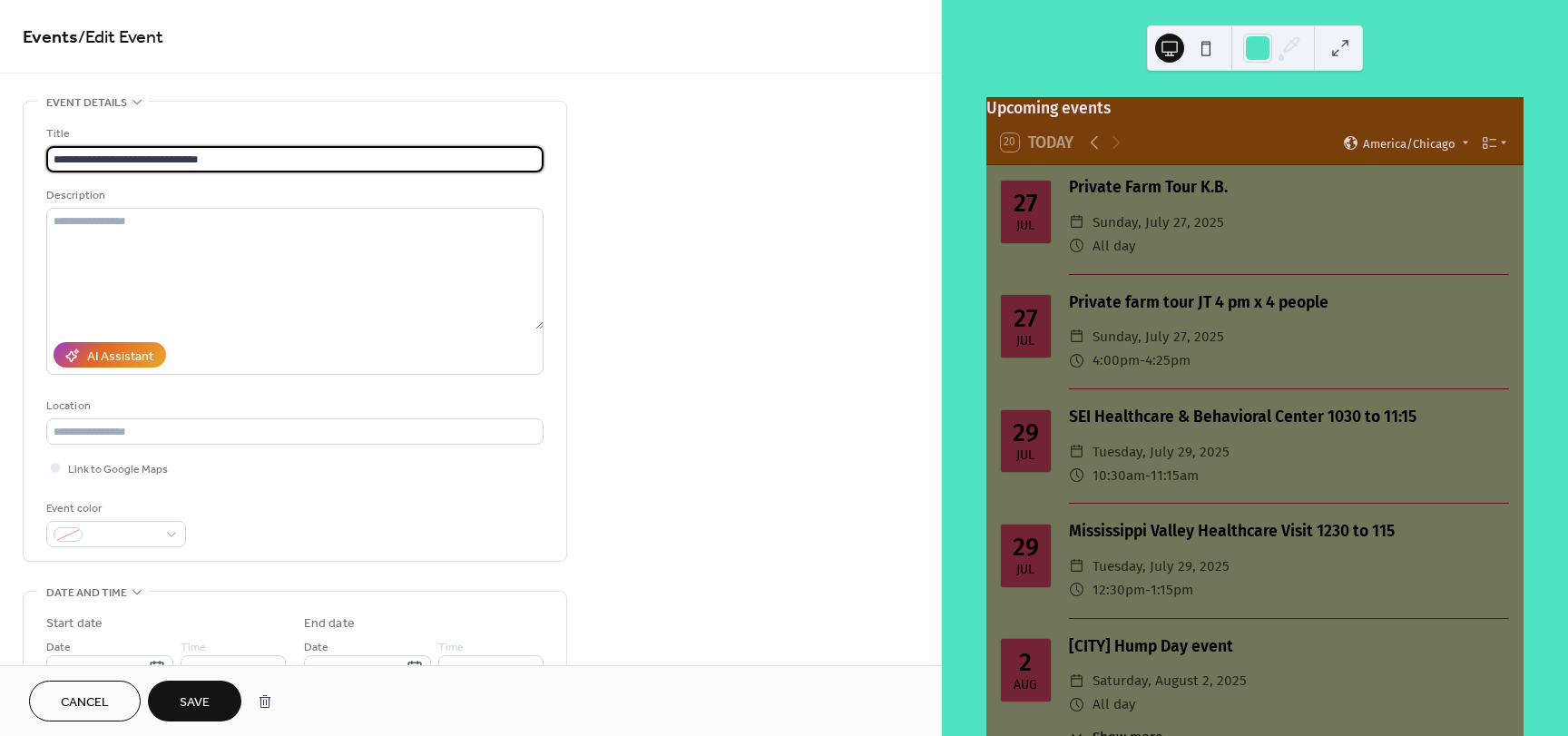 type on "**********" 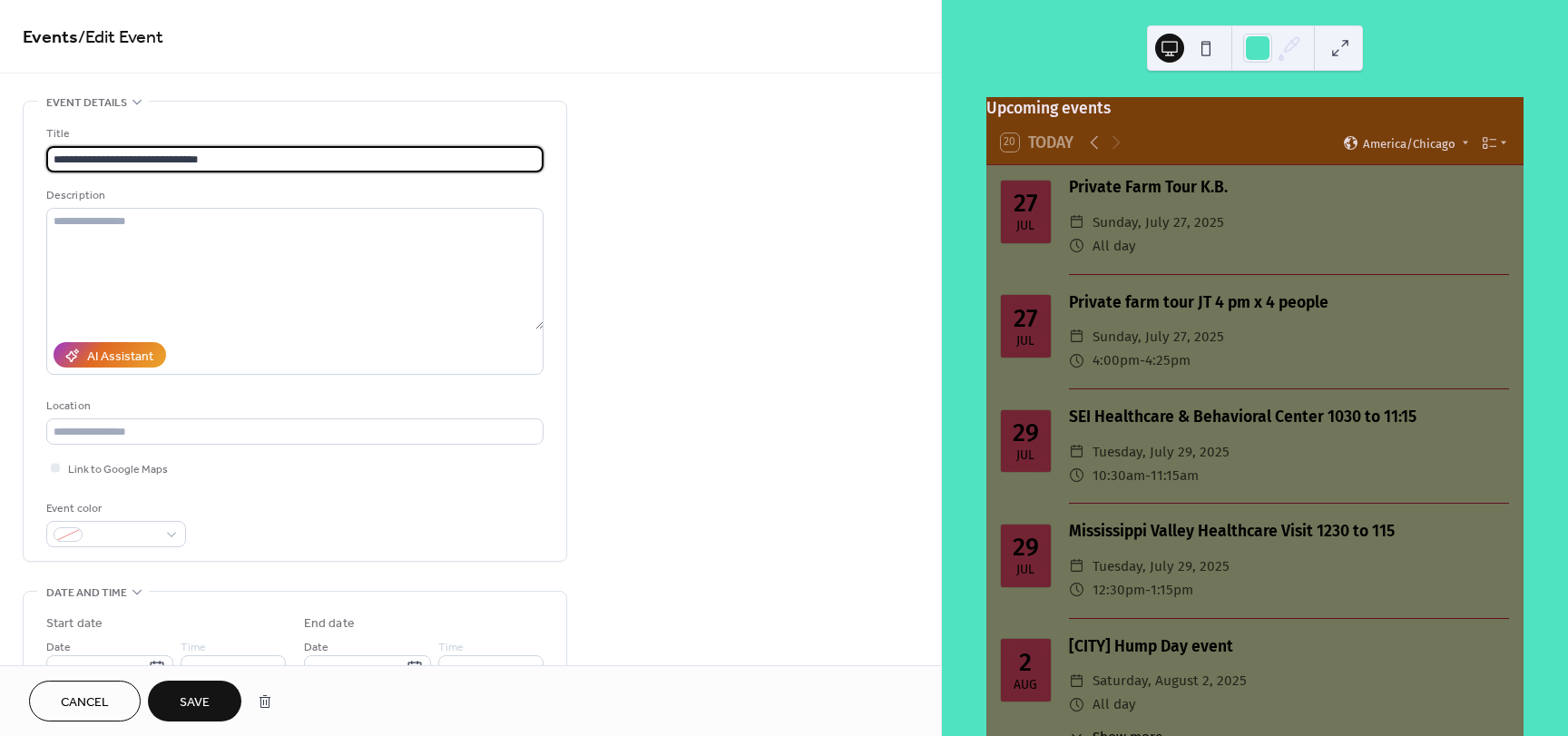 click on "Save" at bounding box center [194, 702] 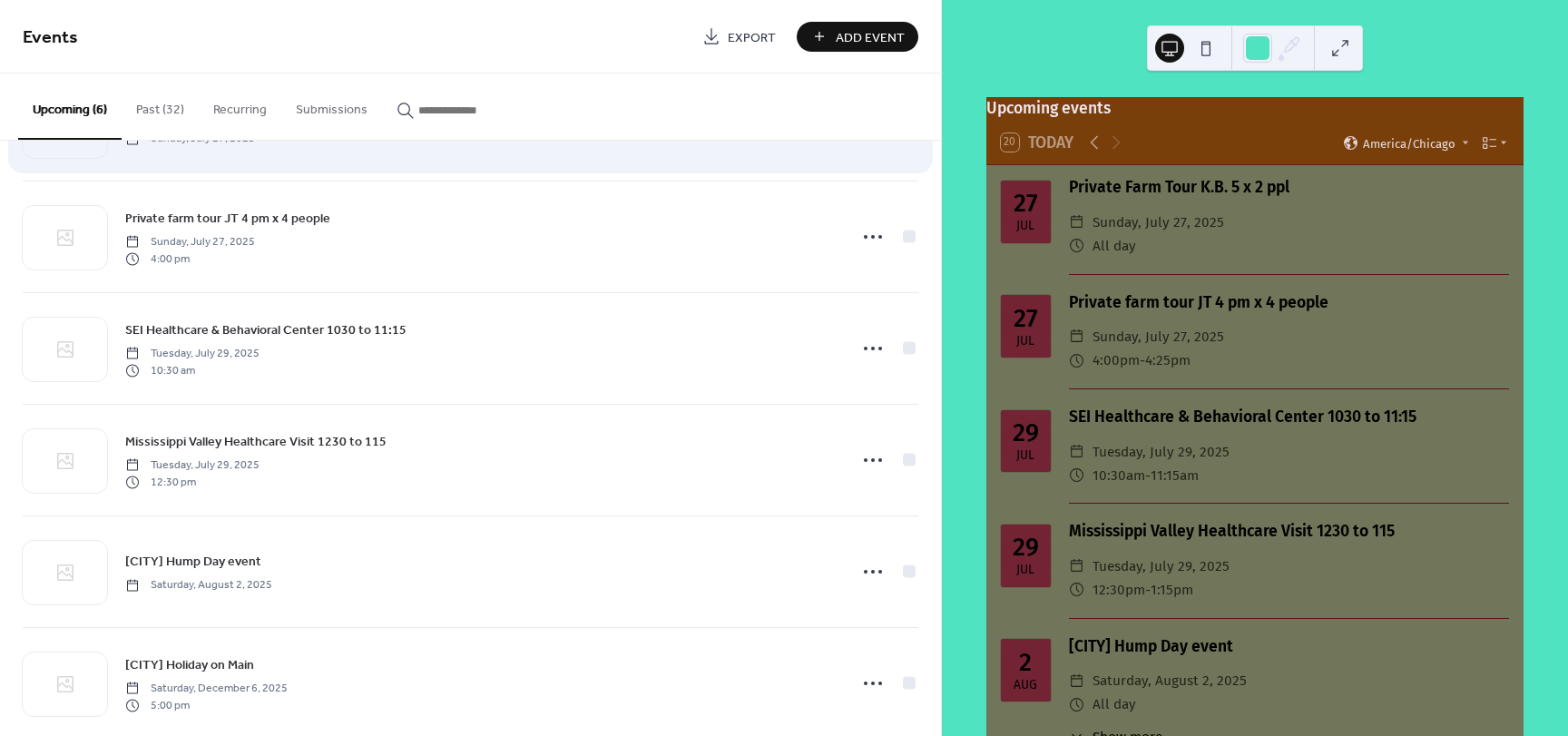 scroll, scrollTop: 128, scrollLeft: 0, axis: vertical 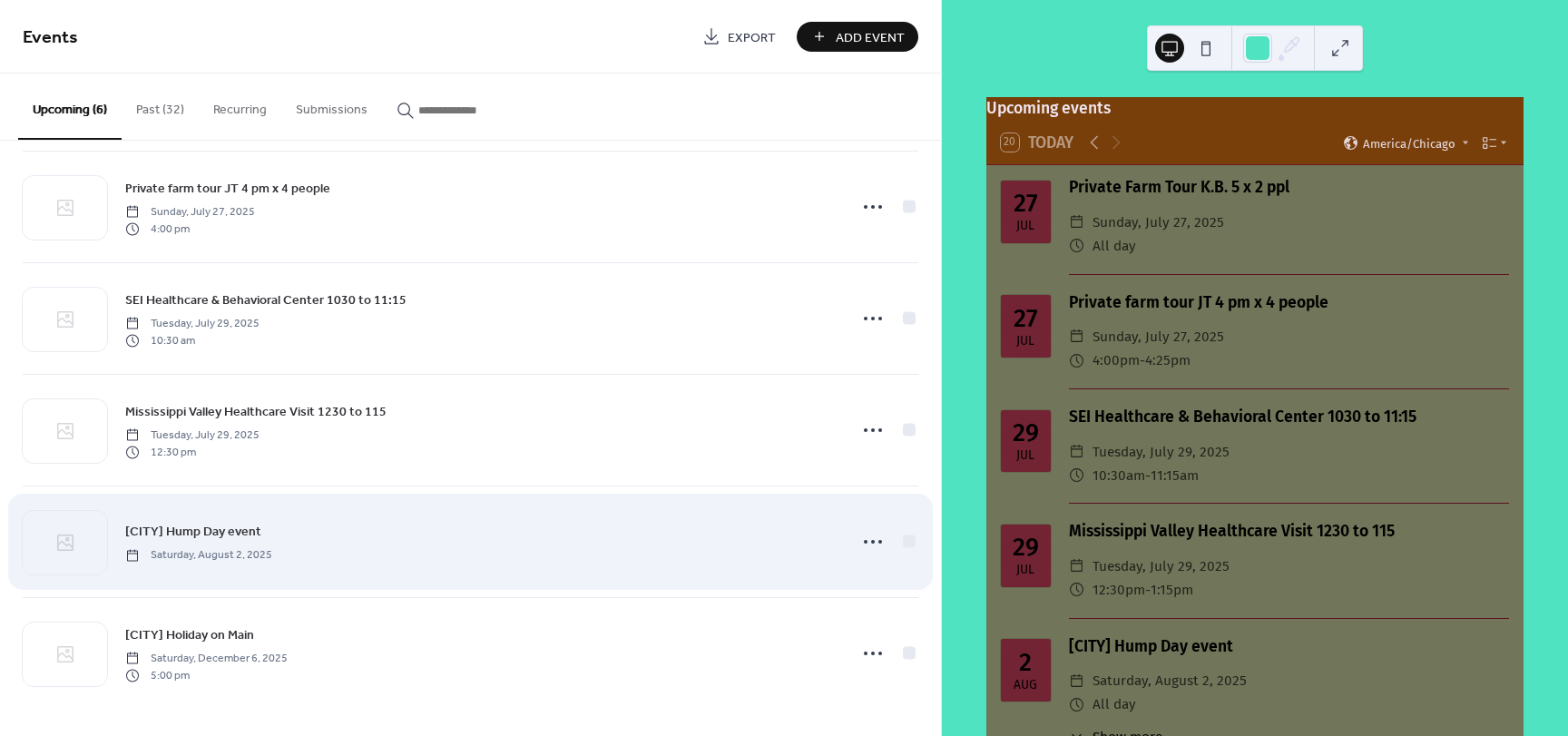 click on "[CITY] Hump Day event [DAY], [MONTH] [DAY], [YEAR]" at bounding box center [480, 541] 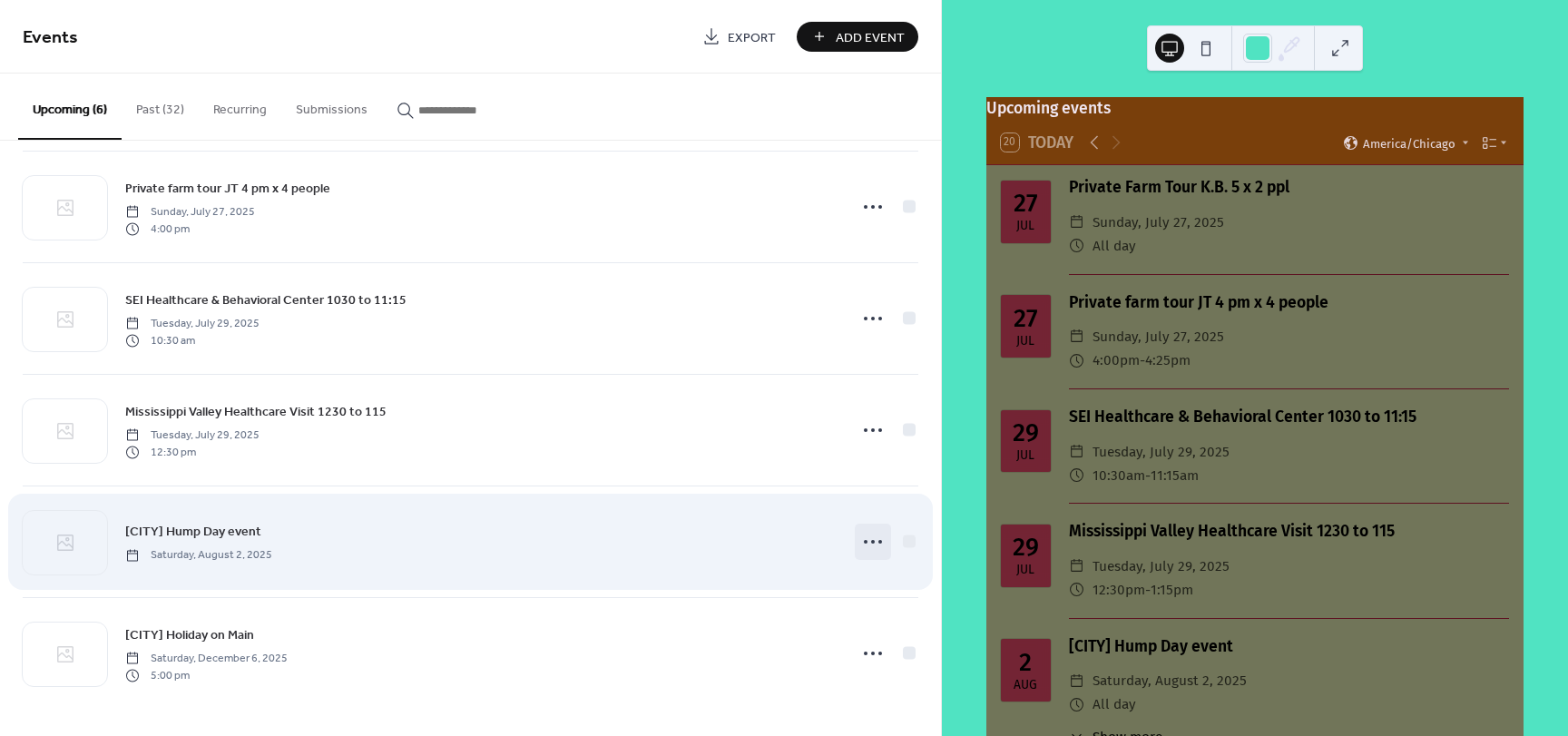 click 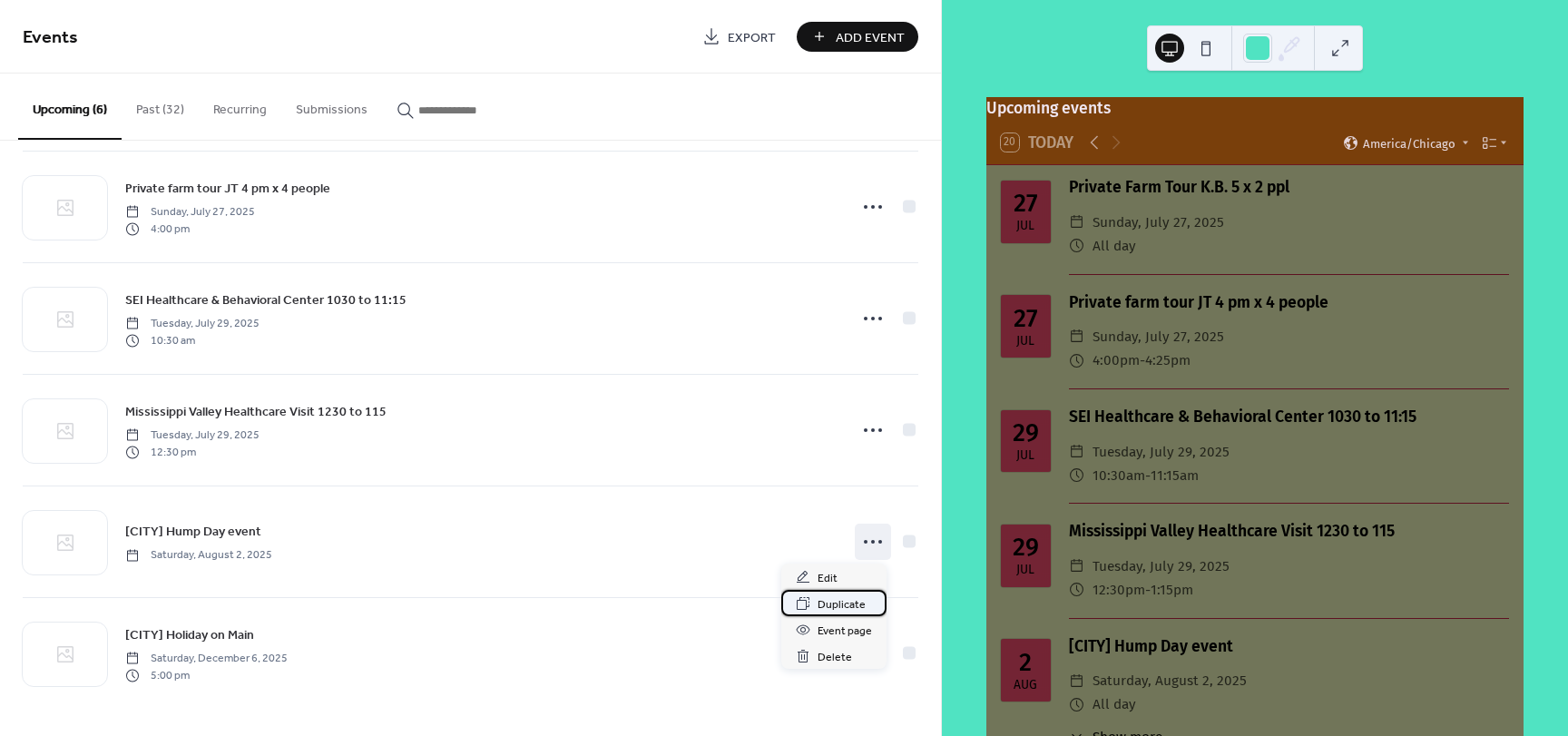 click on "Duplicate" at bounding box center [834, 603] 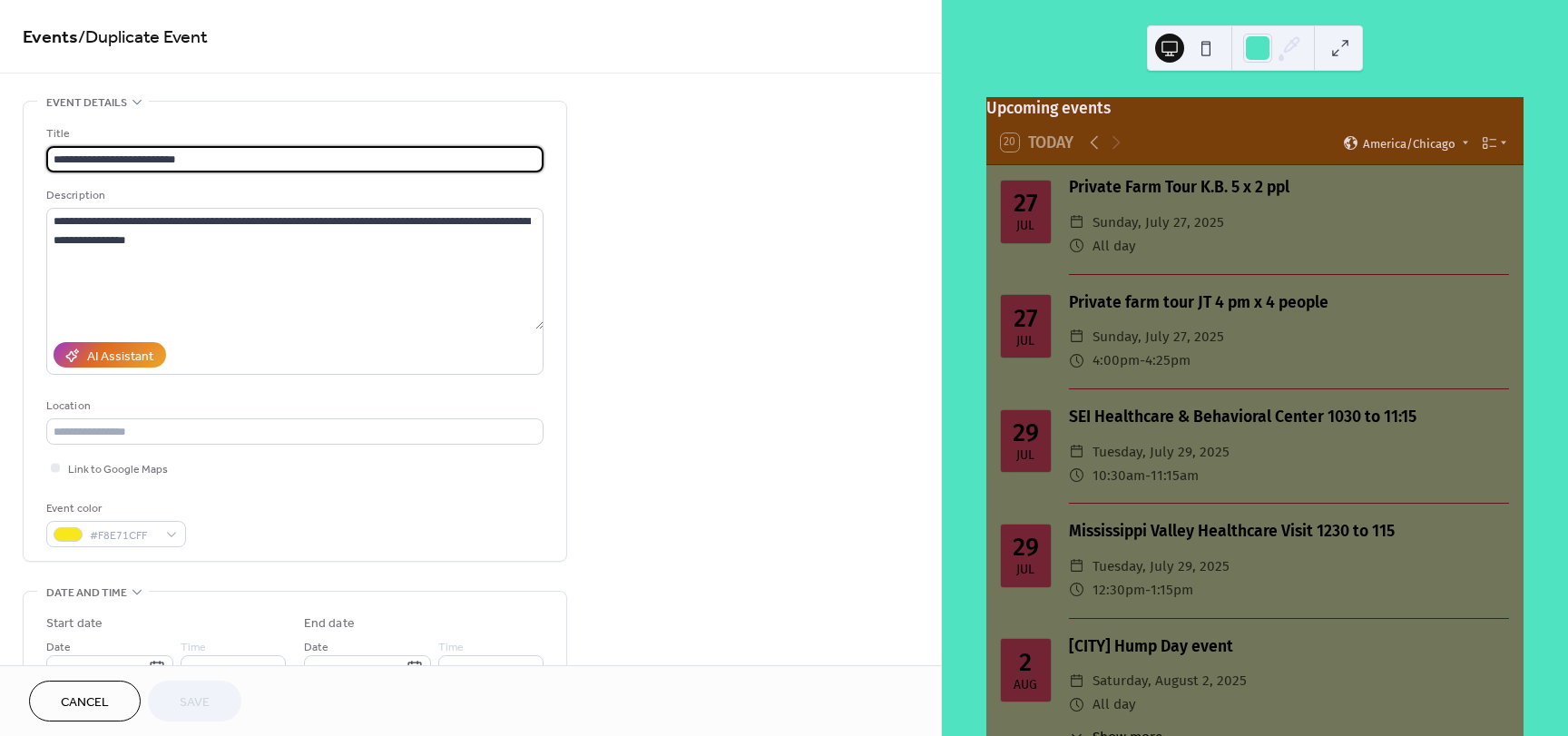 click on "Cancel" at bounding box center (84, 701) 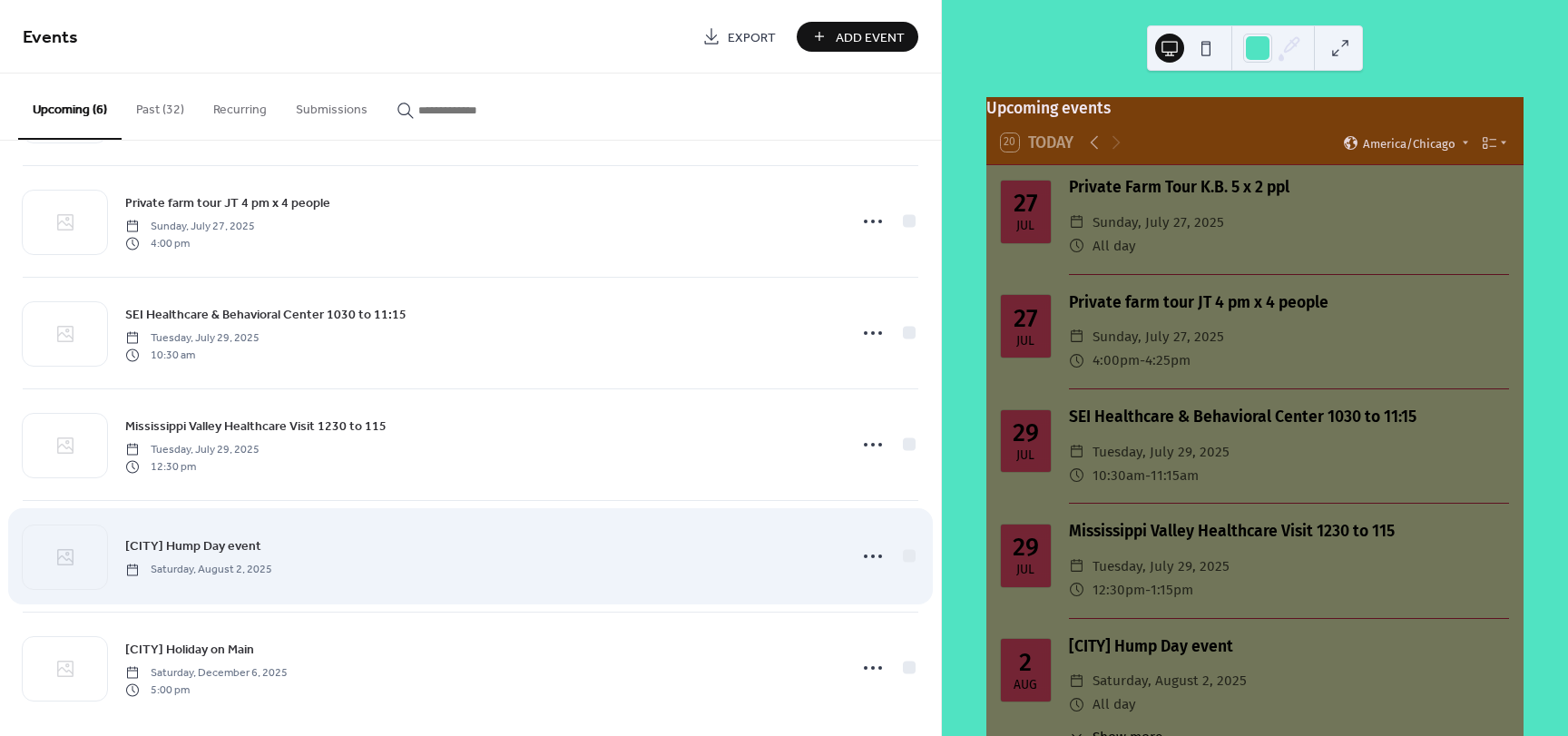 scroll, scrollTop: 128, scrollLeft: 0, axis: vertical 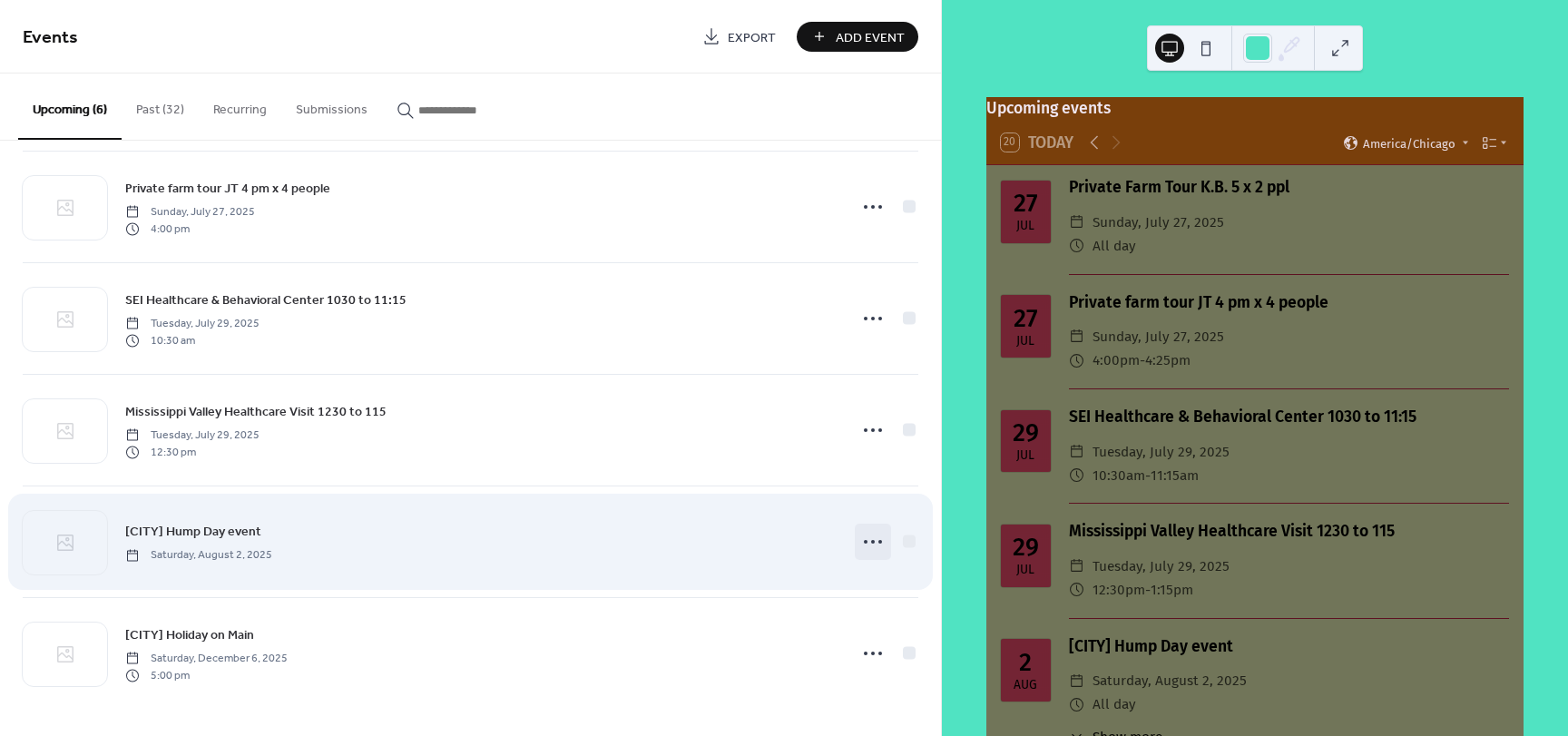 click 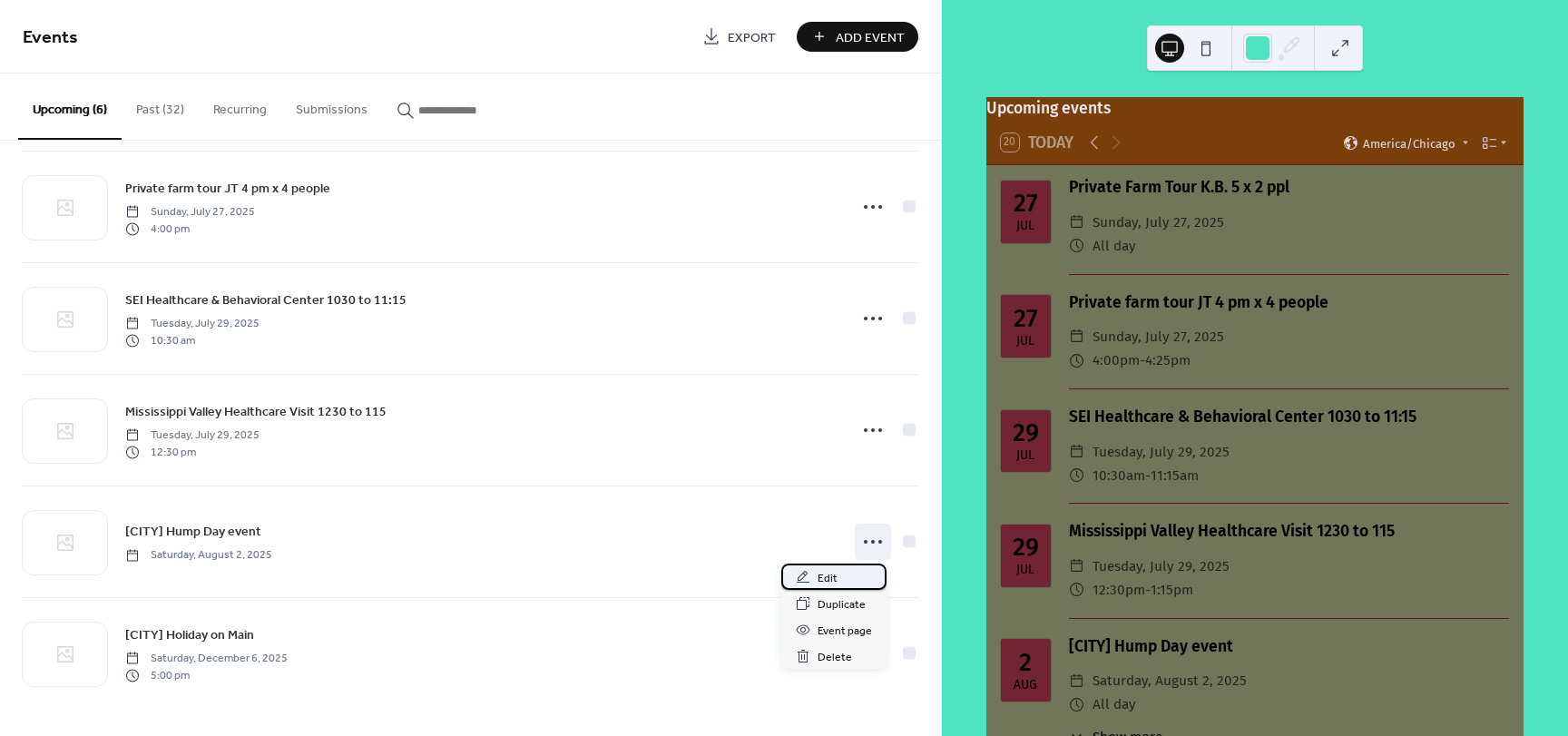 click on "Edit" at bounding box center [828, 578] 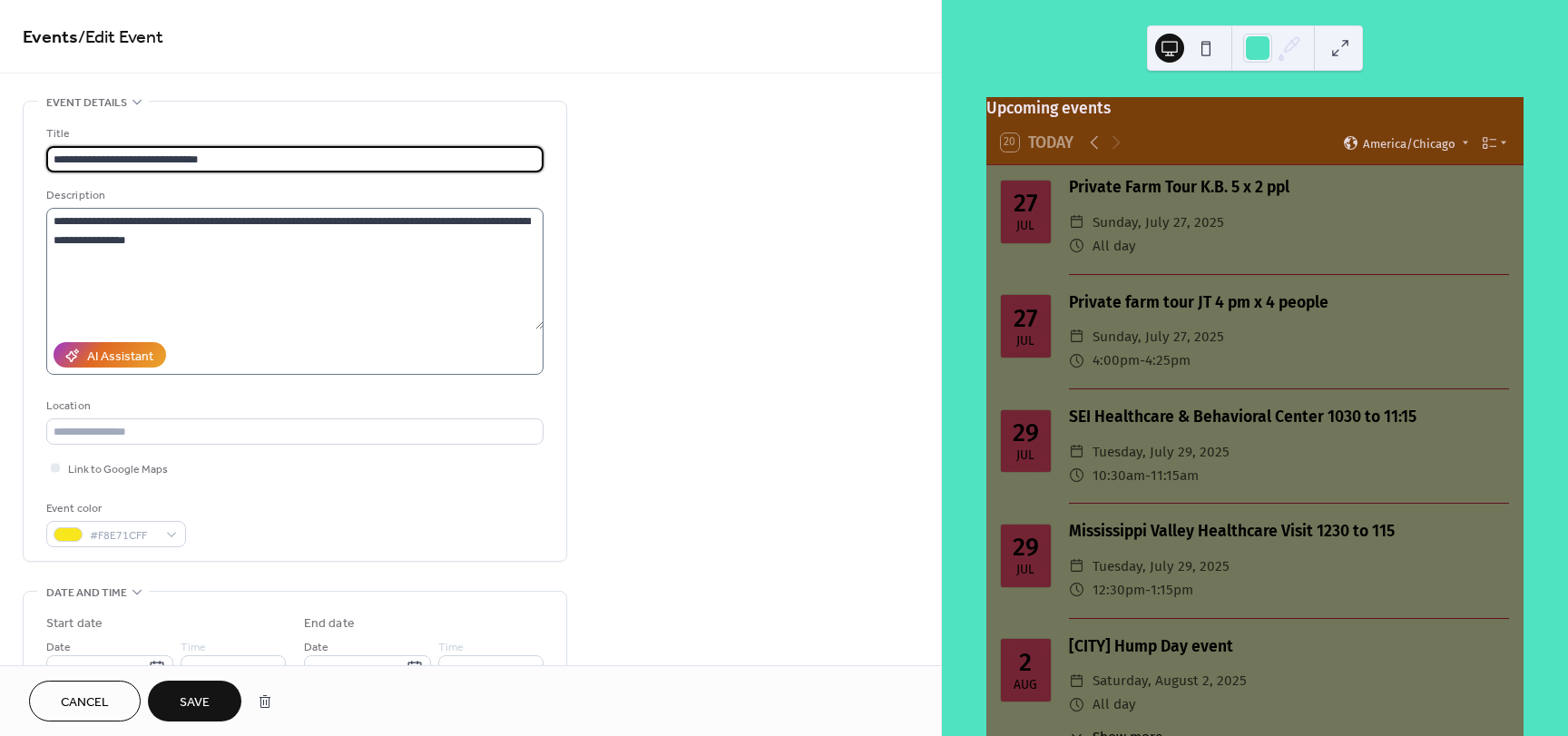 type on "**********" 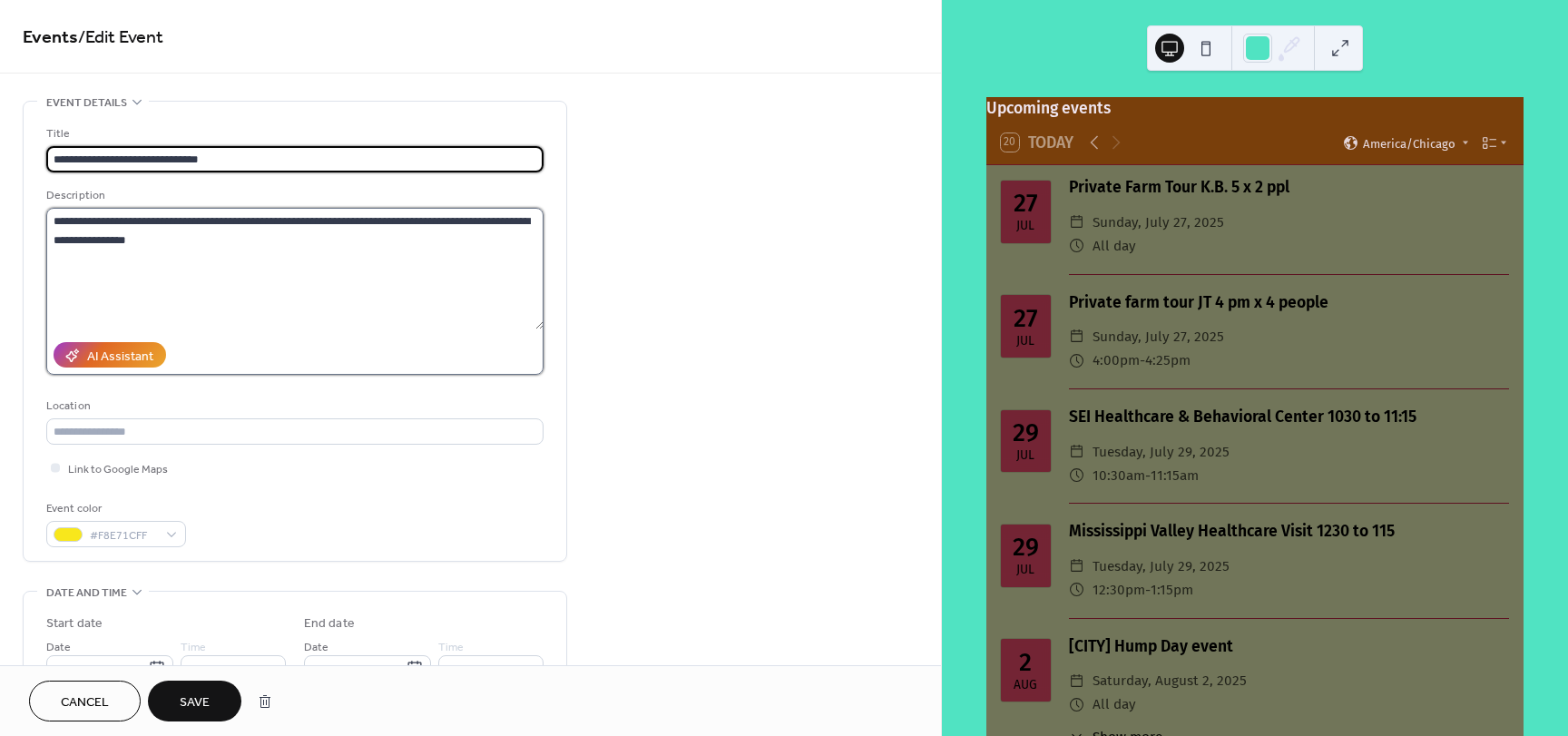 click on "**********" at bounding box center (295, 269) 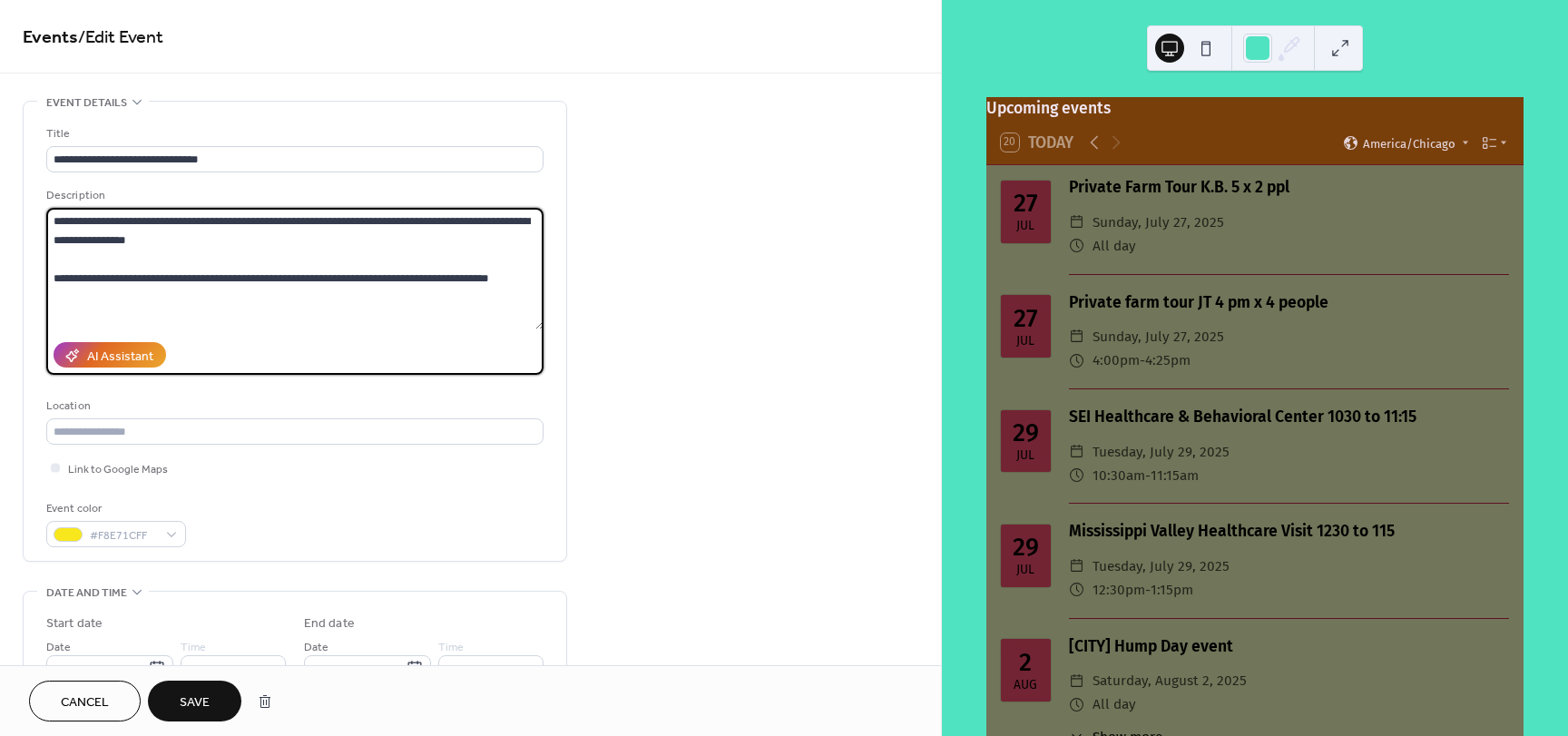 type on "**********" 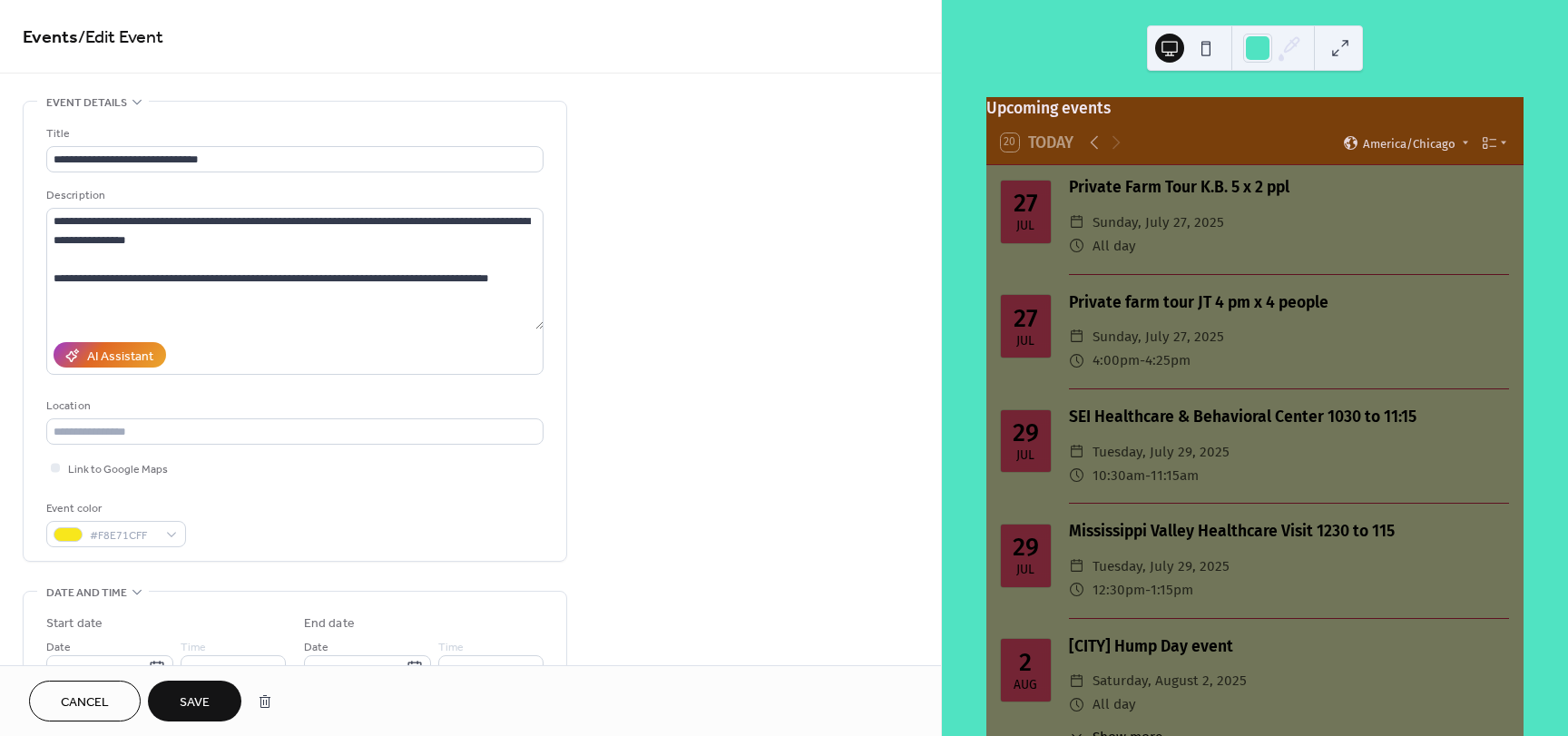 click on "Save" at bounding box center (194, 702) 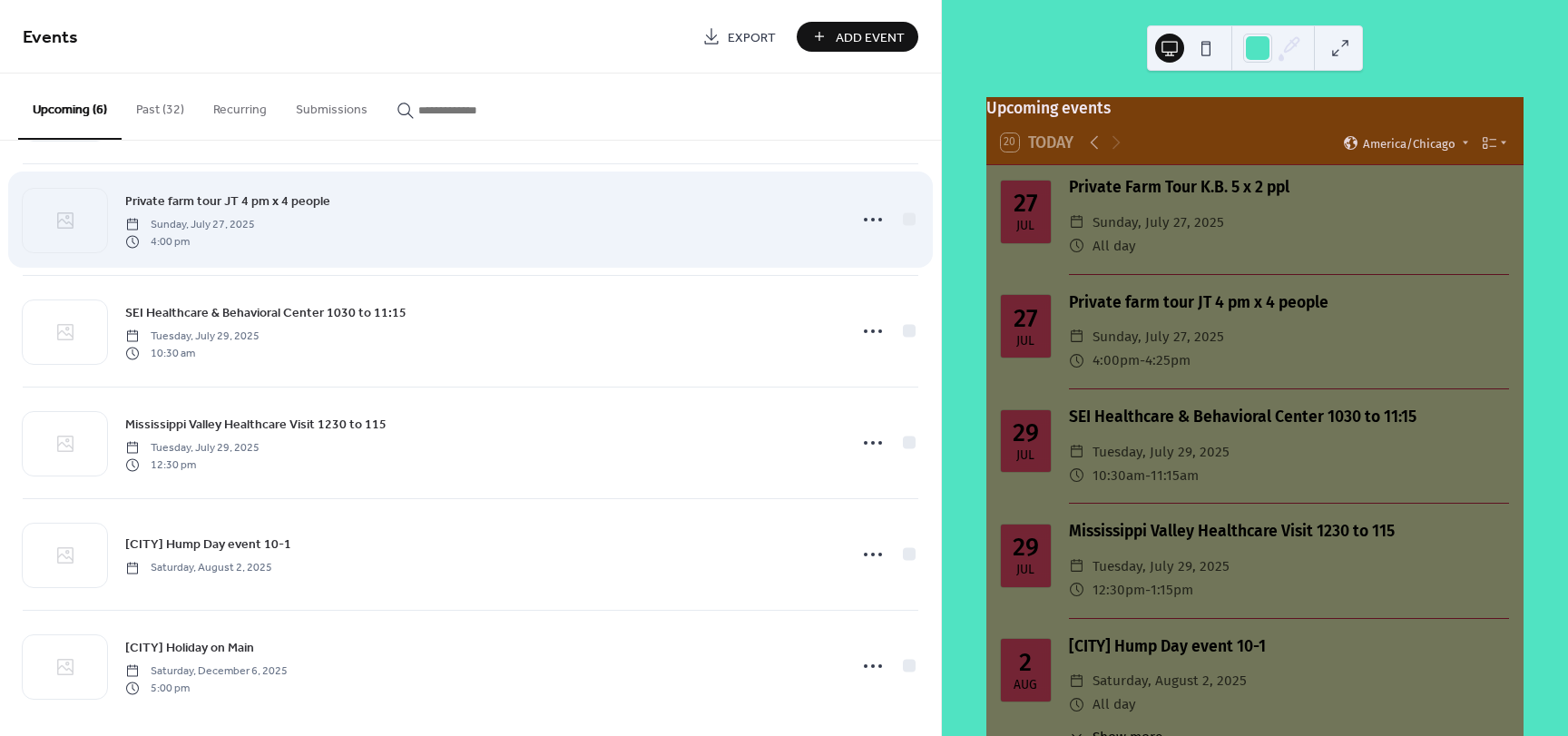 scroll, scrollTop: 128, scrollLeft: 0, axis: vertical 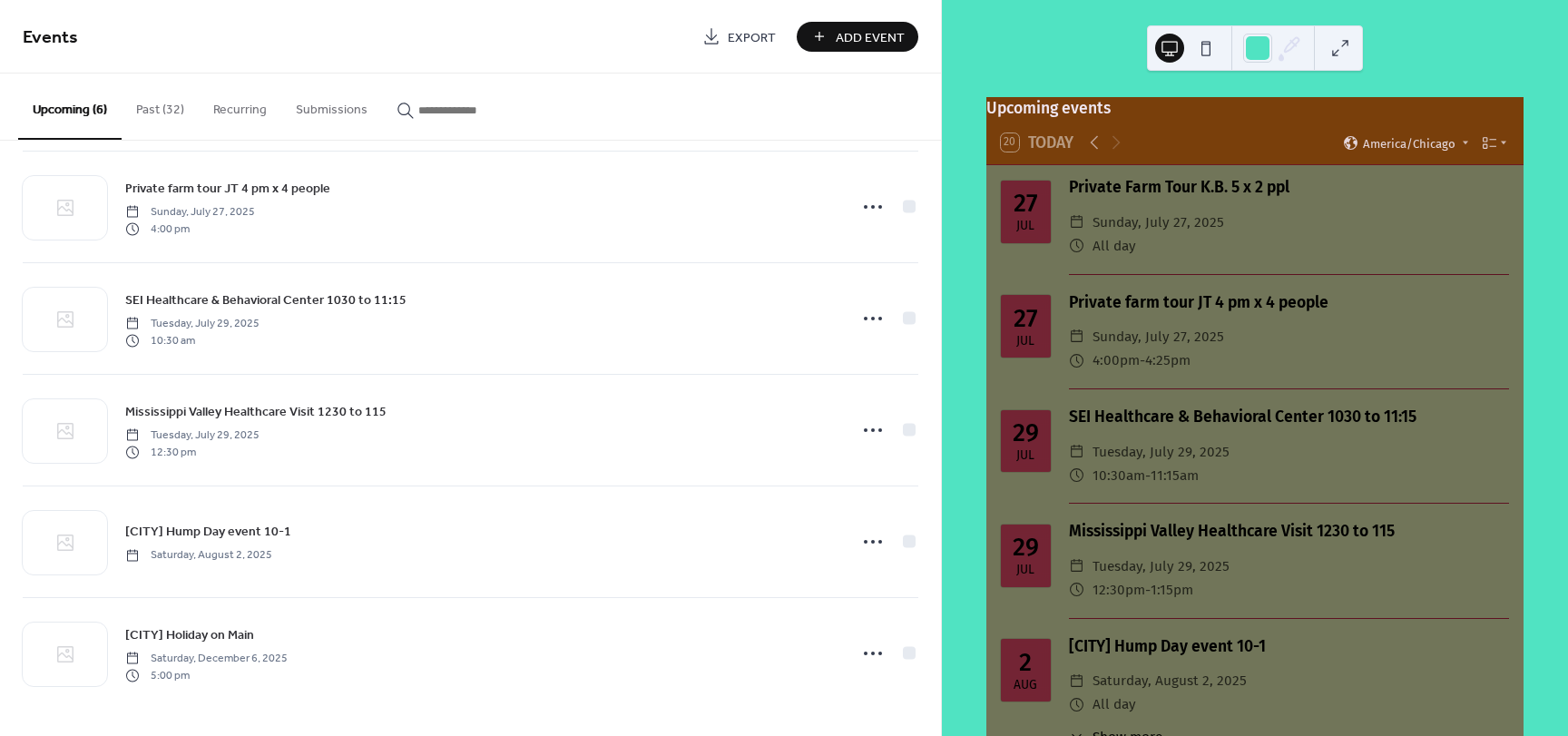 click on "Add Event" at bounding box center [870, 37] 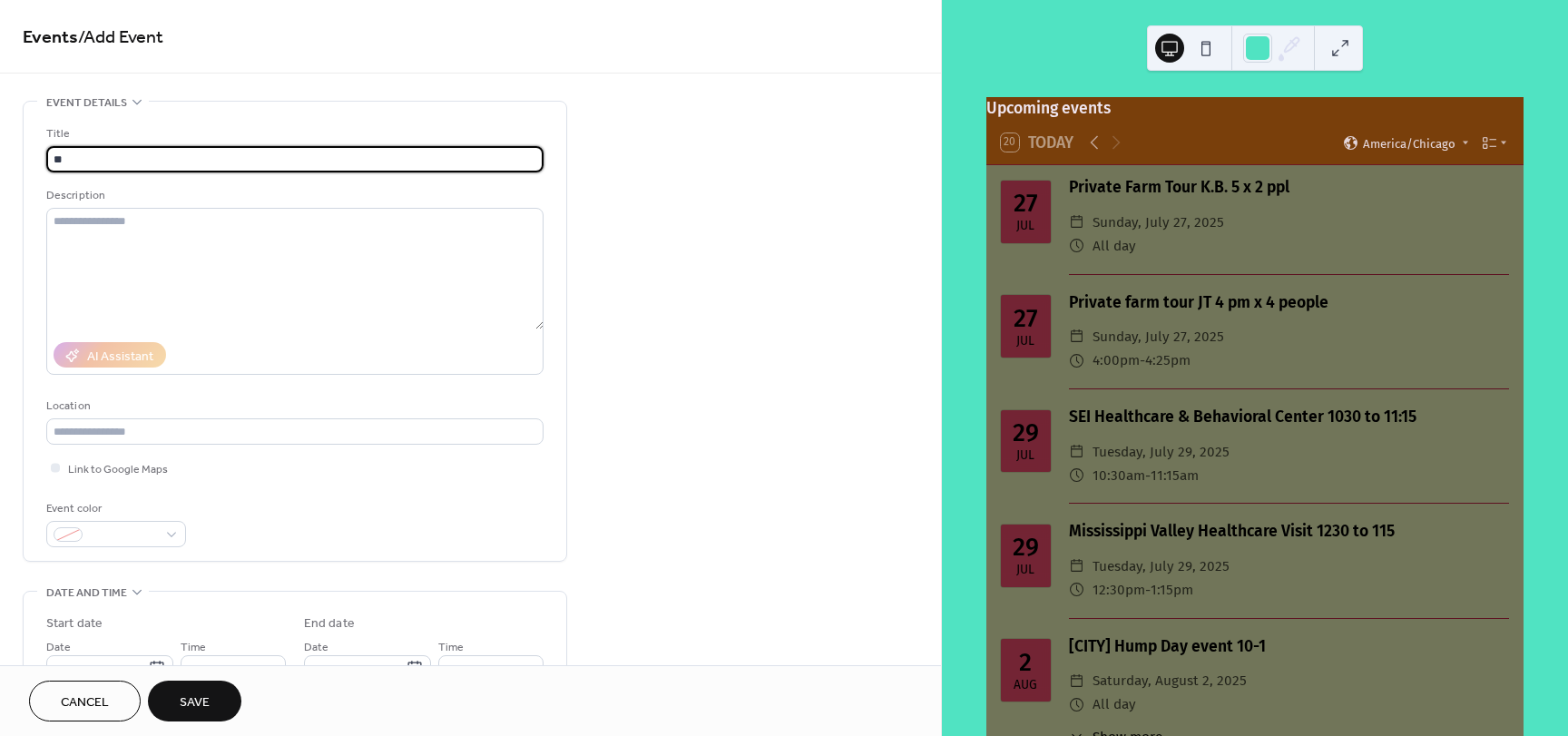 type on "*" 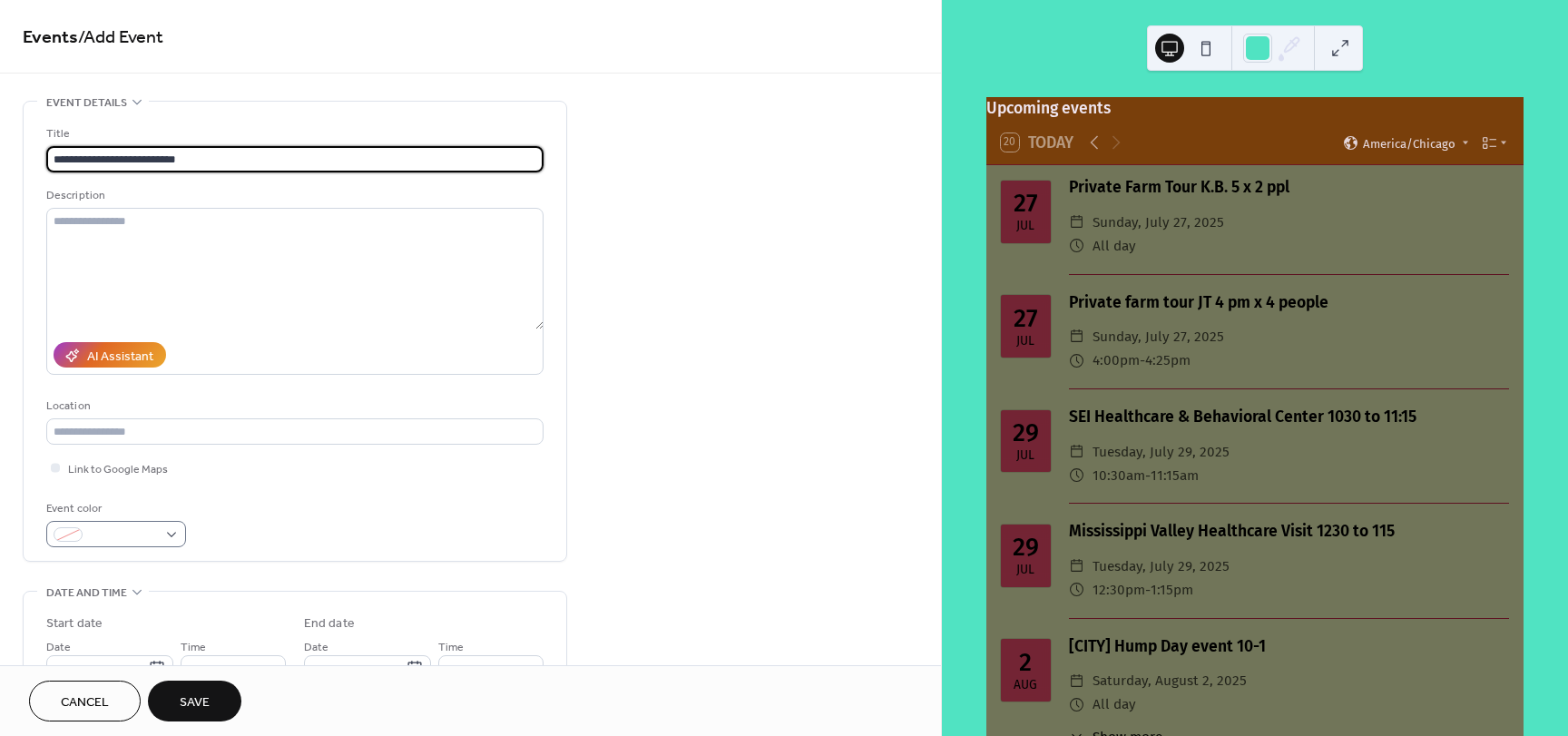 type on "**********" 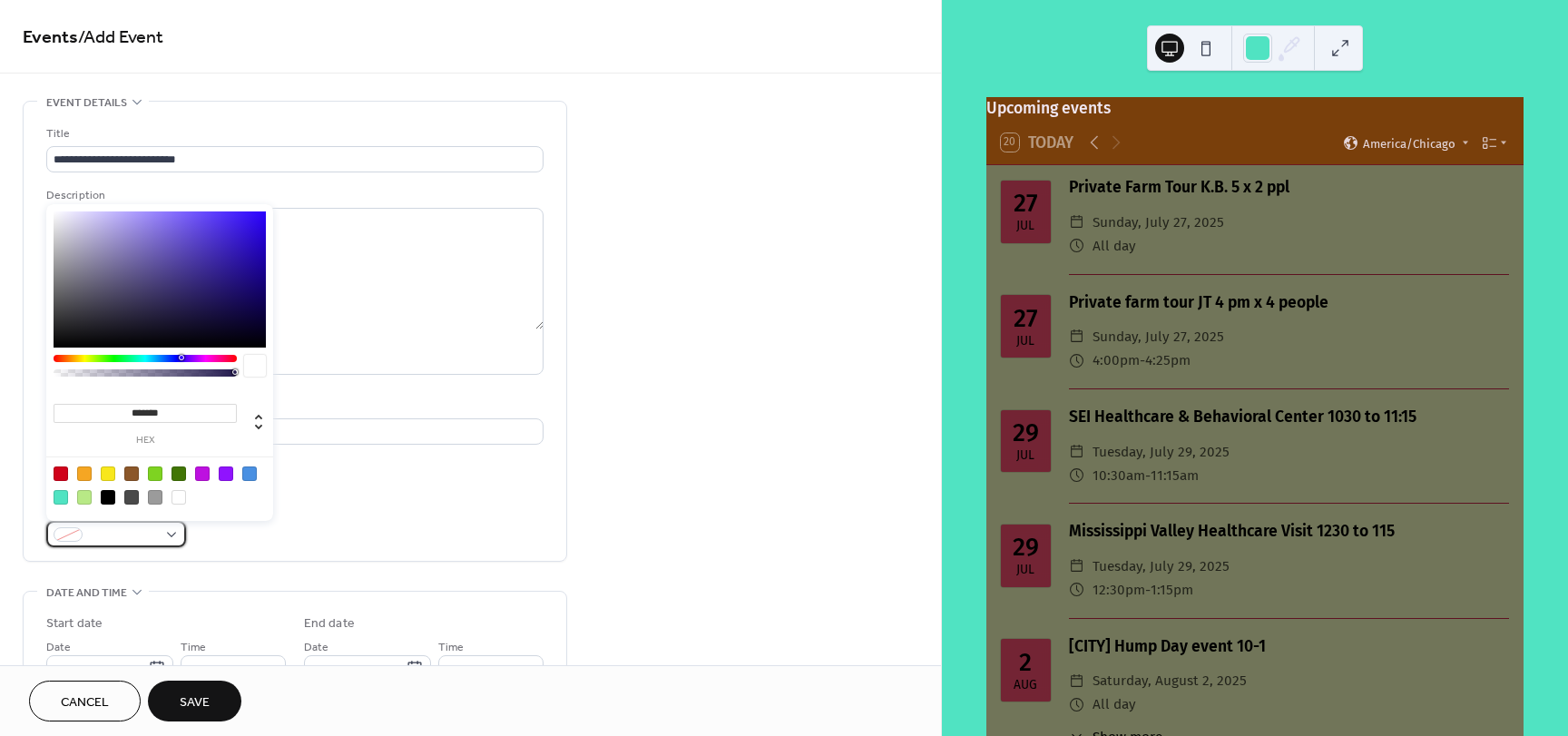 click at bounding box center [123, 535] 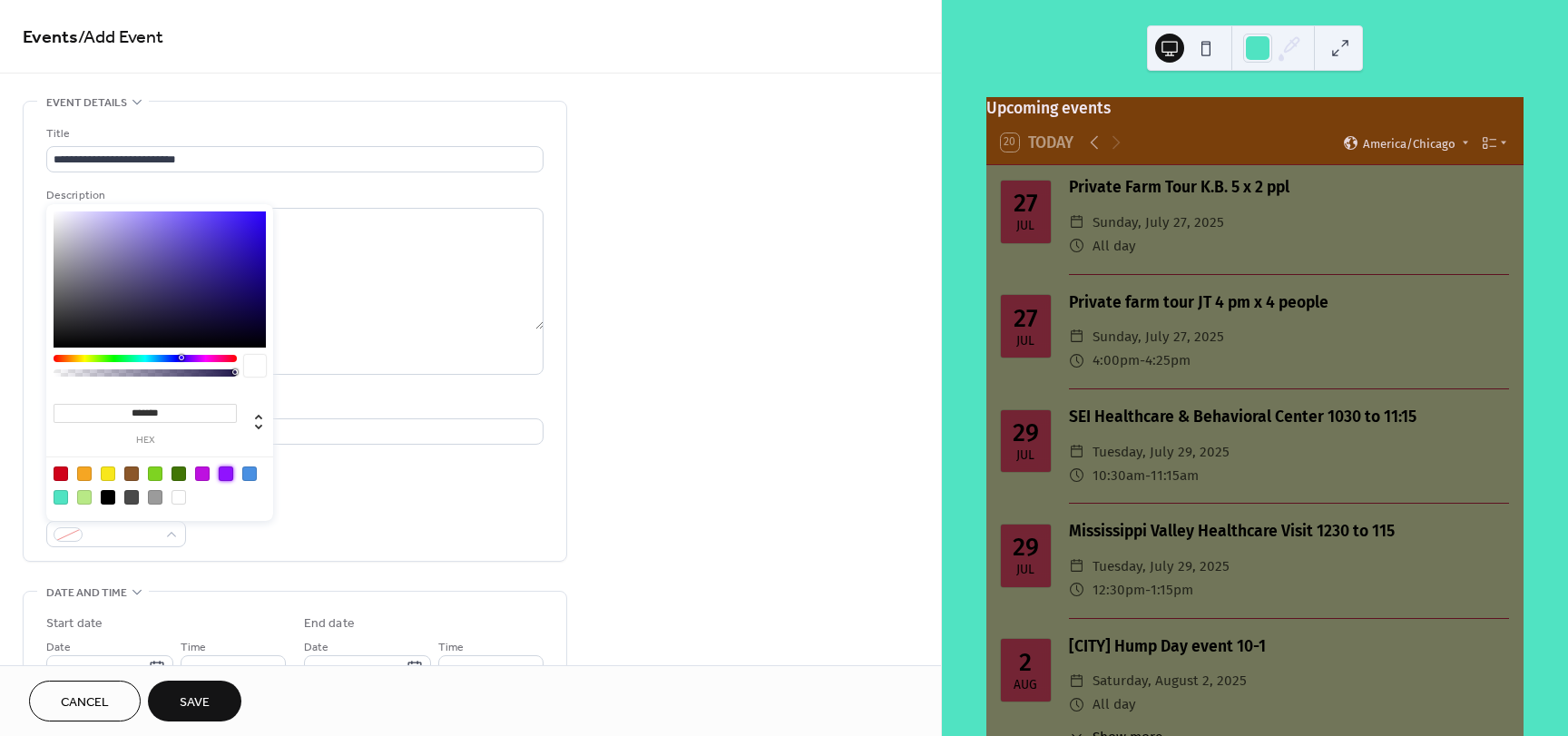 click at bounding box center [226, 474] 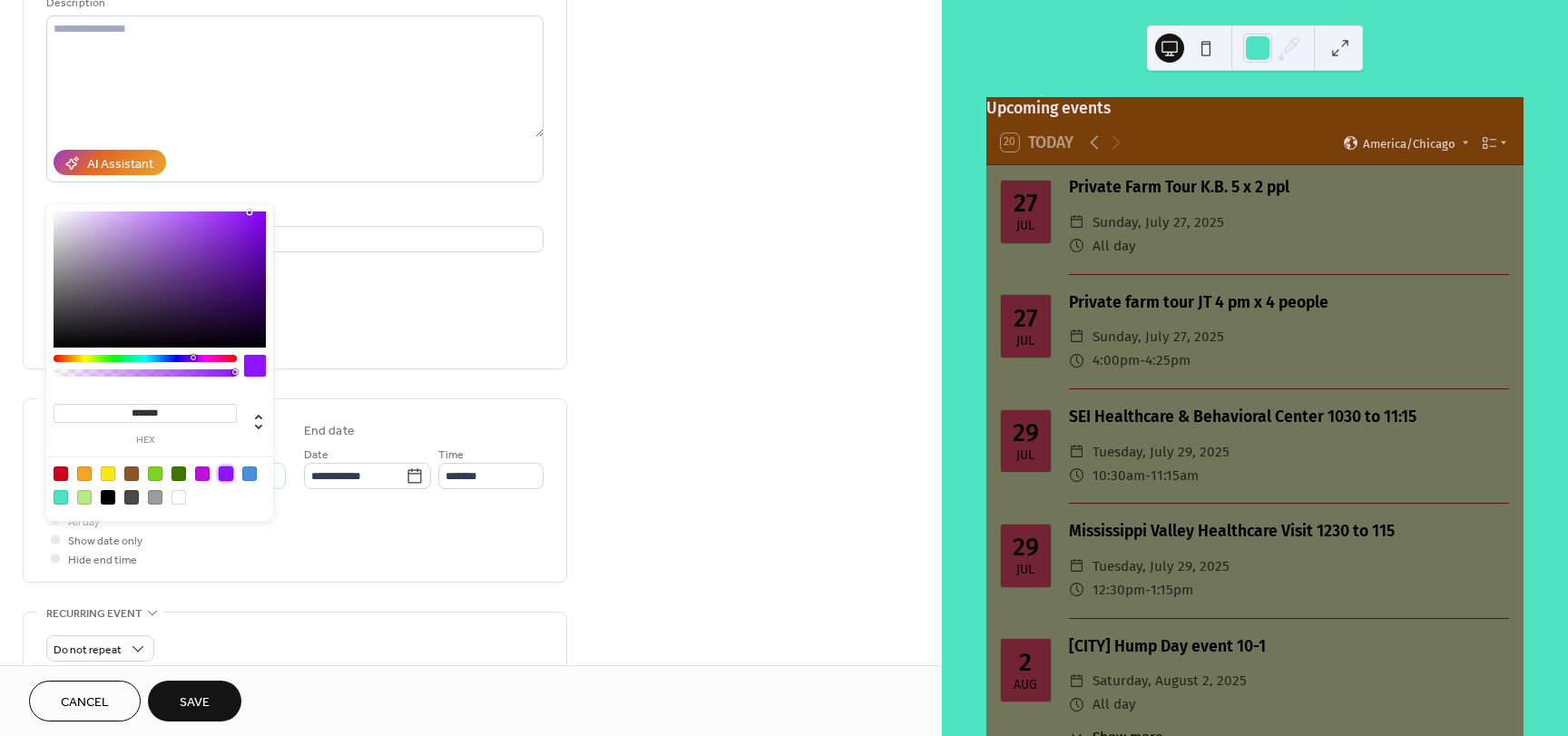 scroll, scrollTop: 272, scrollLeft: 0, axis: vertical 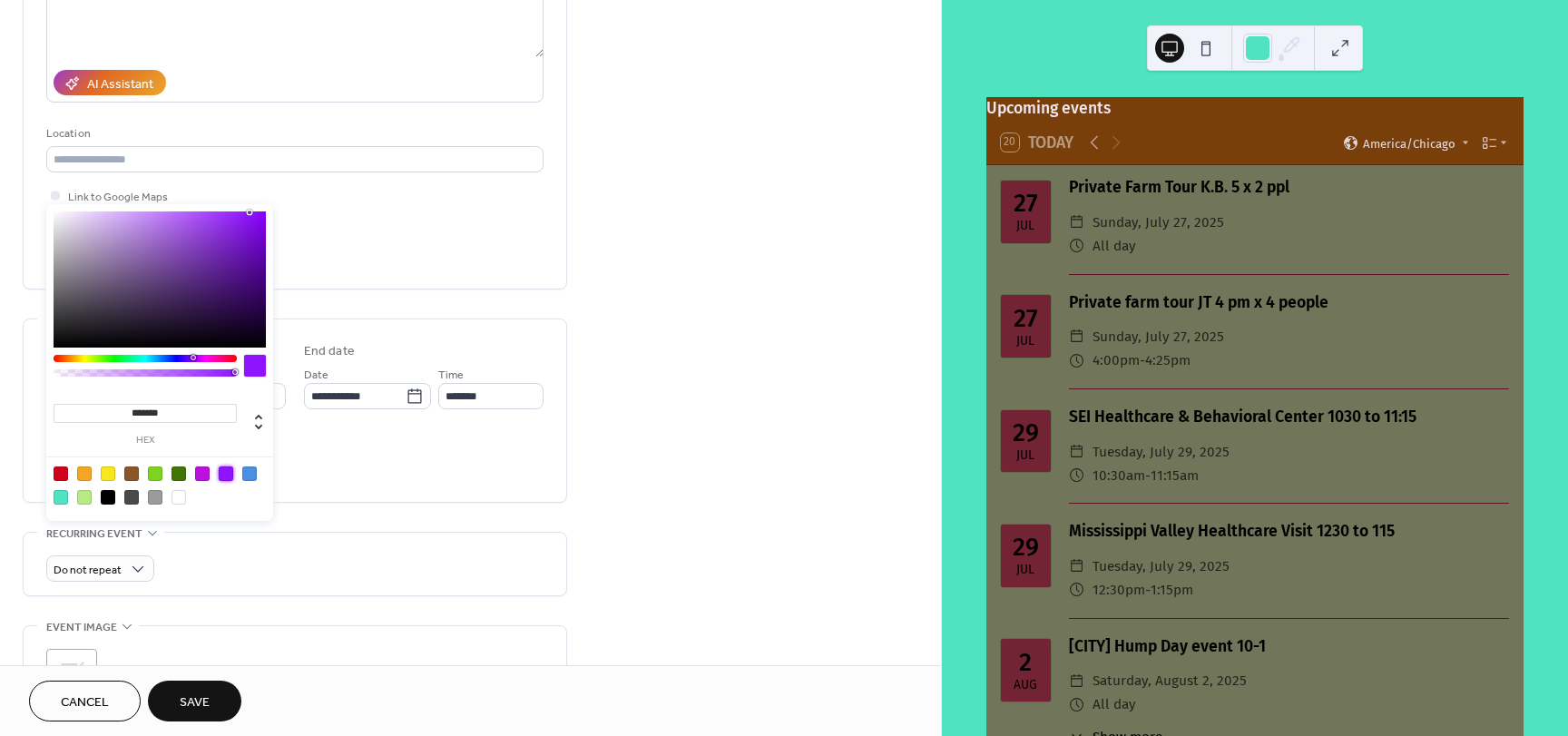 click on "All day Show date only Hide end time" at bounding box center (295, 459) 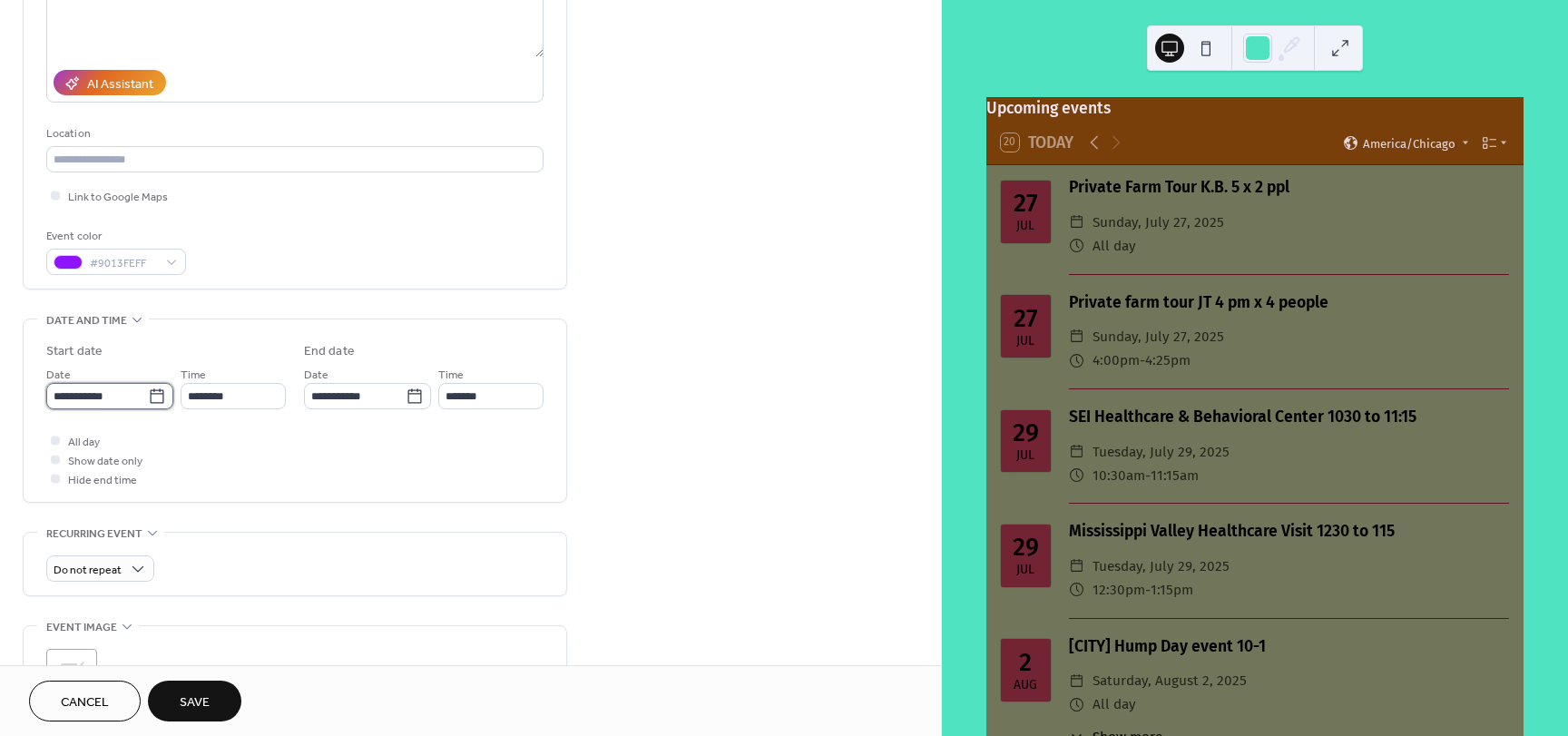 click on "**********" at bounding box center (97, 396) 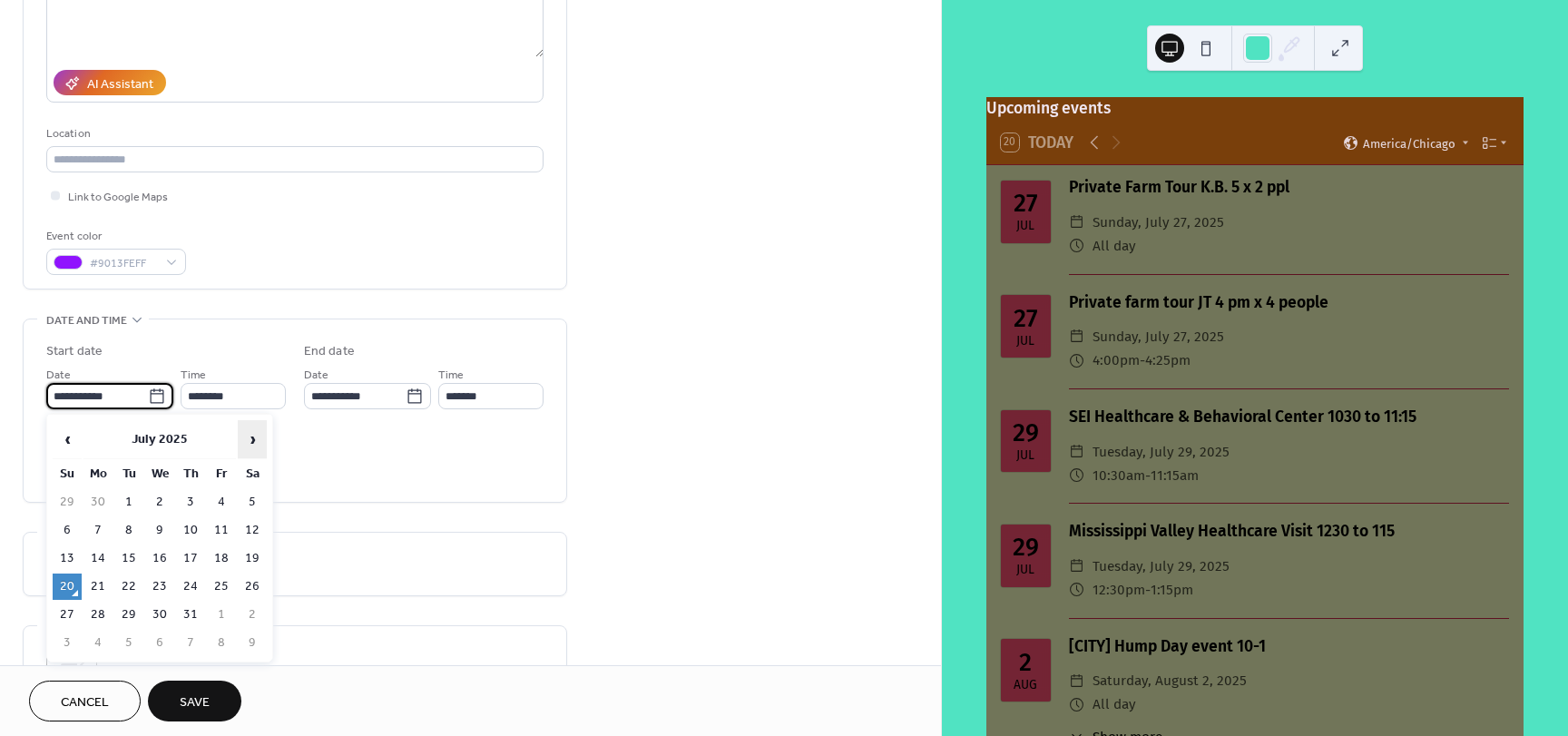 click on "›" at bounding box center [252, 439] 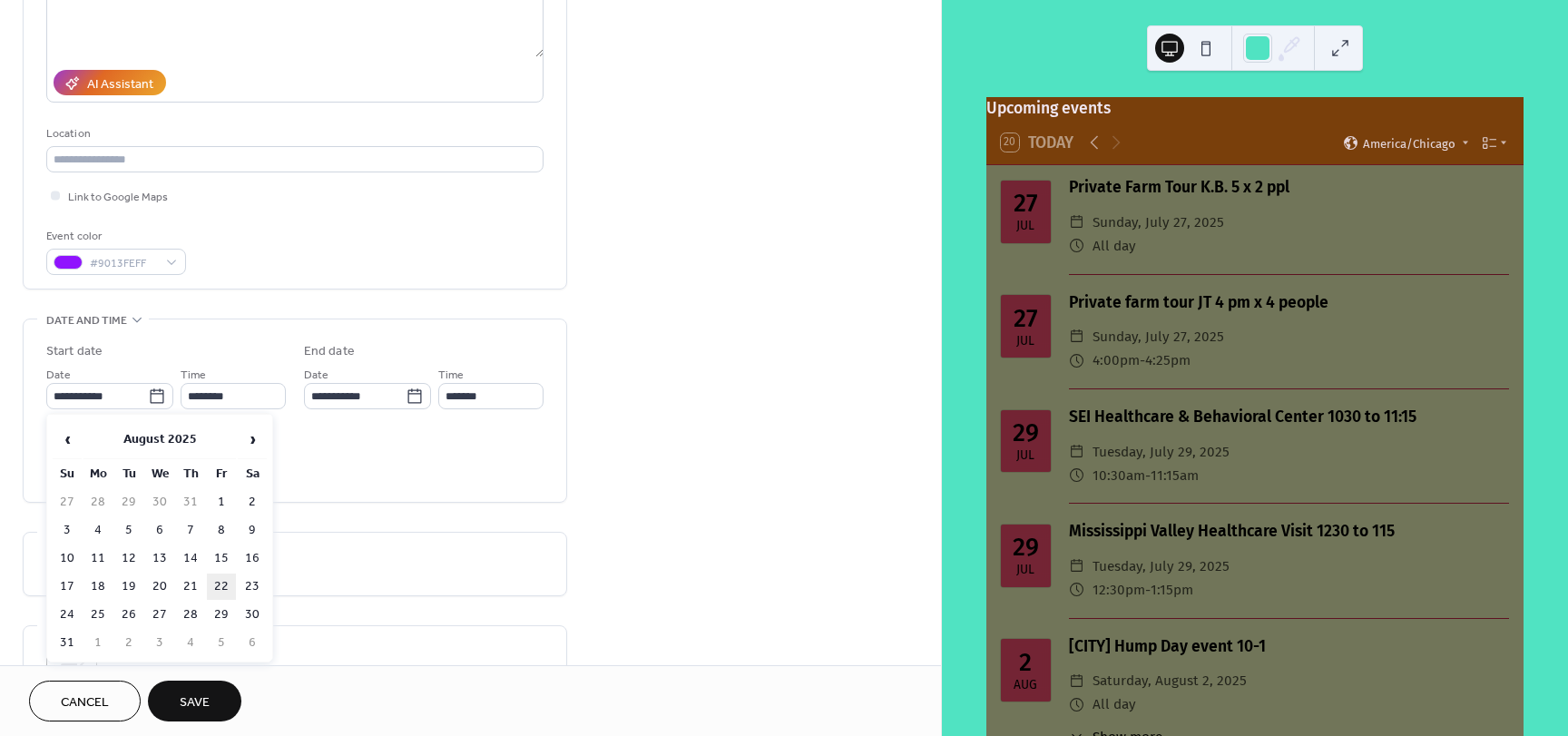 click on "22" at bounding box center [221, 586] 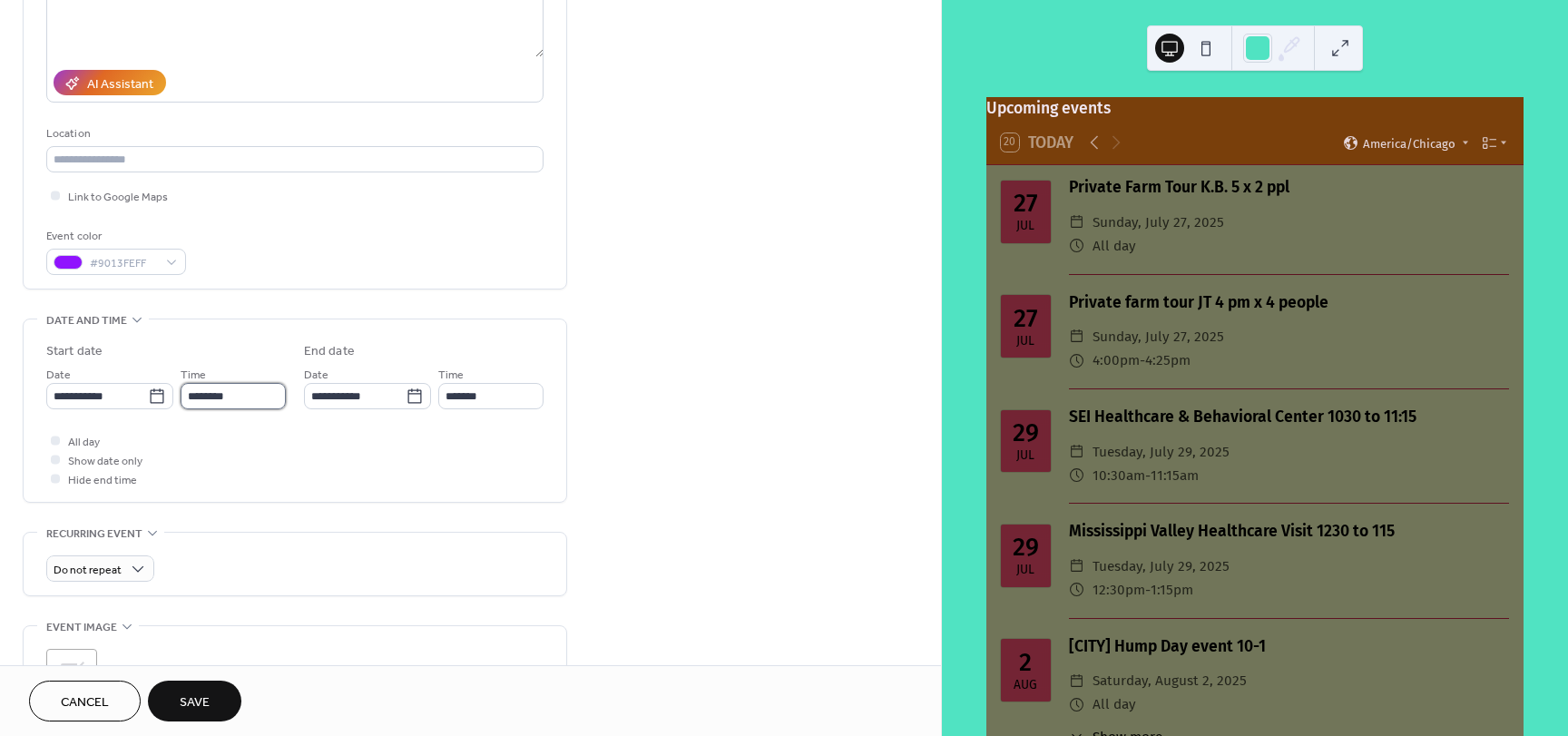 click on "********" at bounding box center (233, 396) 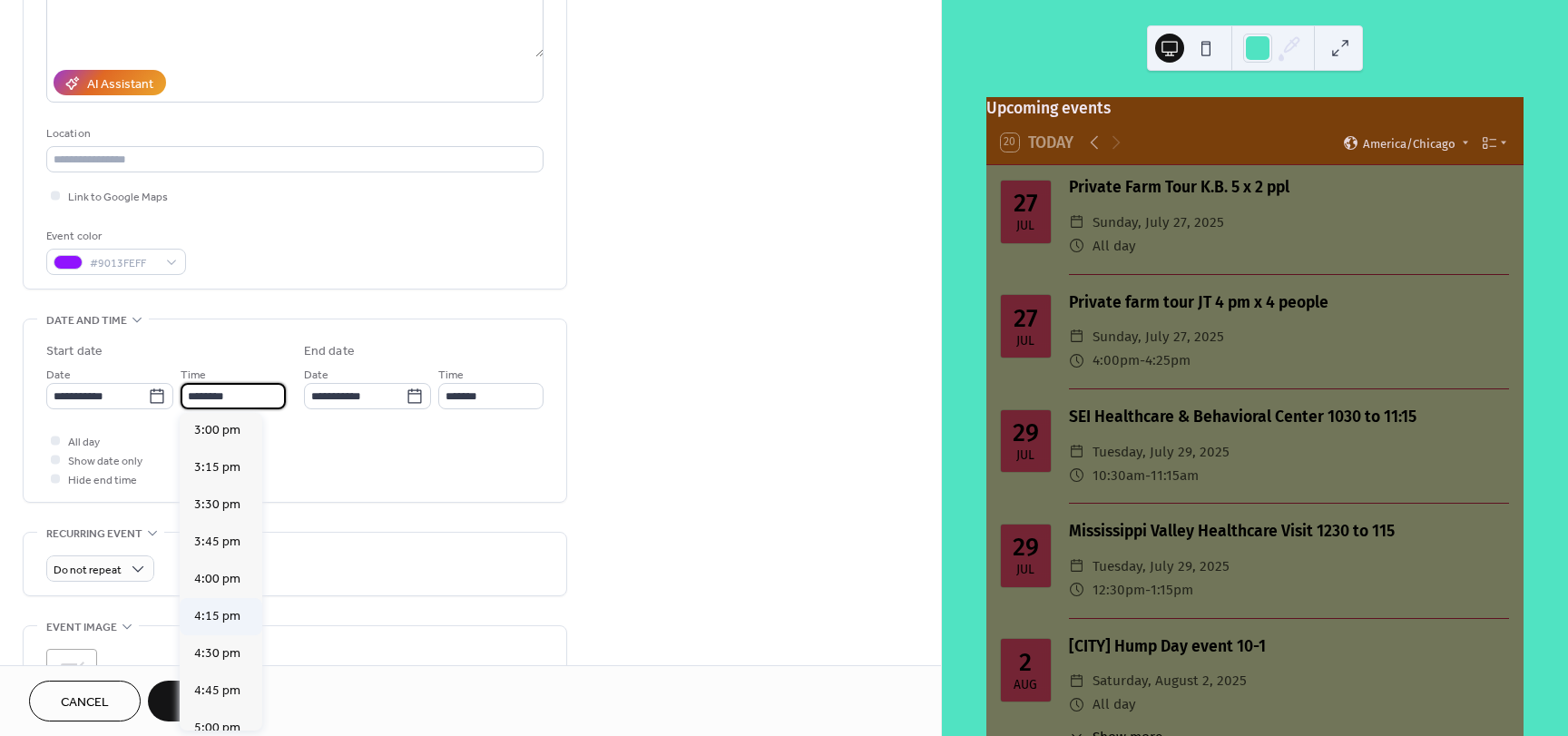 scroll, scrollTop: 2240, scrollLeft: 0, axis: vertical 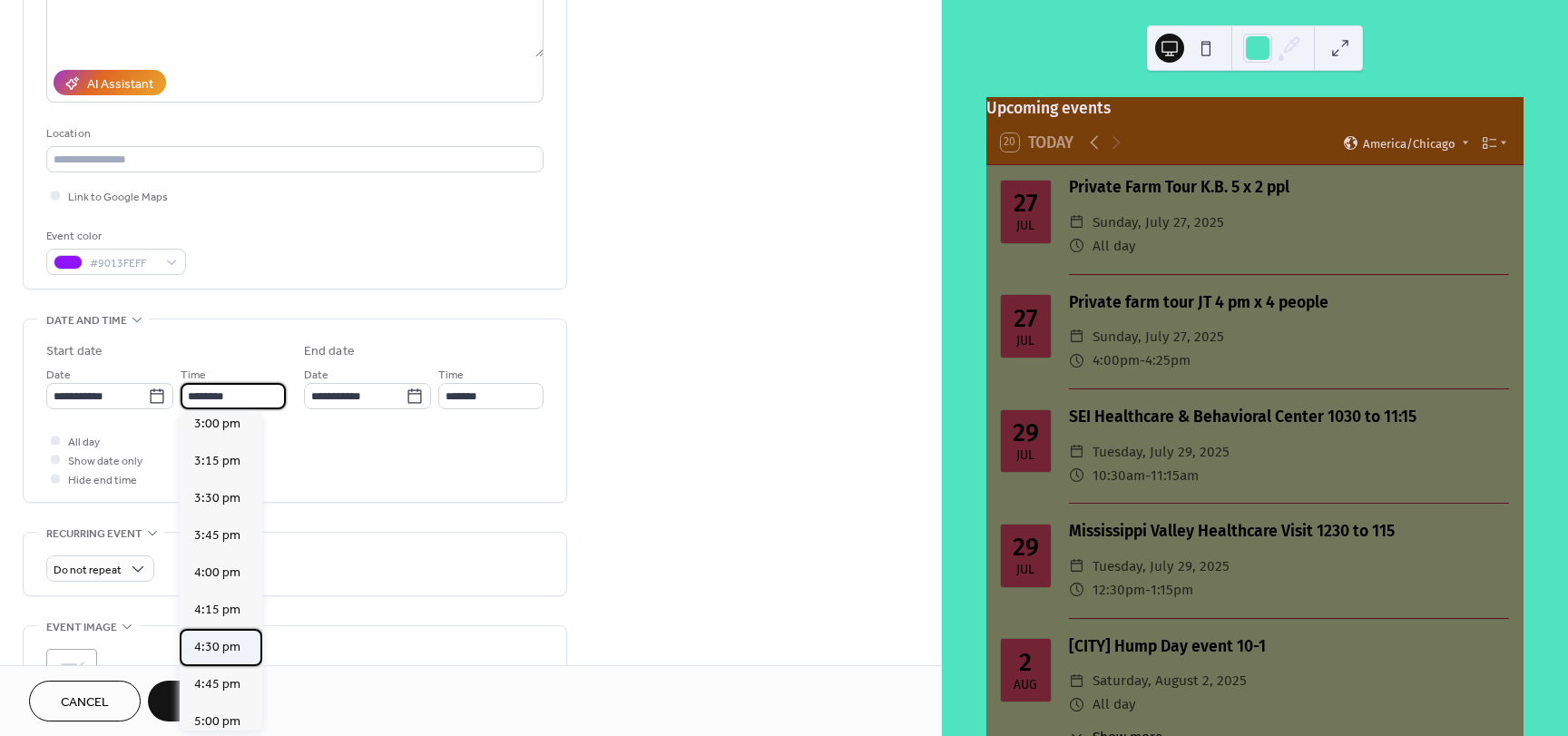 click on "4:30 pm" at bounding box center [217, 647] 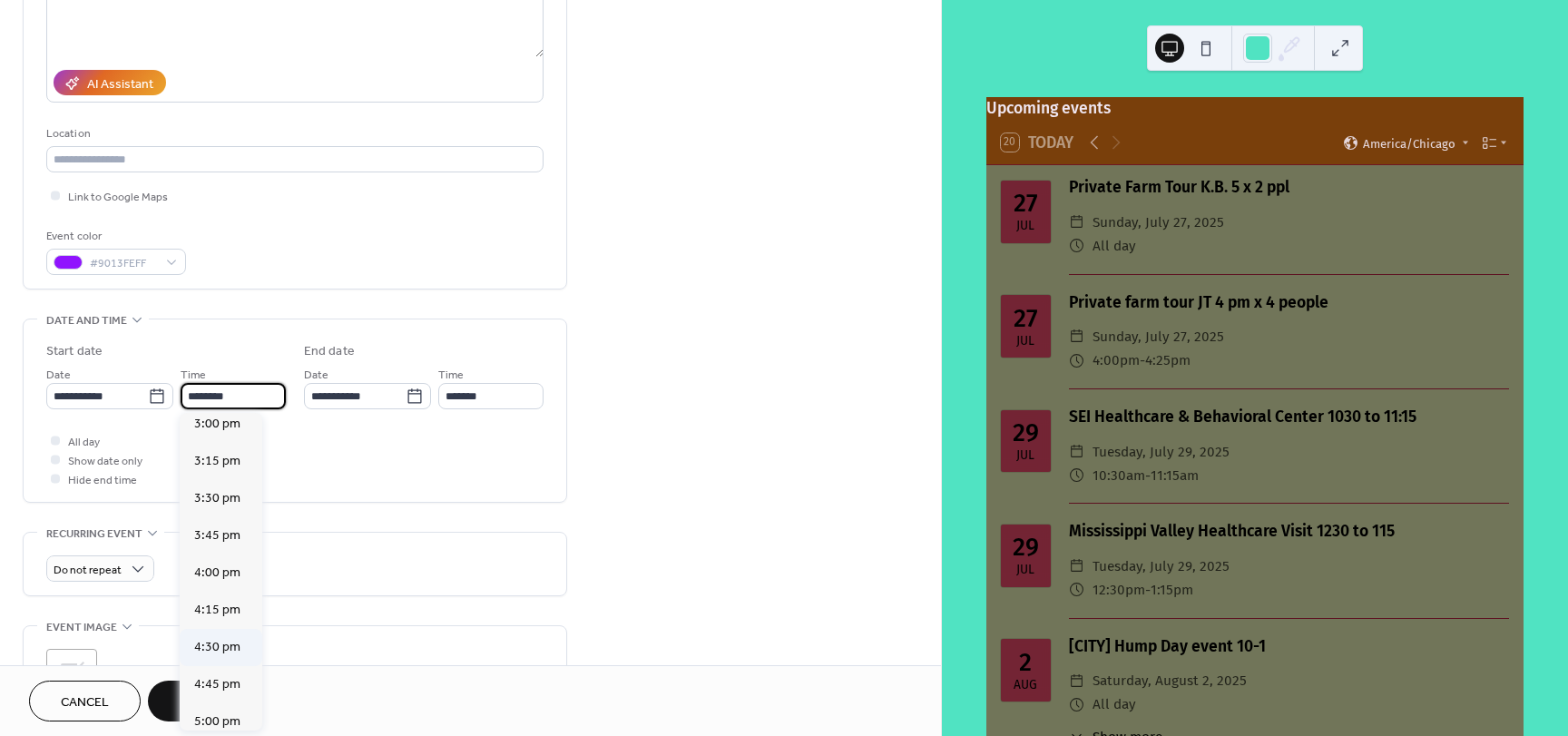 type on "*******" 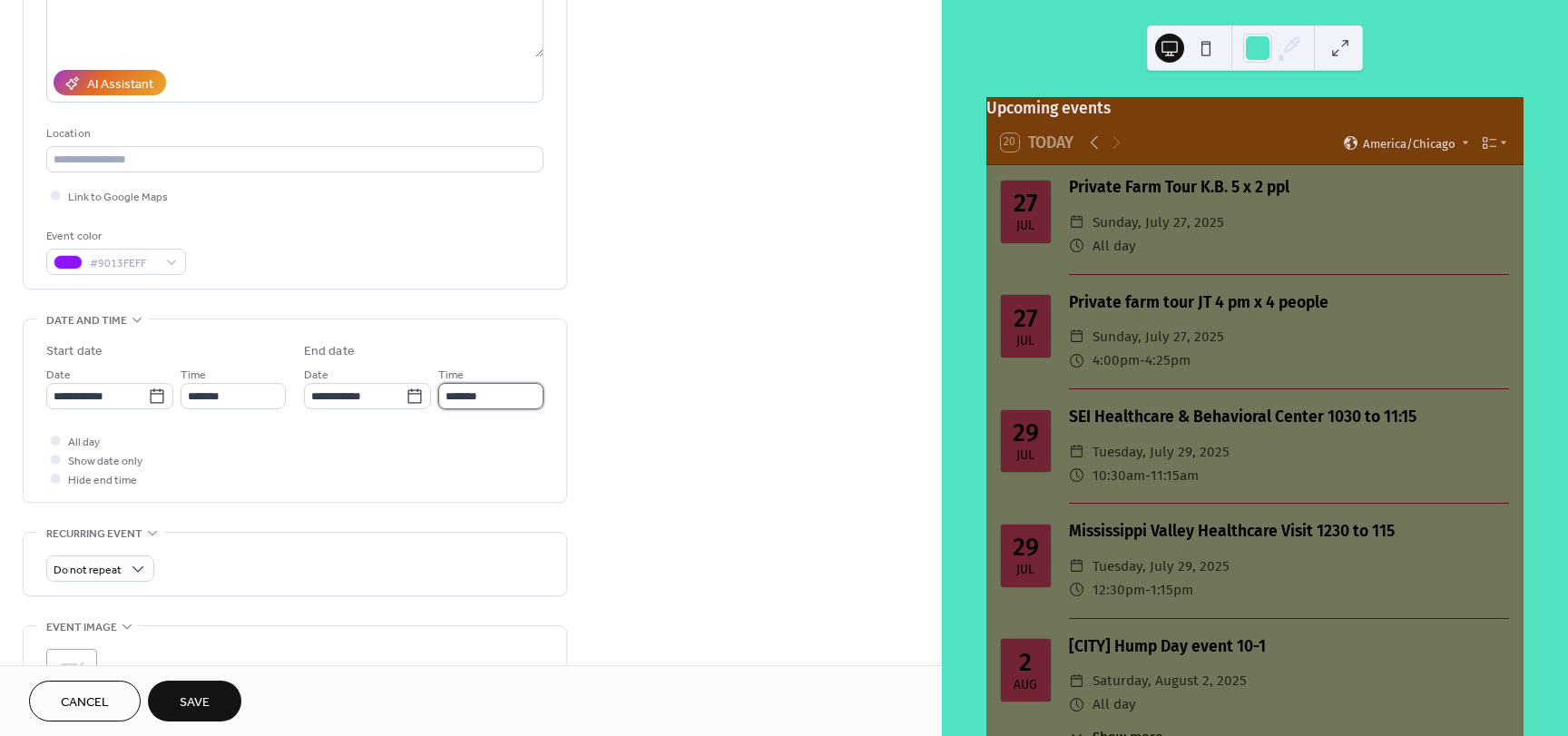 click on "*******" at bounding box center (491, 396) 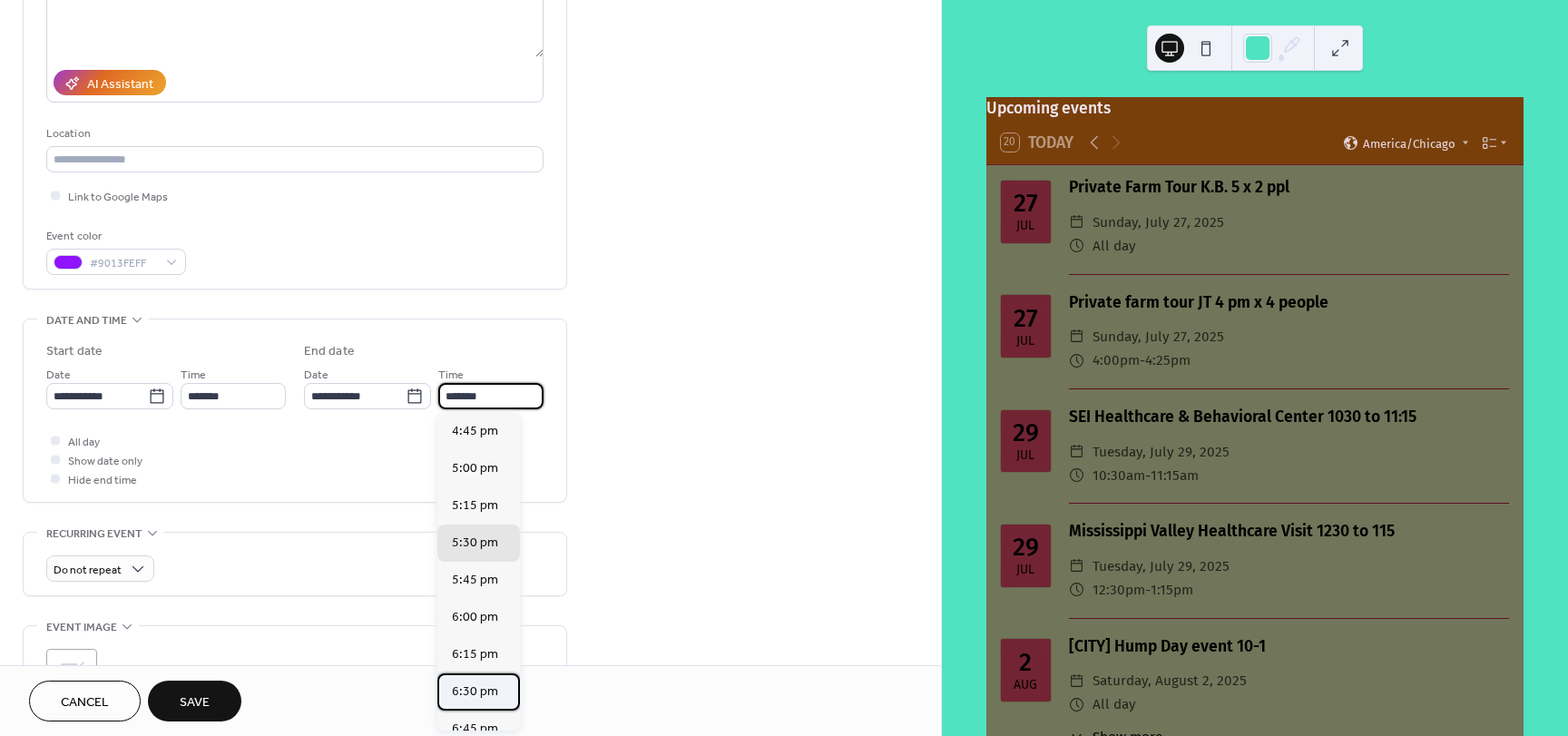 click on "6:30 pm" at bounding box center (475, 692) 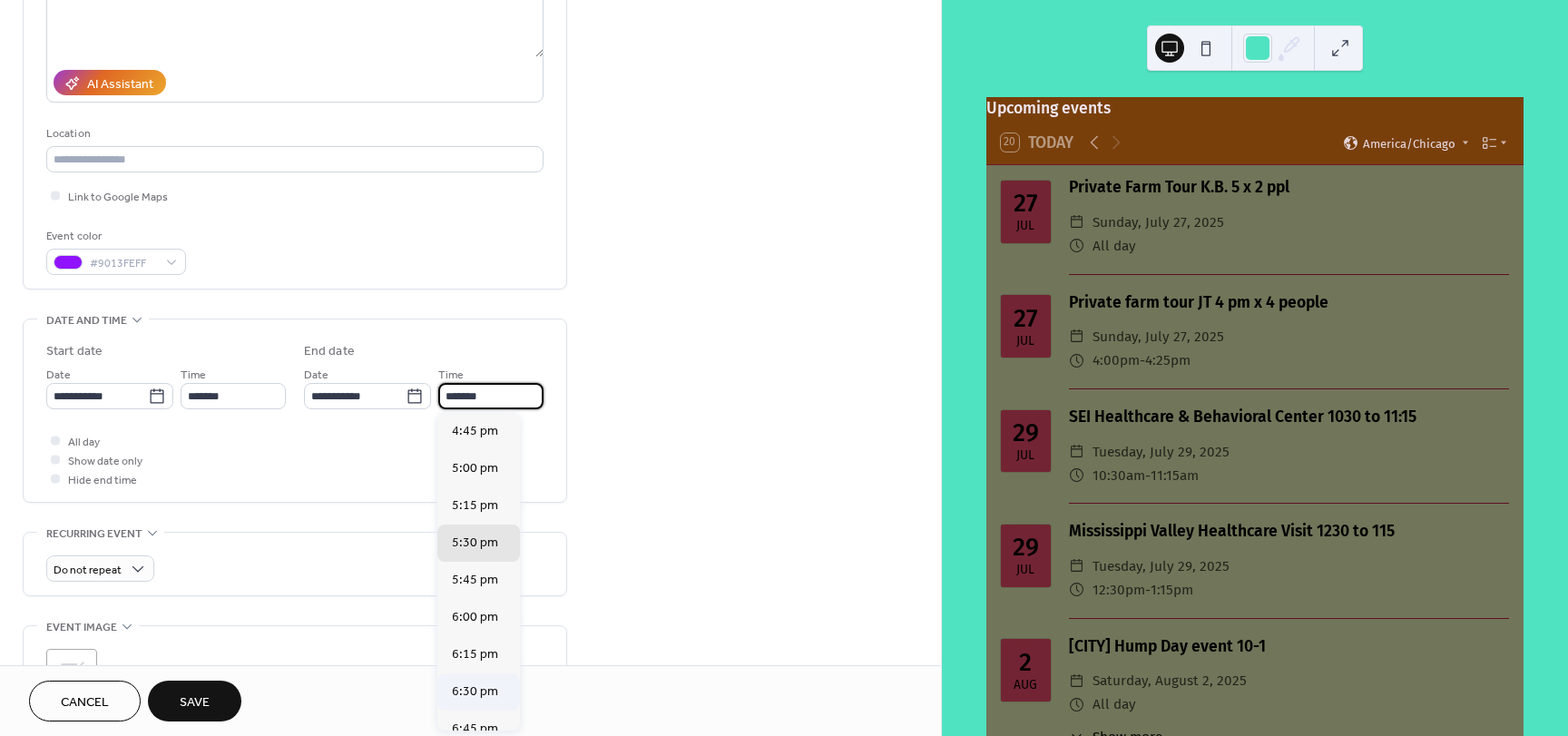 type on "*******" 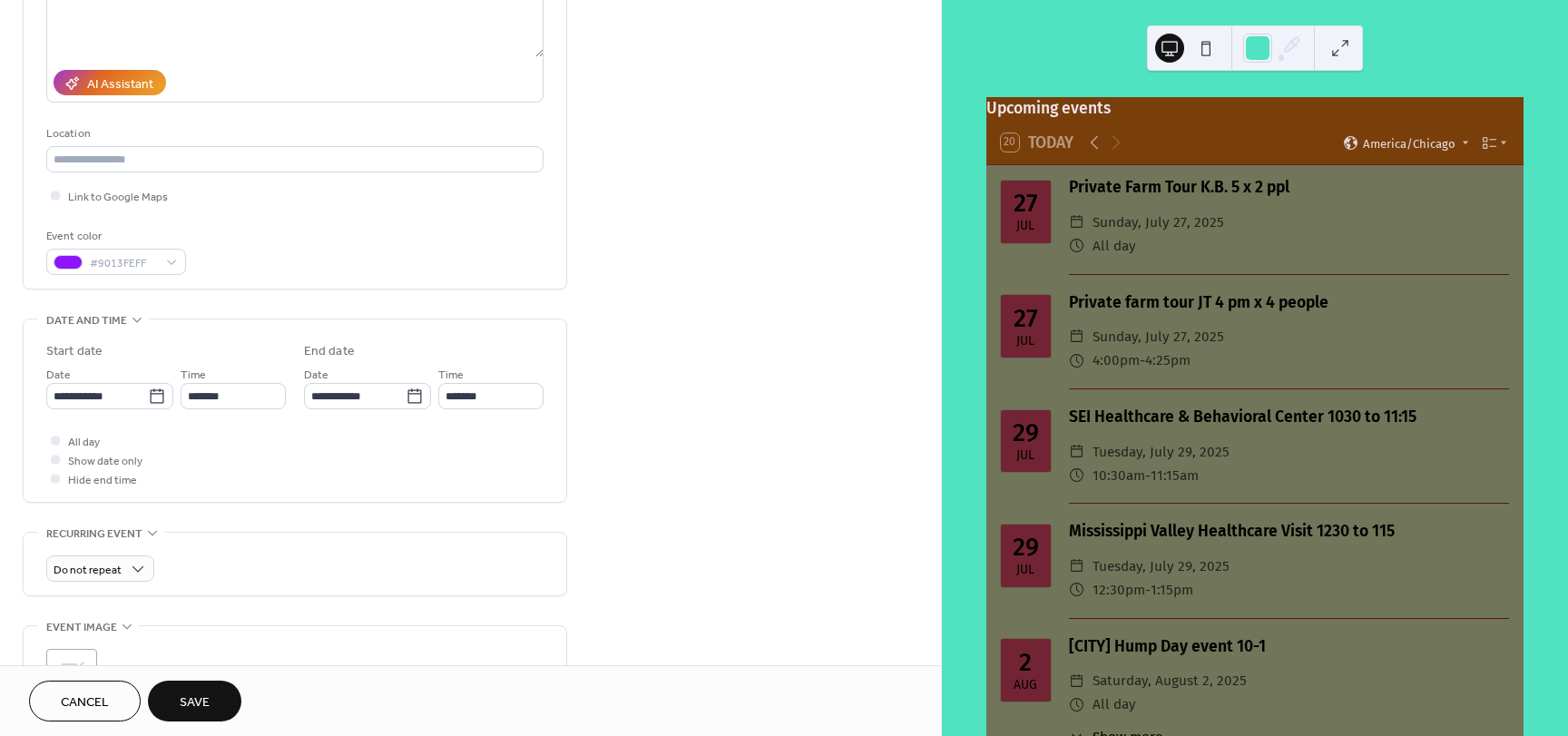 click on "Save" at bounding box center (194, 701) 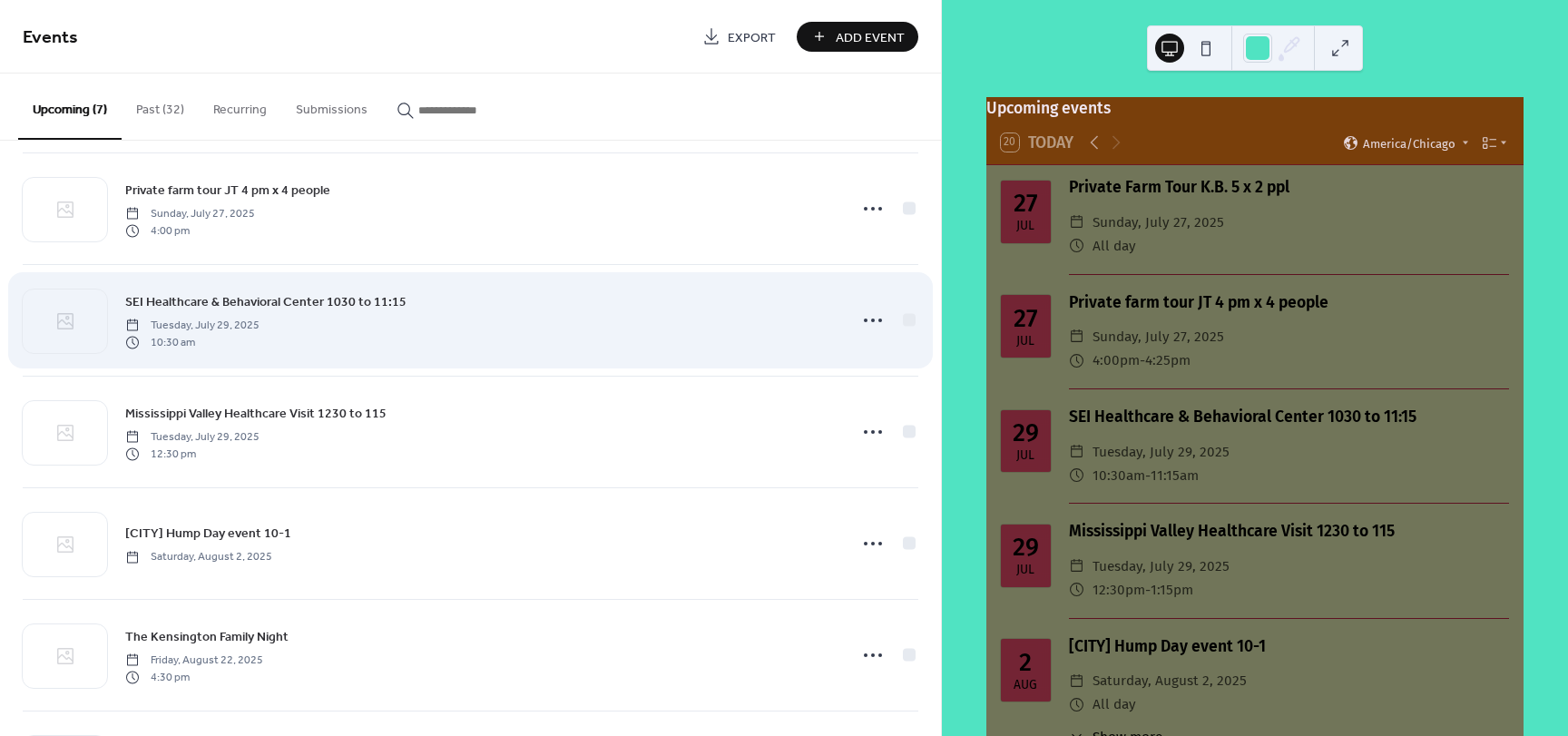 scroll, scrollTop: 240, scrollLeft: 0, axis: vertical 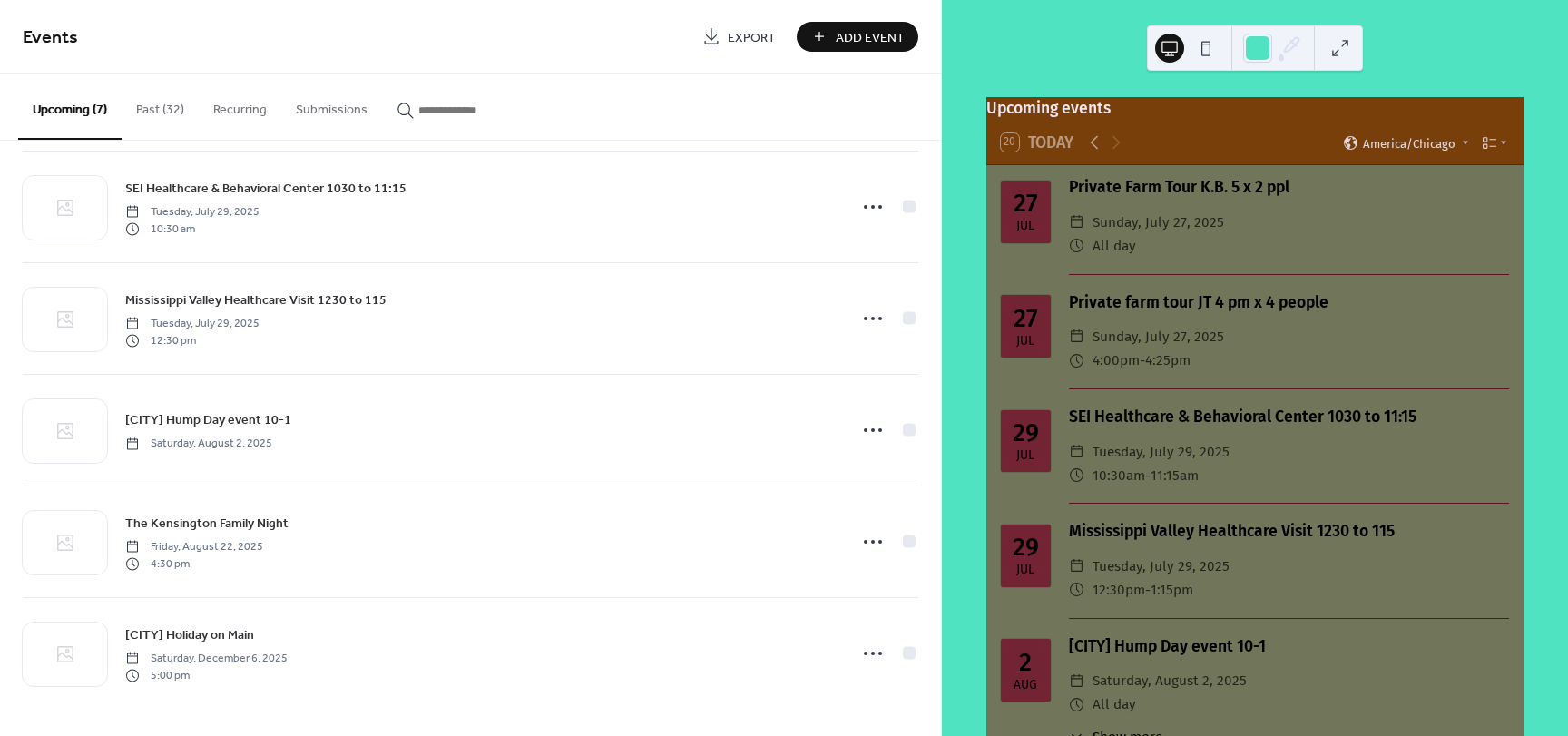 click on "Add Event" at bounding box center (870, 37) 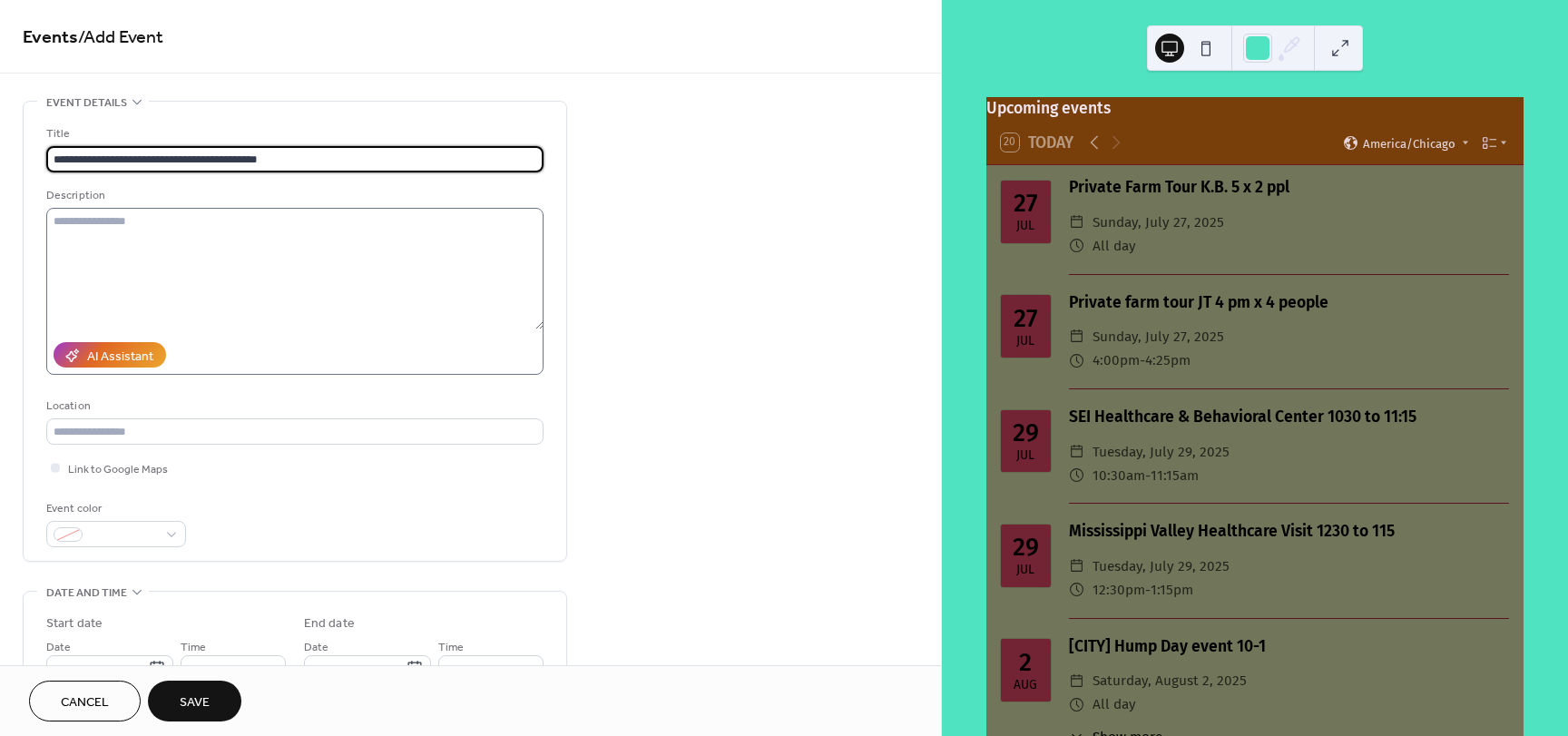 type on "**********" 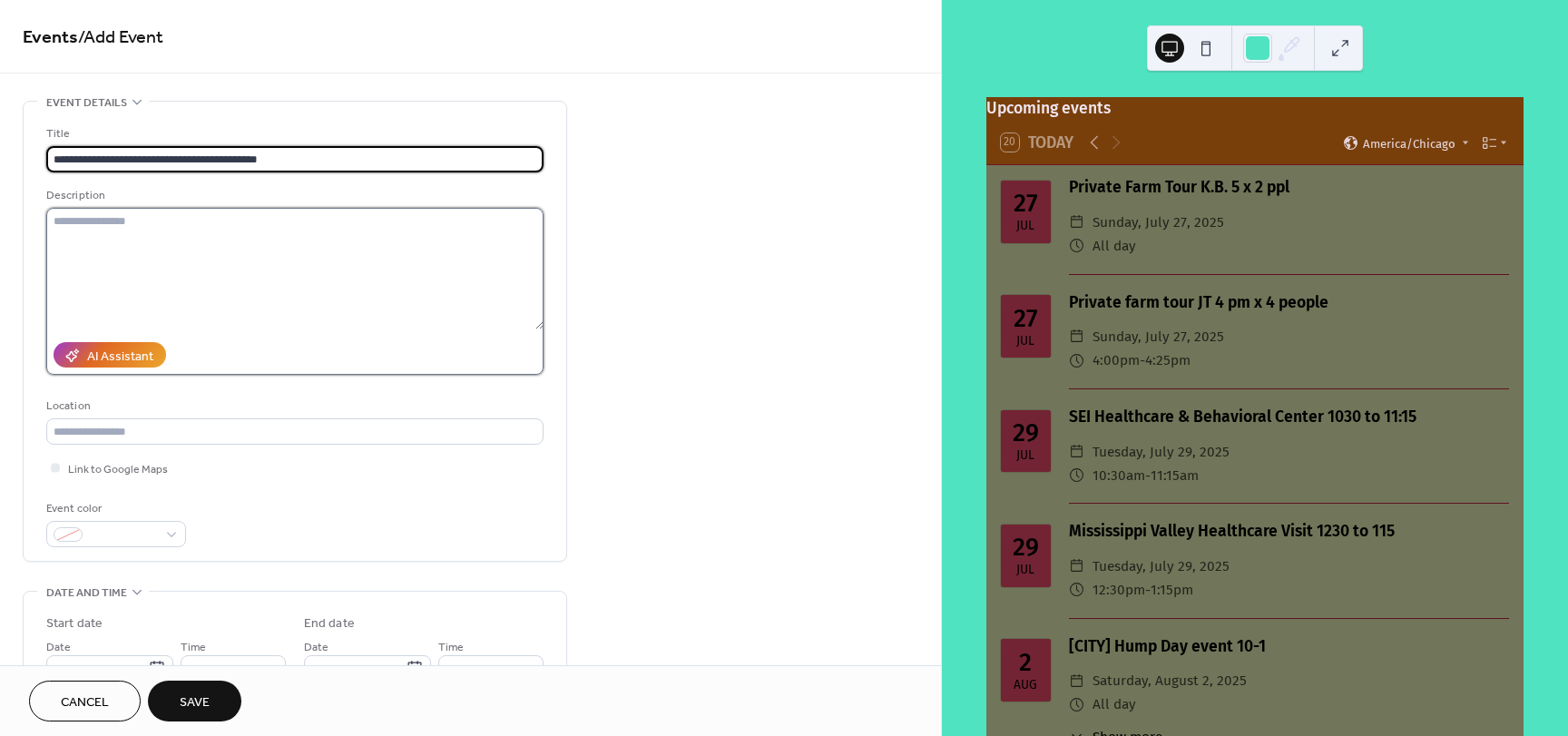 drag, startPoint x: 288, startPoint y: 234, endPoint x: 289, endPoint y: 244, distance: 10.04988 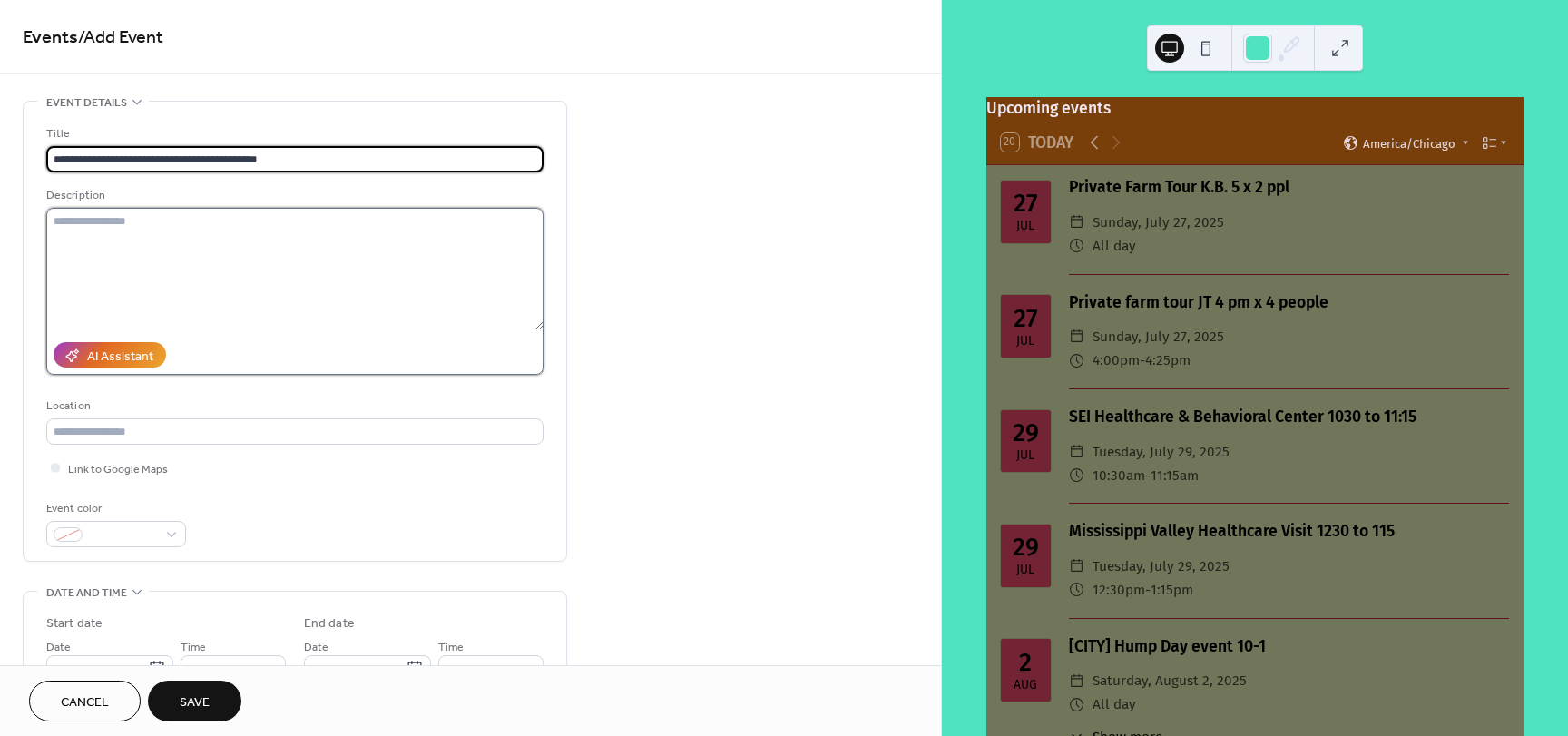 click at bounding box center [295, 269] 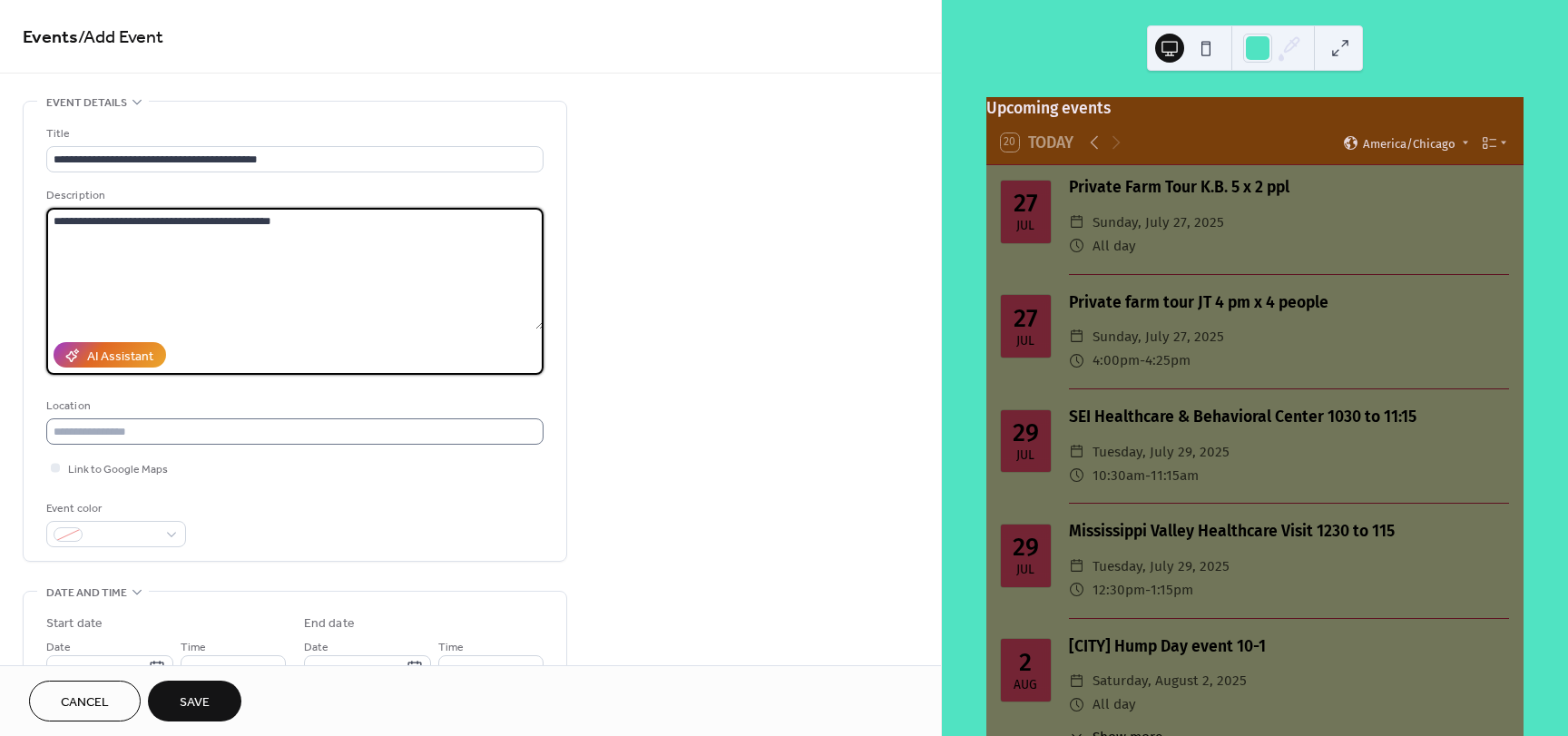 type on "**********" 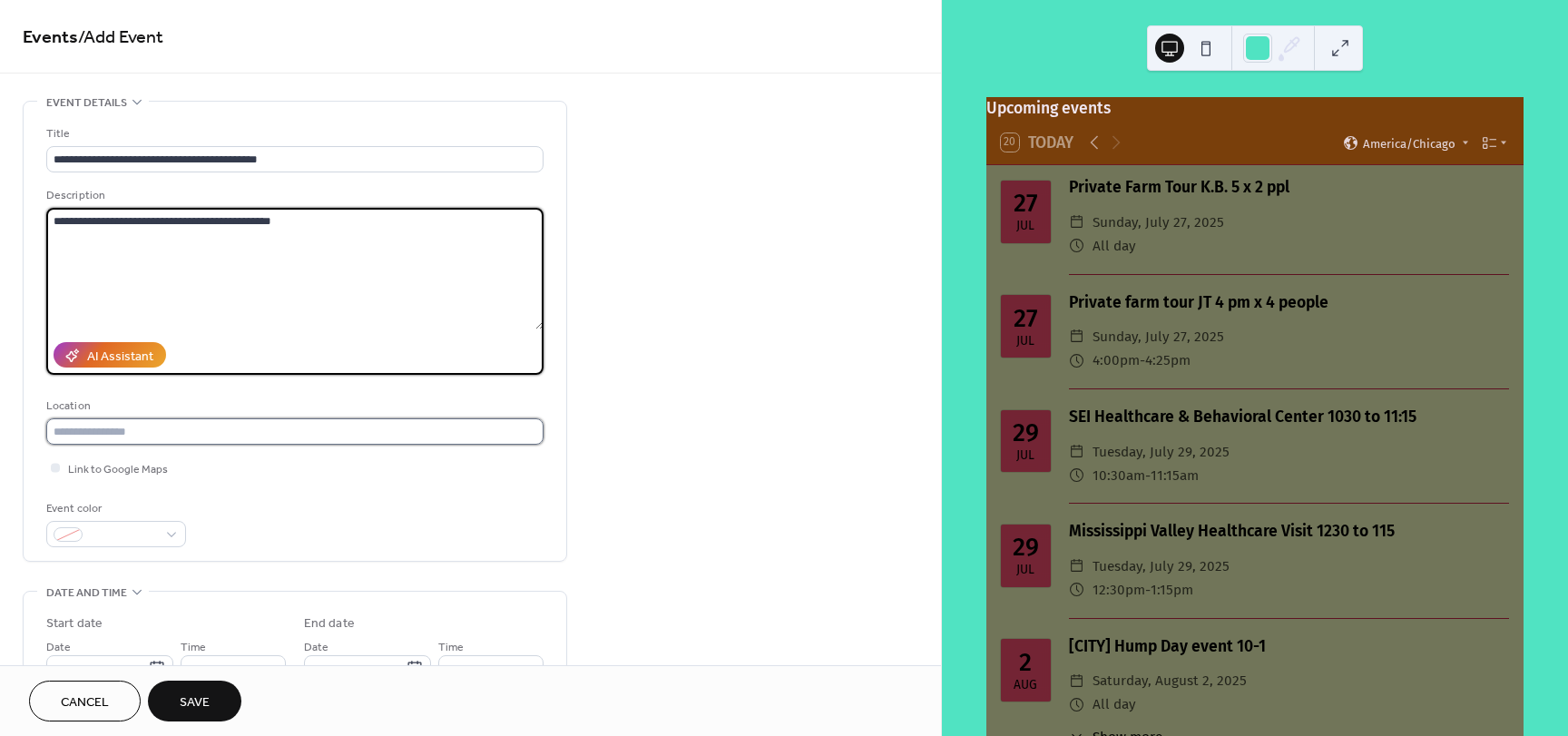 click at bounding box center [295, 431] 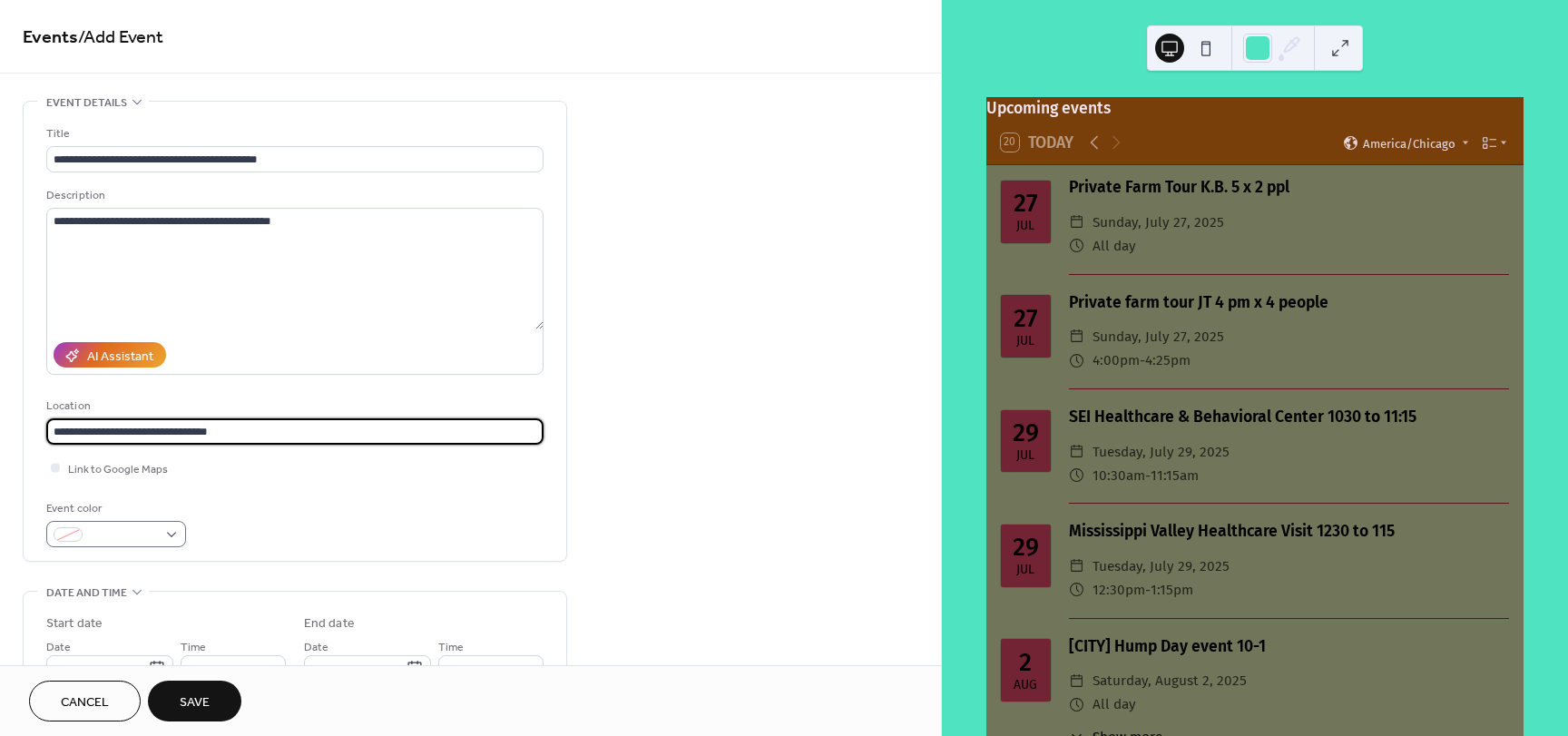 type on "**********" 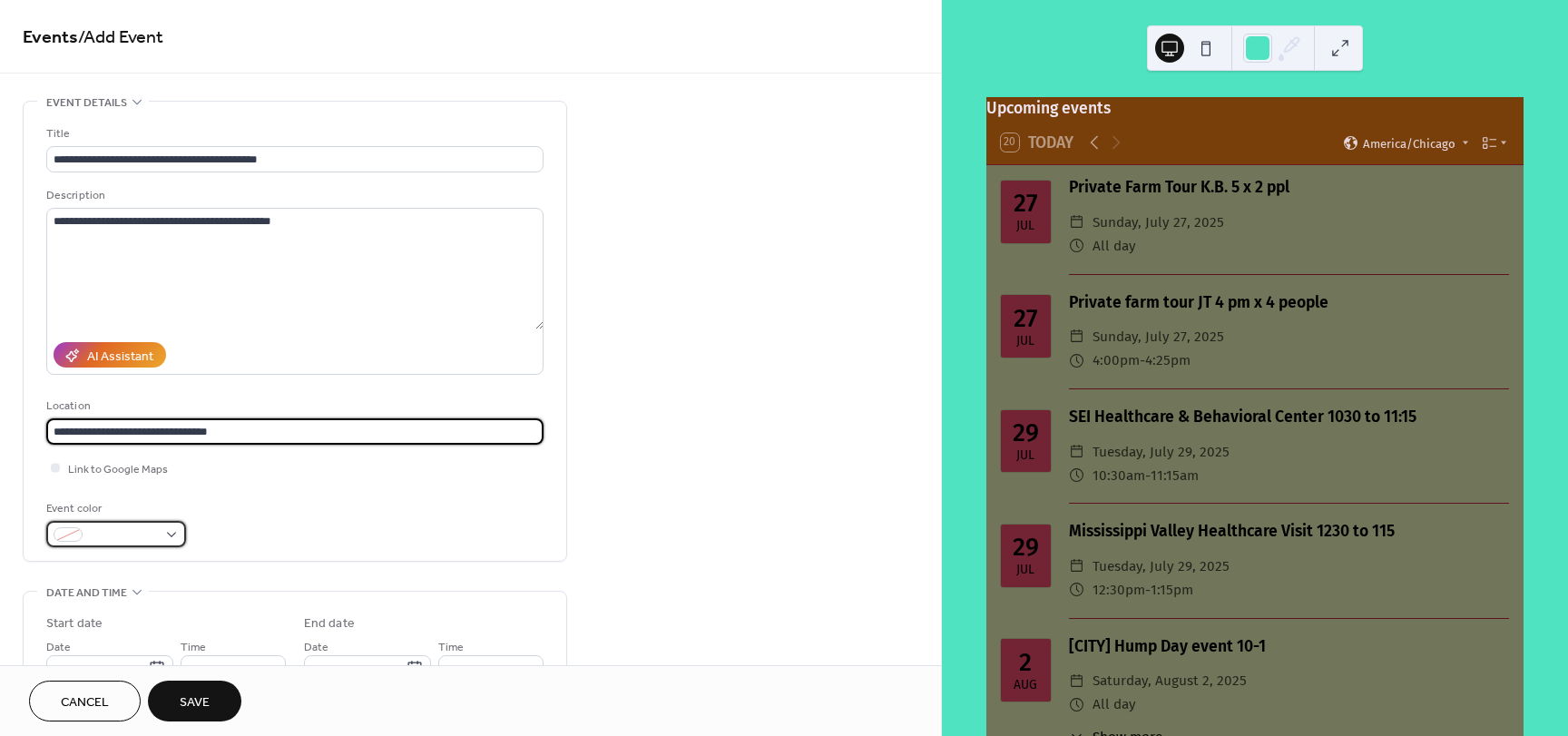 click at bounding box center (123, 535) 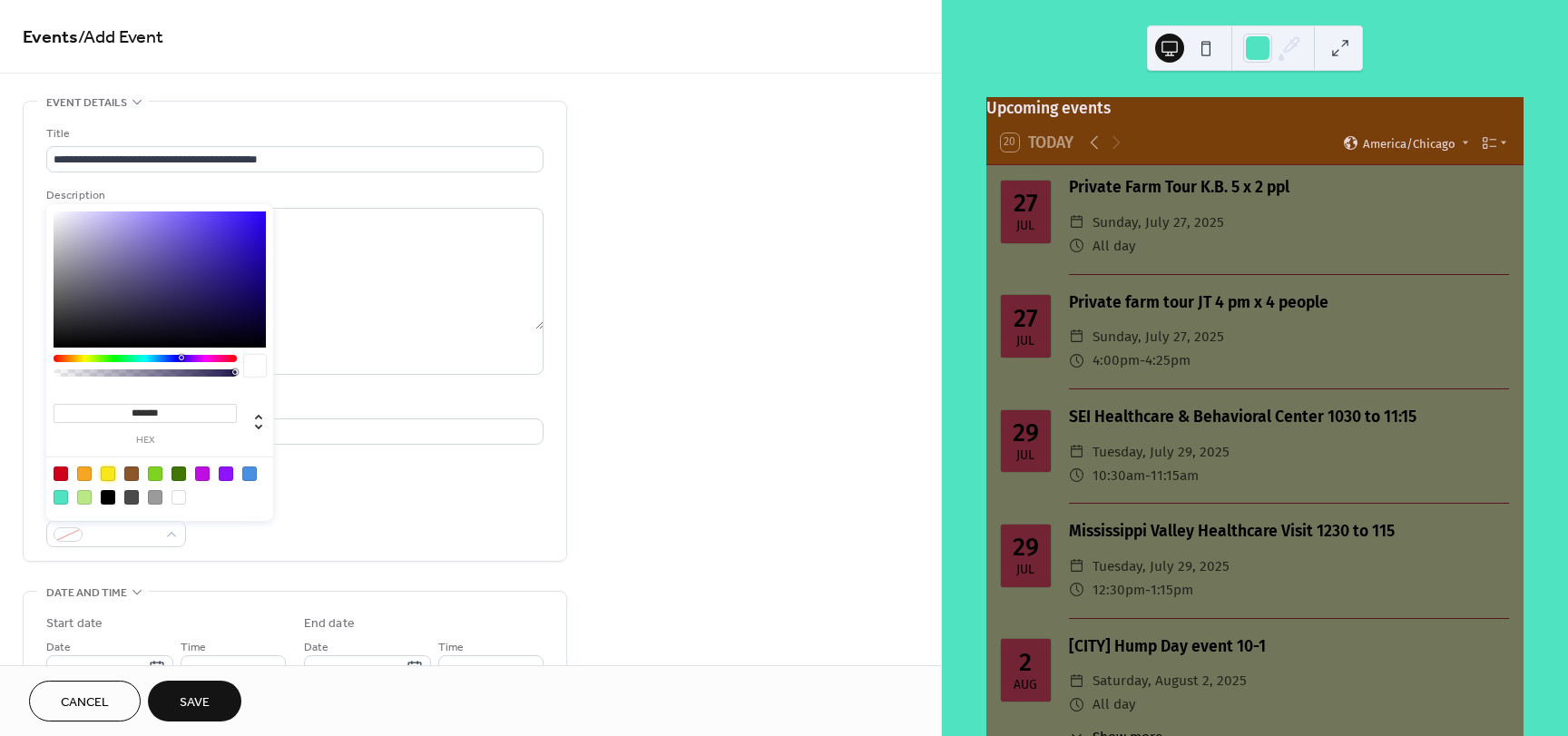 click at bounding box center [108, 474] 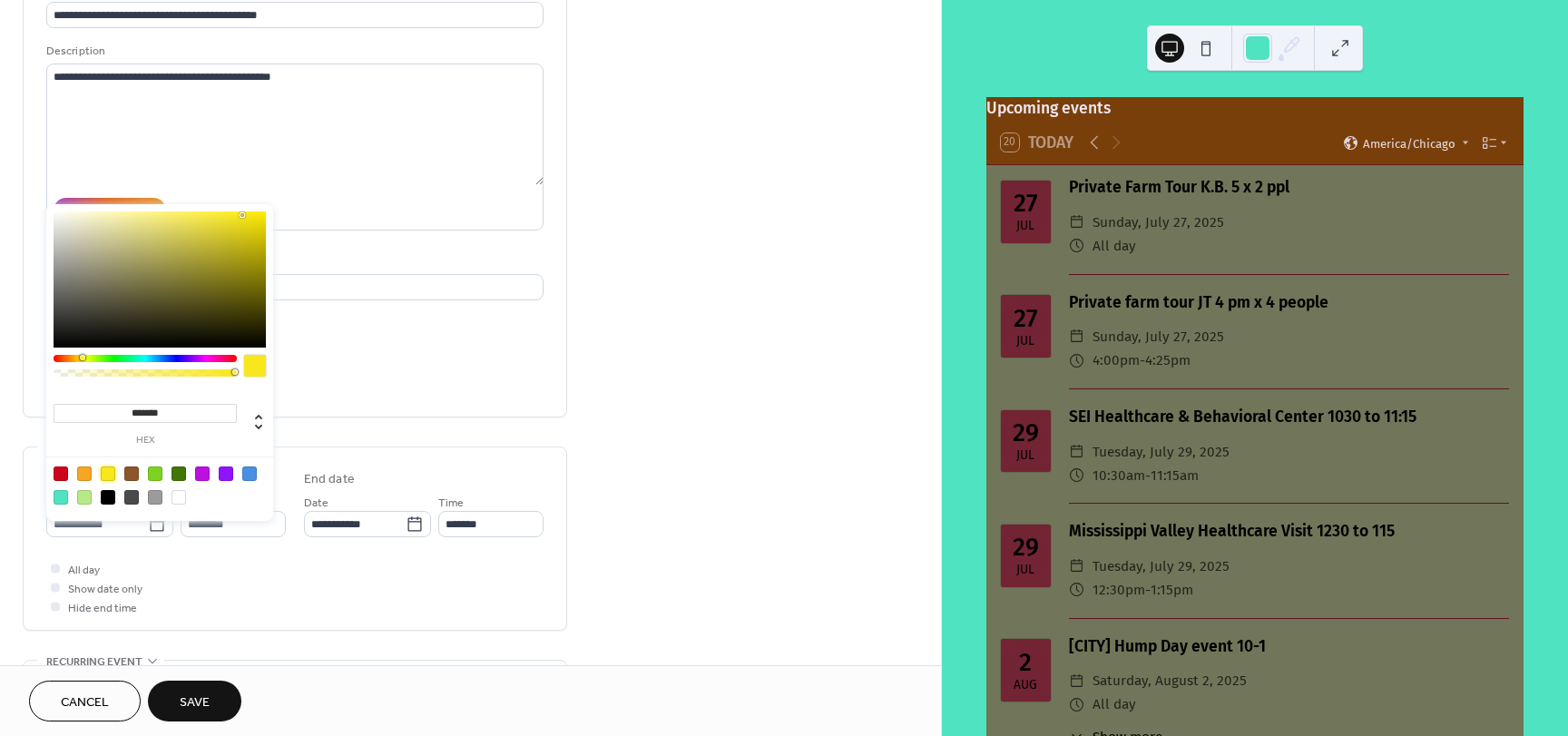 scroll, scrollTop: 272, scrollLeft: 0, axis: vertical 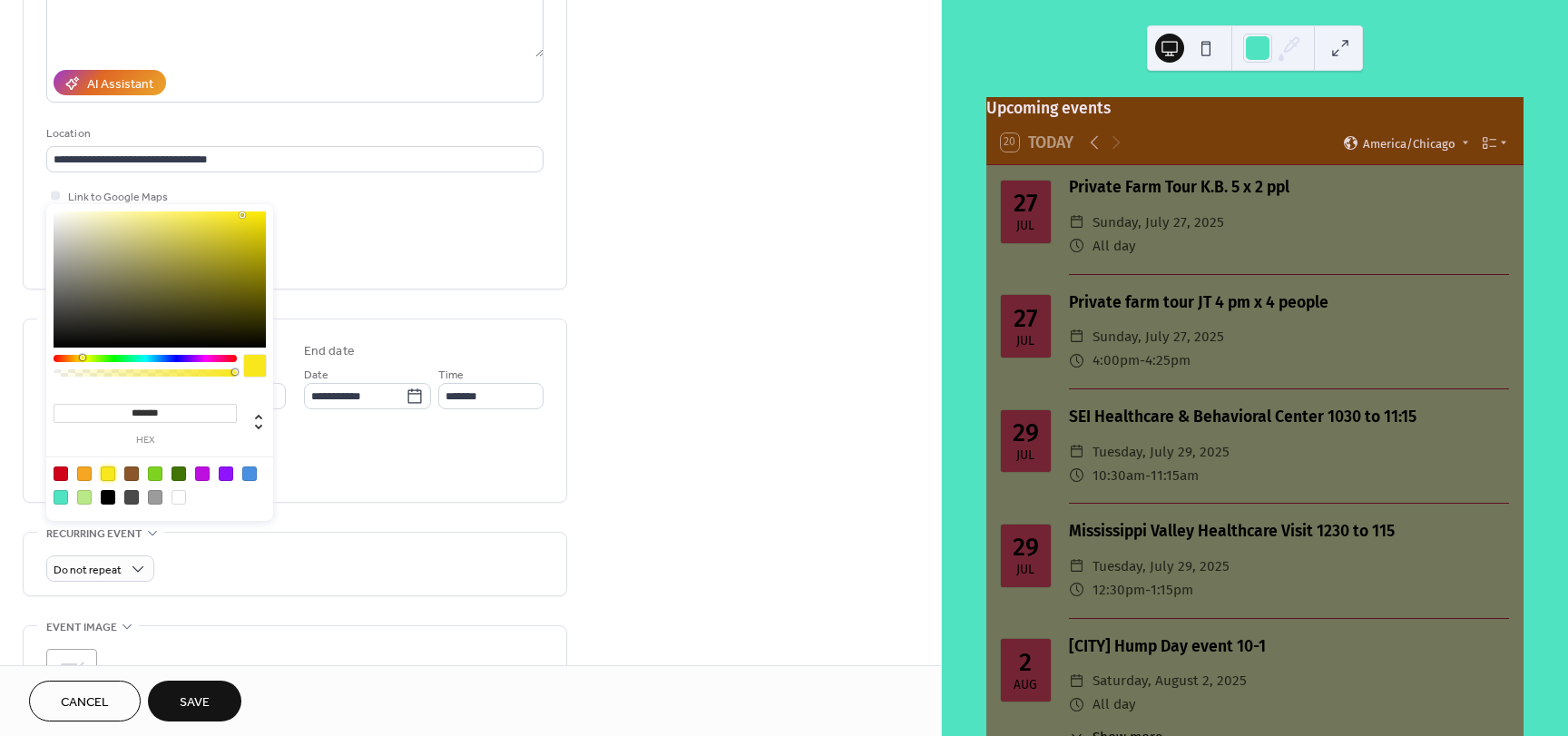 click on "**********" at bounding box center (295, 410) 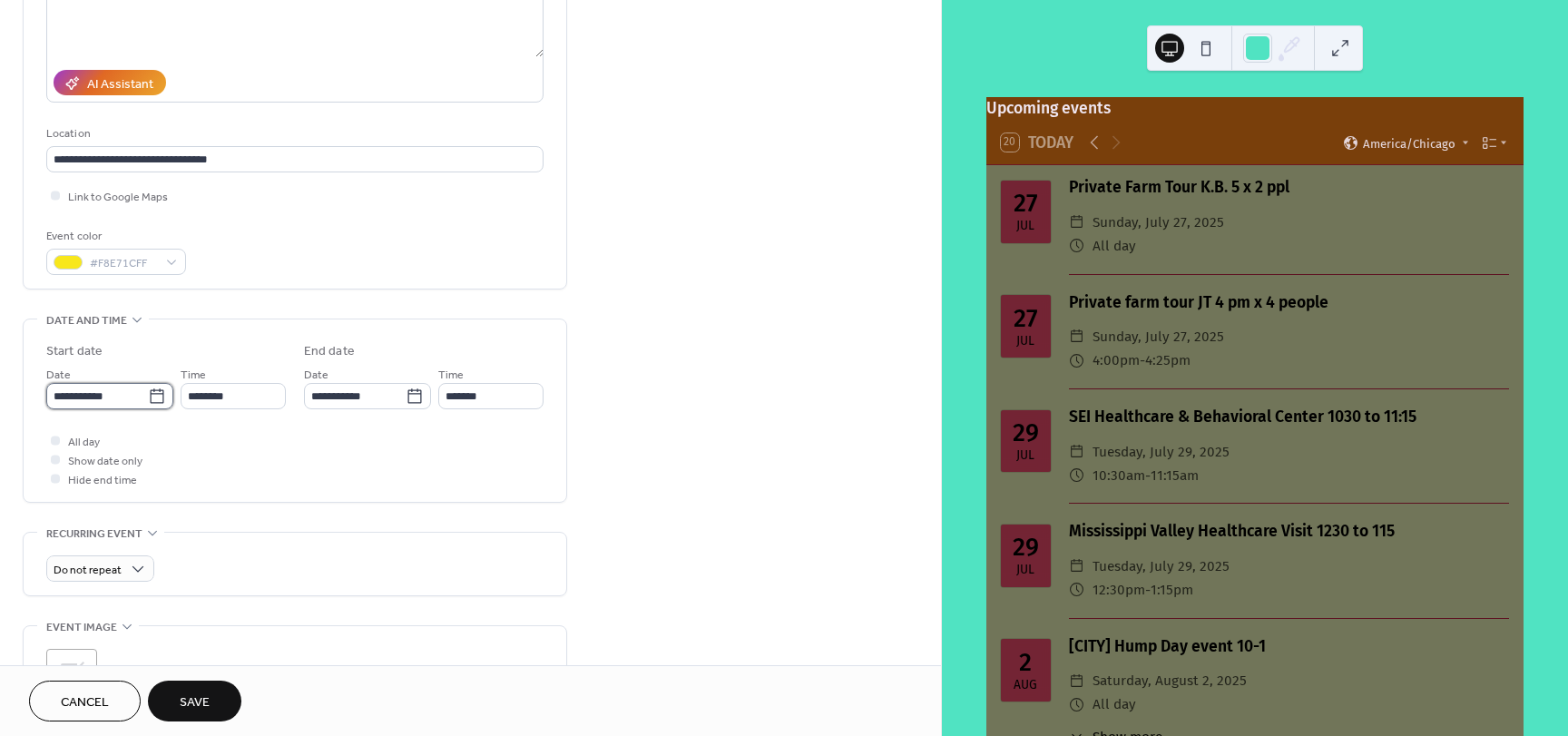 click on "**********" at bounding box center (97, 396) 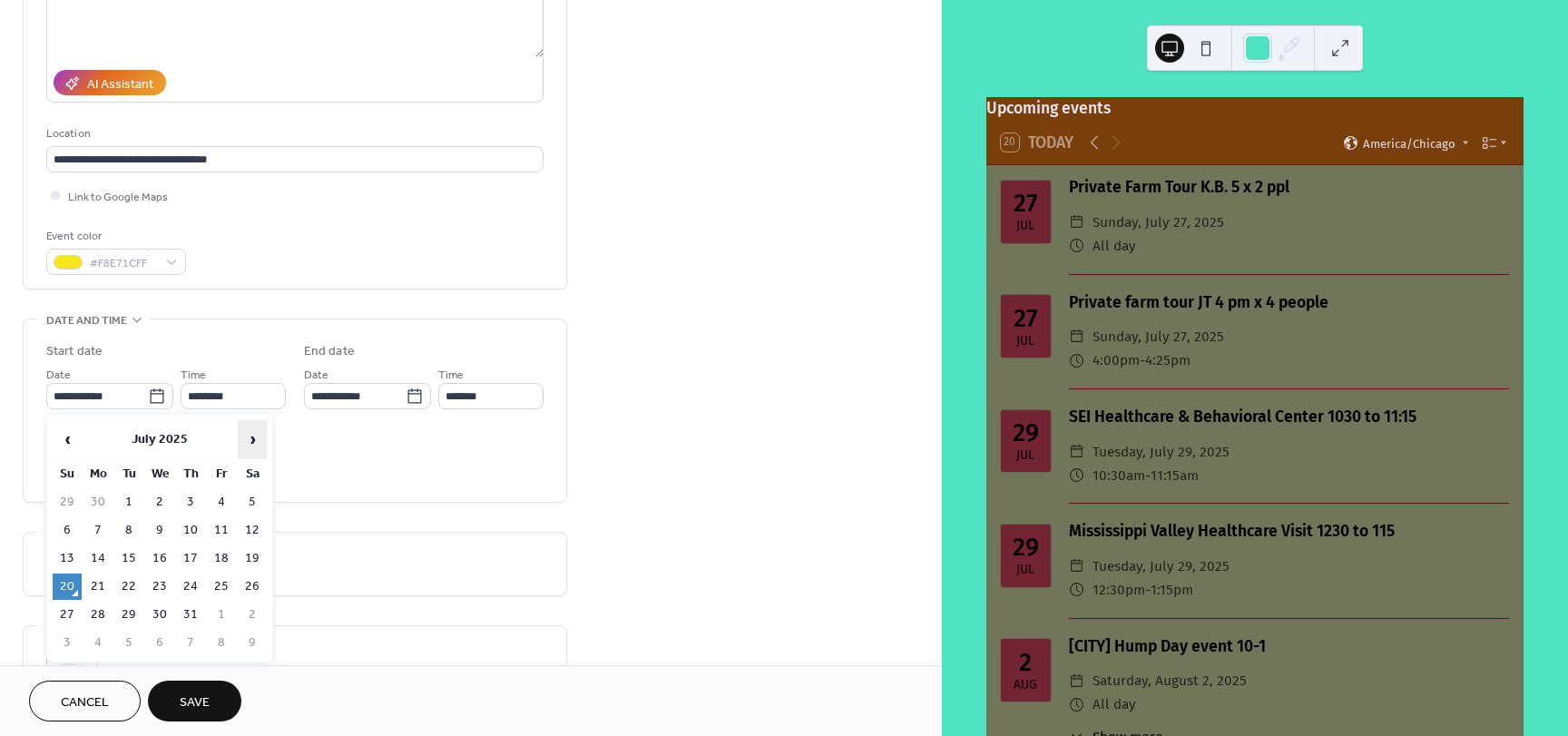 click on "›" at bounding box center [252, 439] 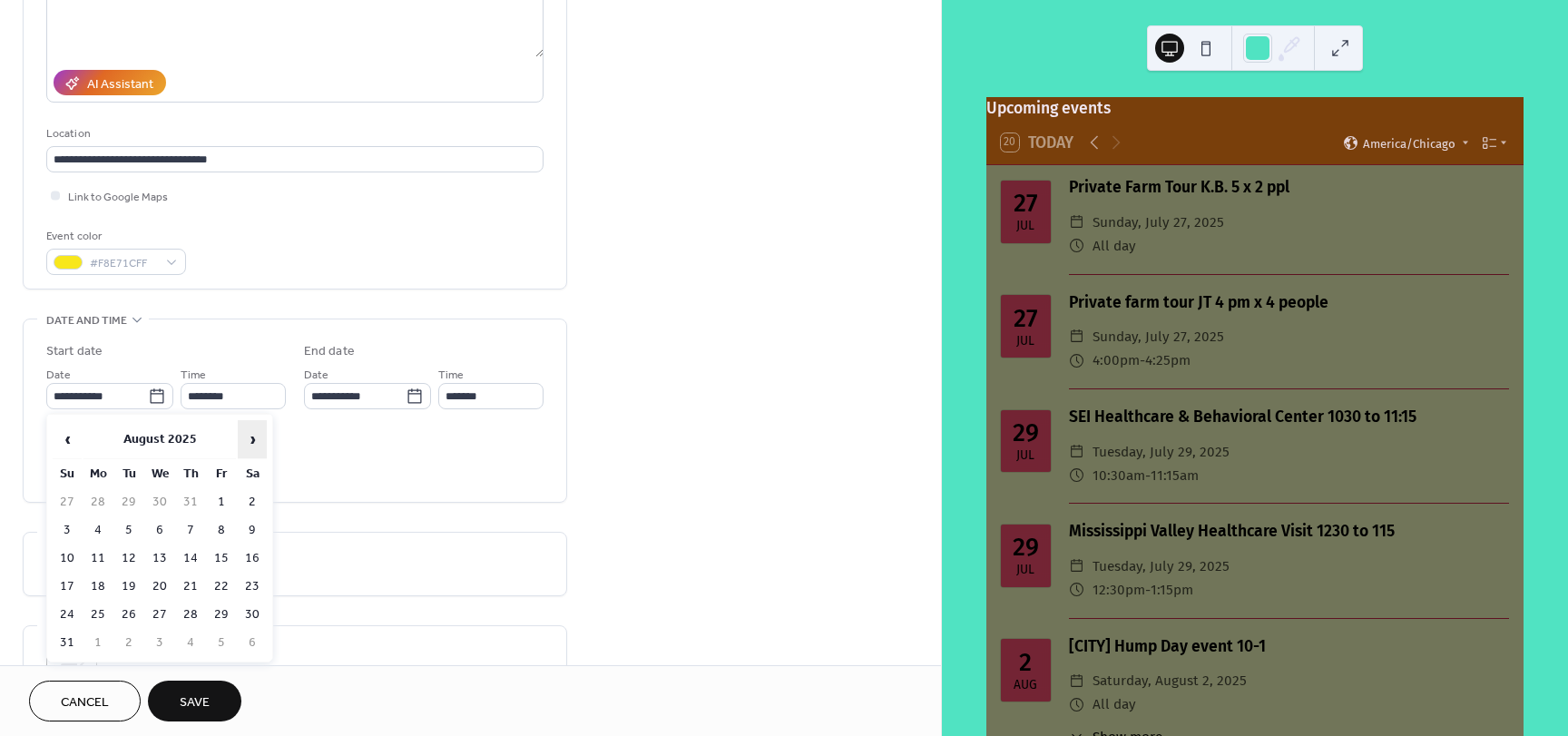 click on "›" at bounding box center [252, 439] 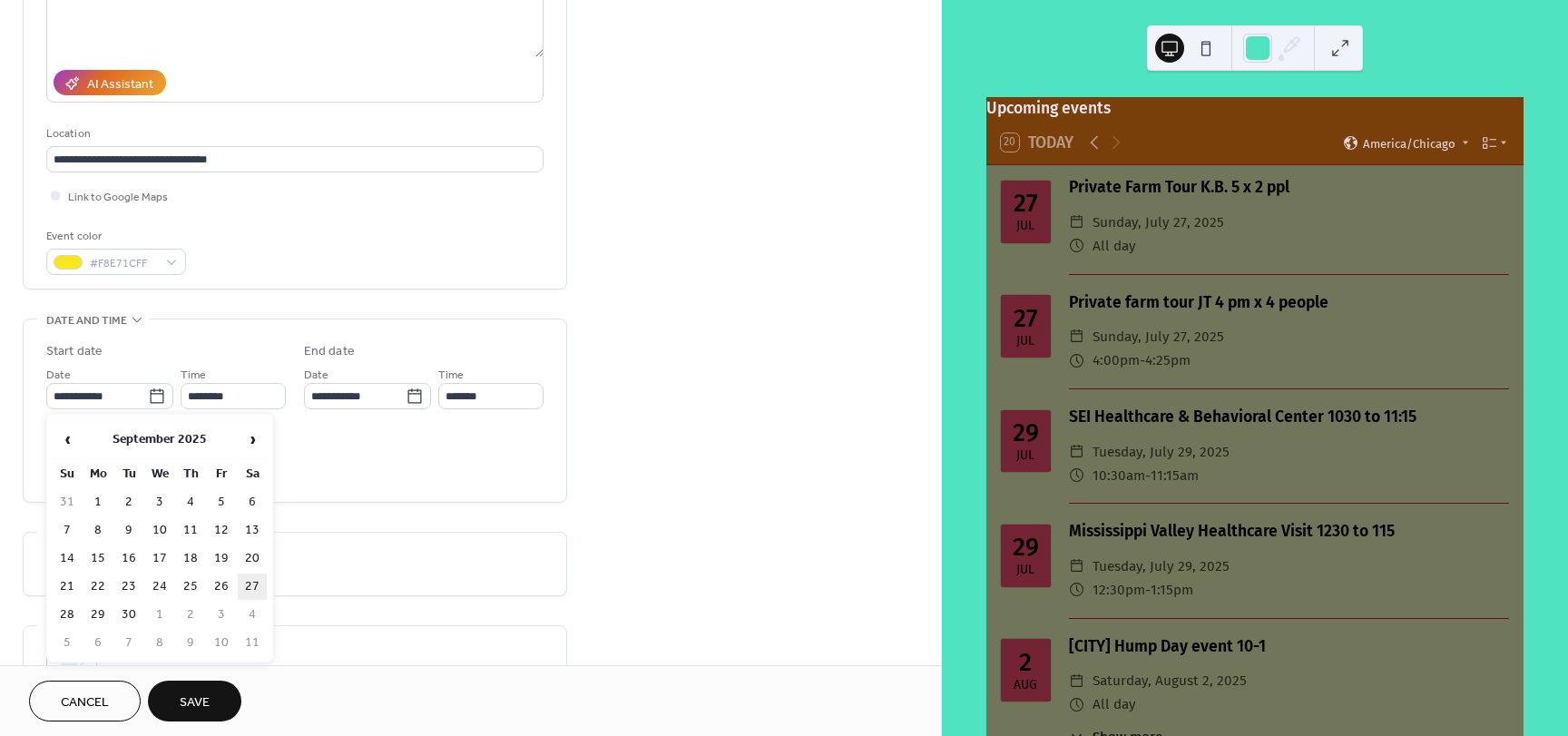 click on "27" at bounding box center [252, 586] 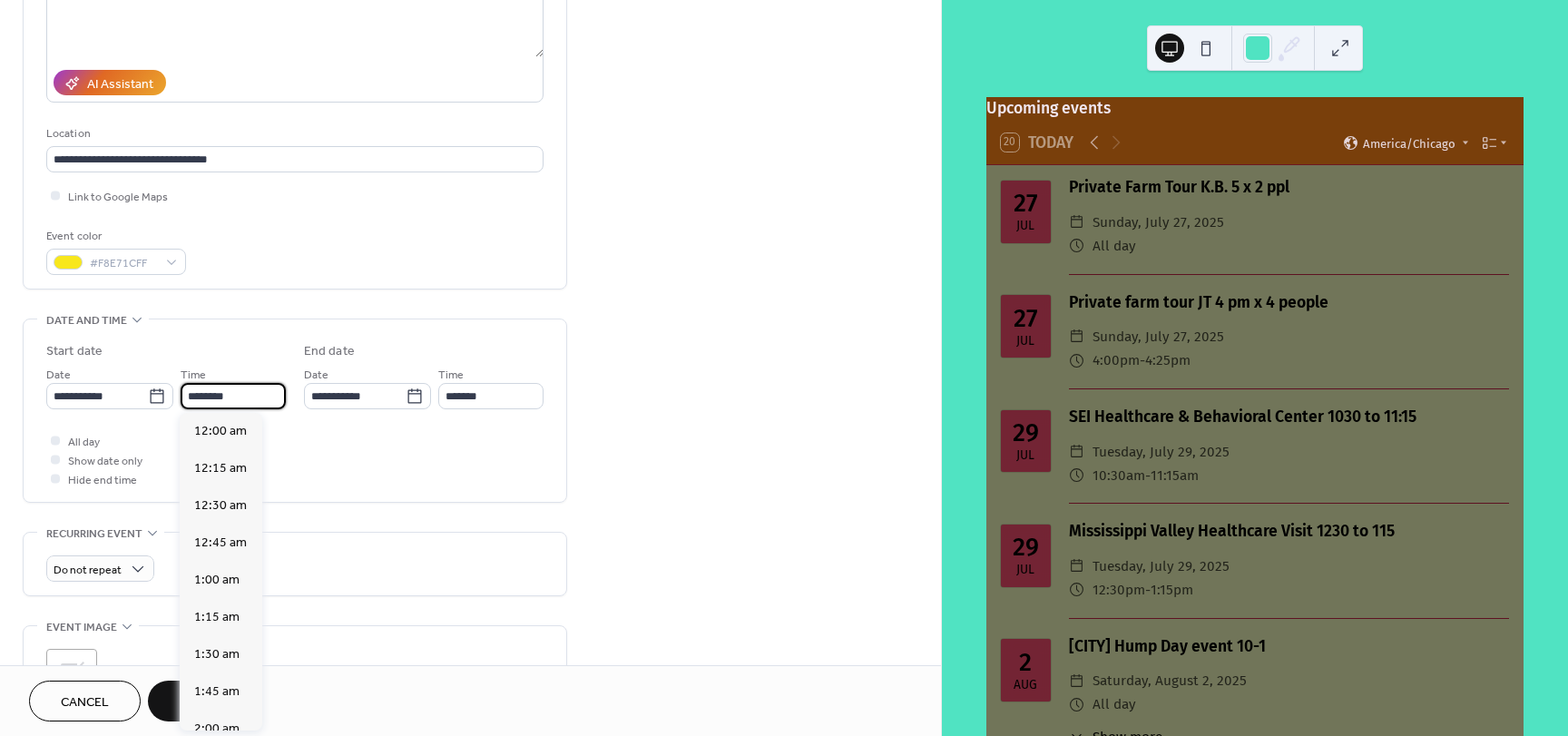 click on "********" at bounding box center (233, 396) 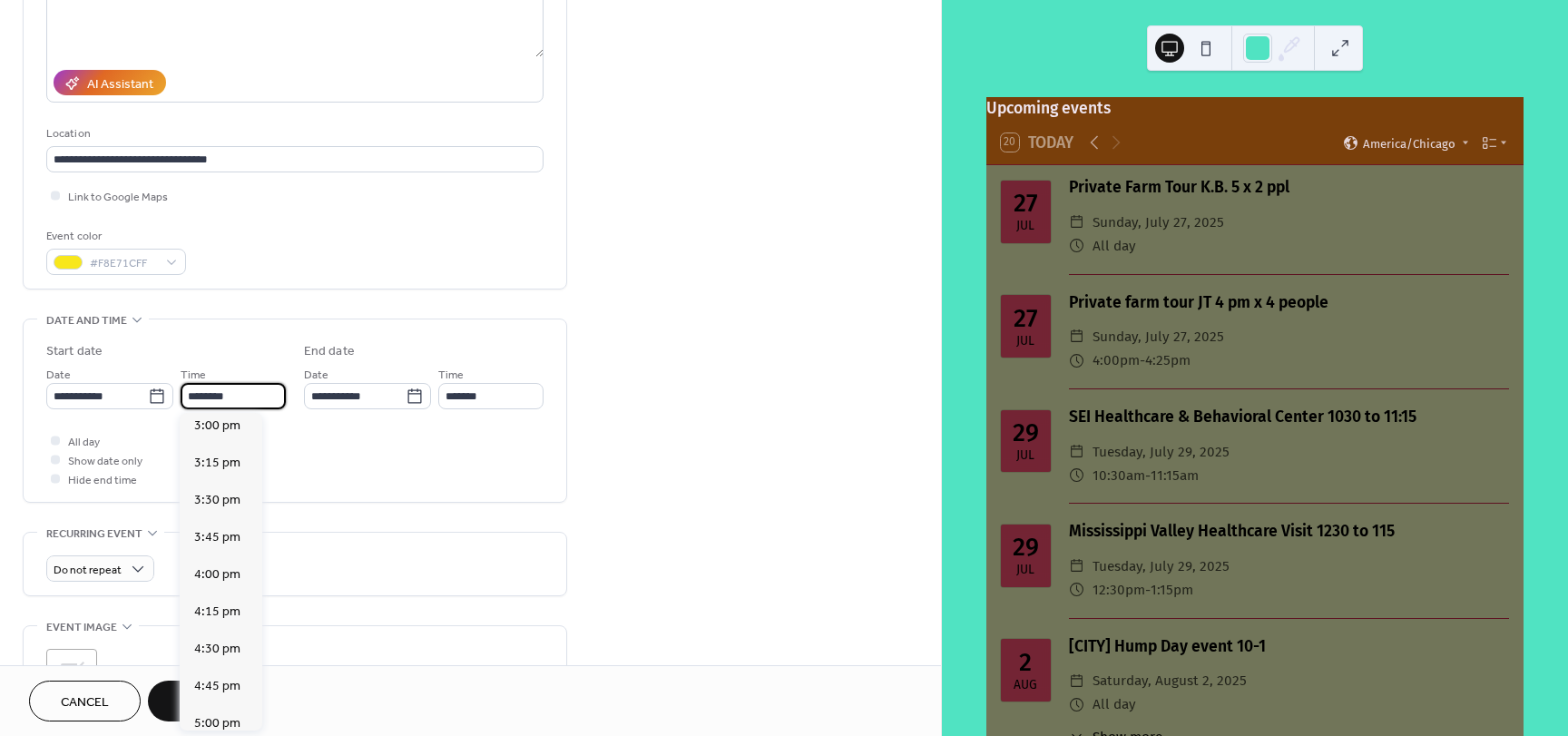 scroll, scrollTop: 2240, scrollLeft: 0, axis: vertical 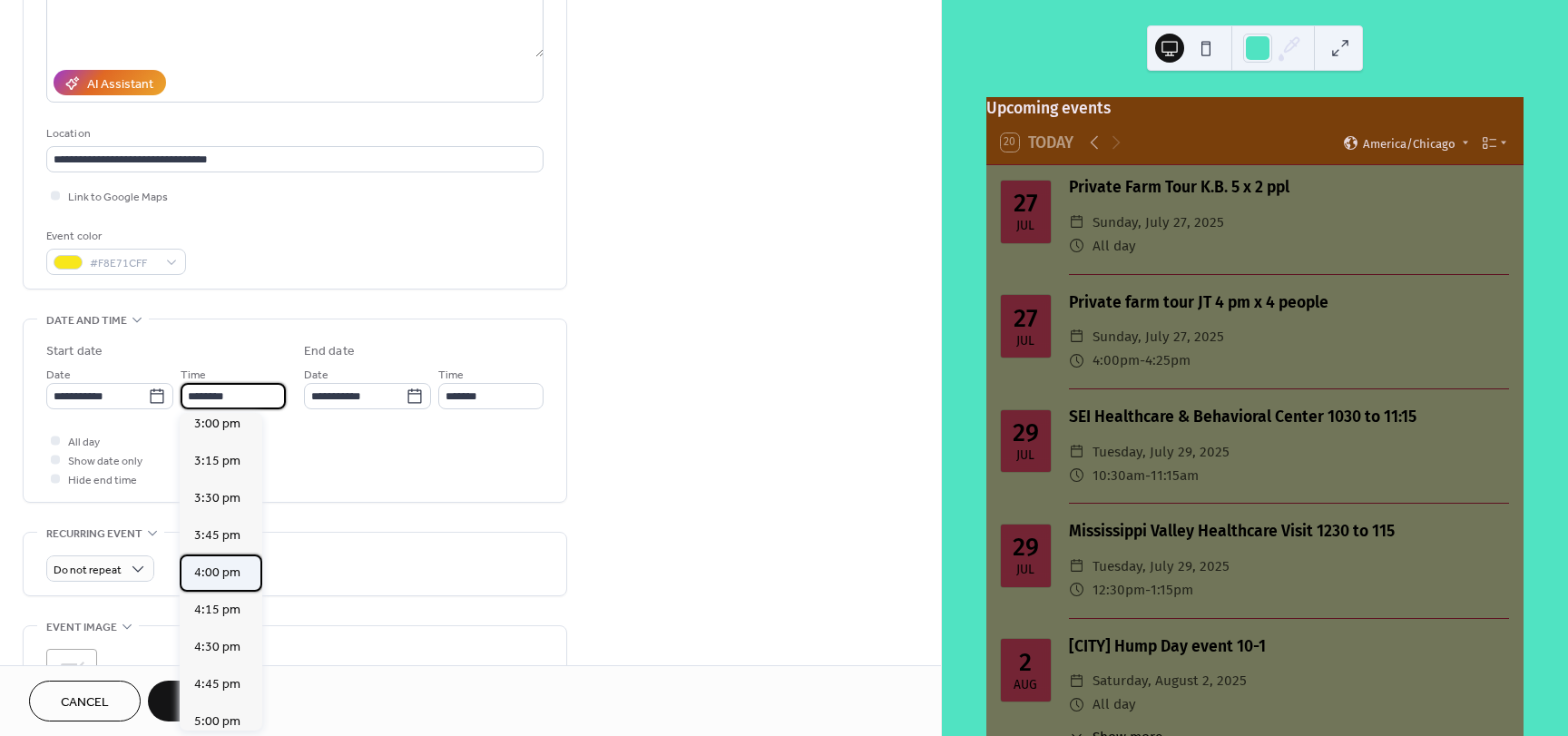 click on "4:00 pm" at bounding box center (217, 573) 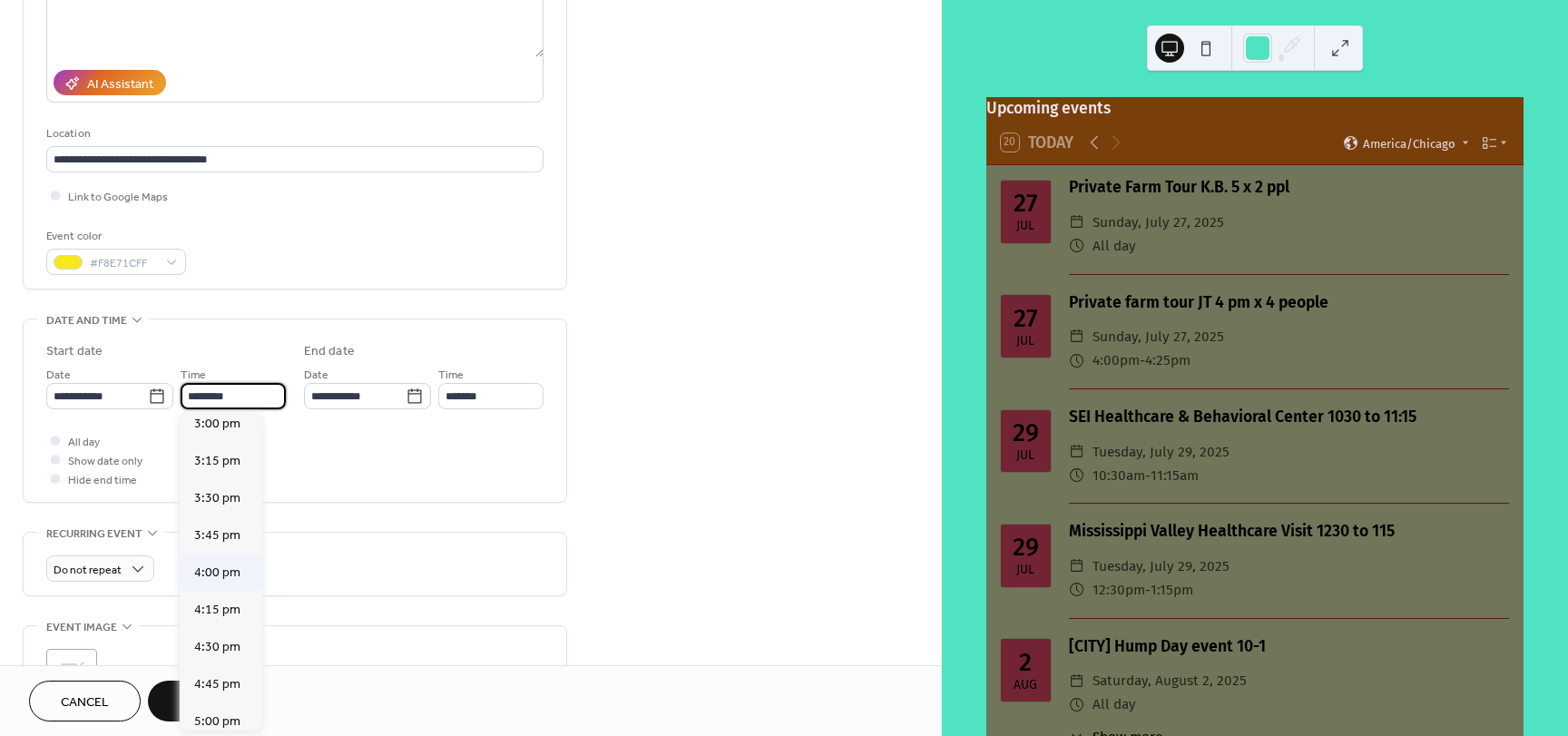 type on "*******" 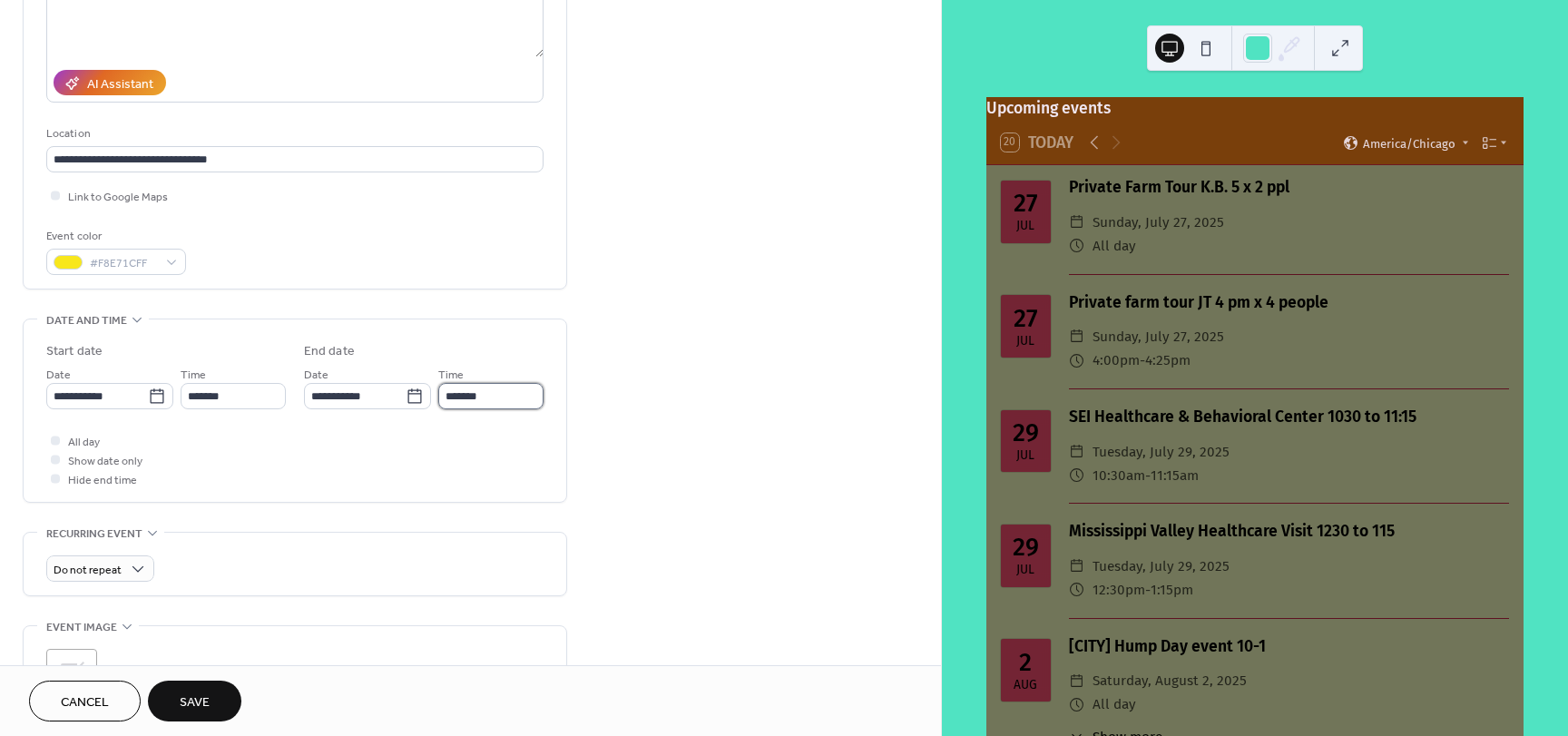 click on "*******" at bounding box center (491, 396) 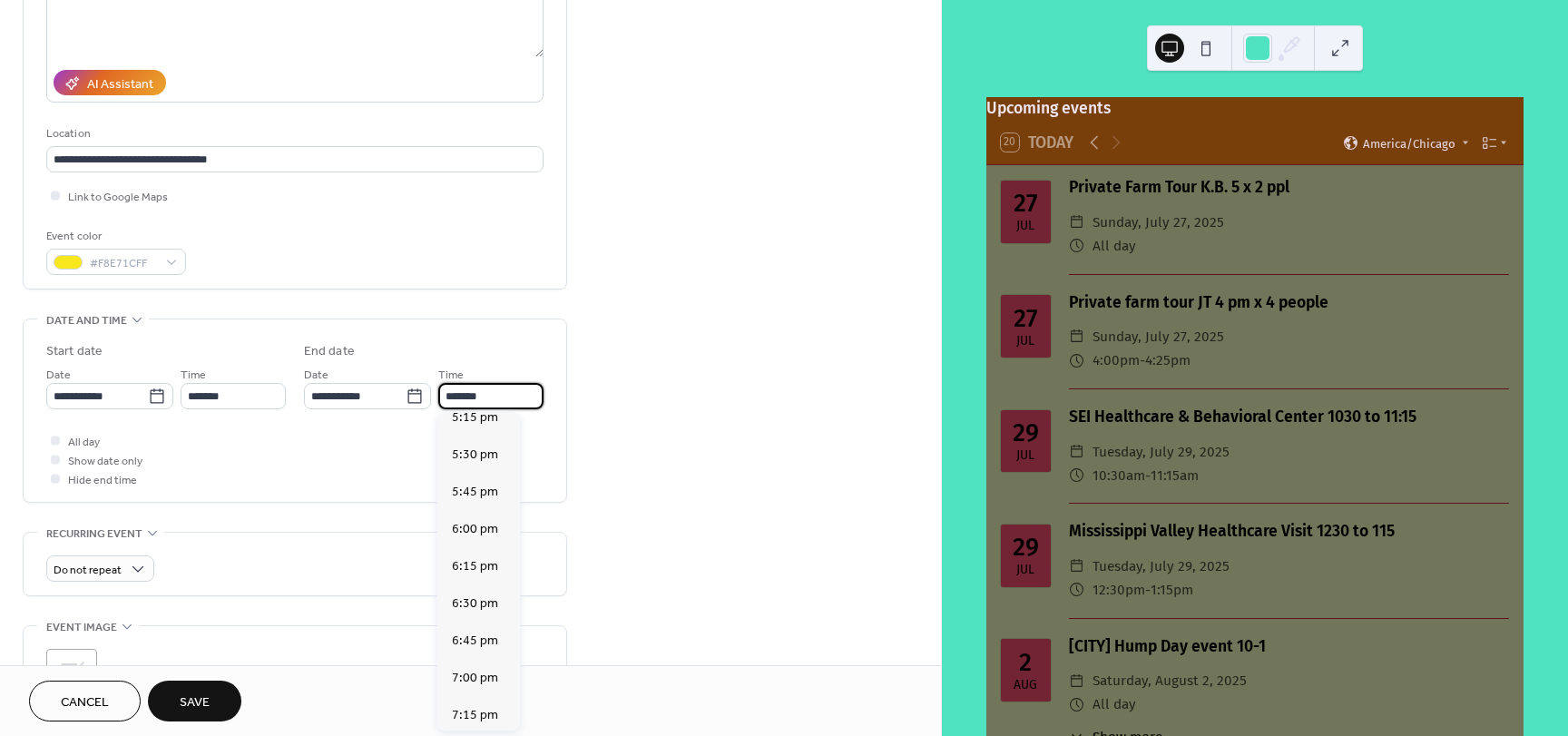 scroll, scrollTop: 272, scrollLeft: 0, axis: vertical 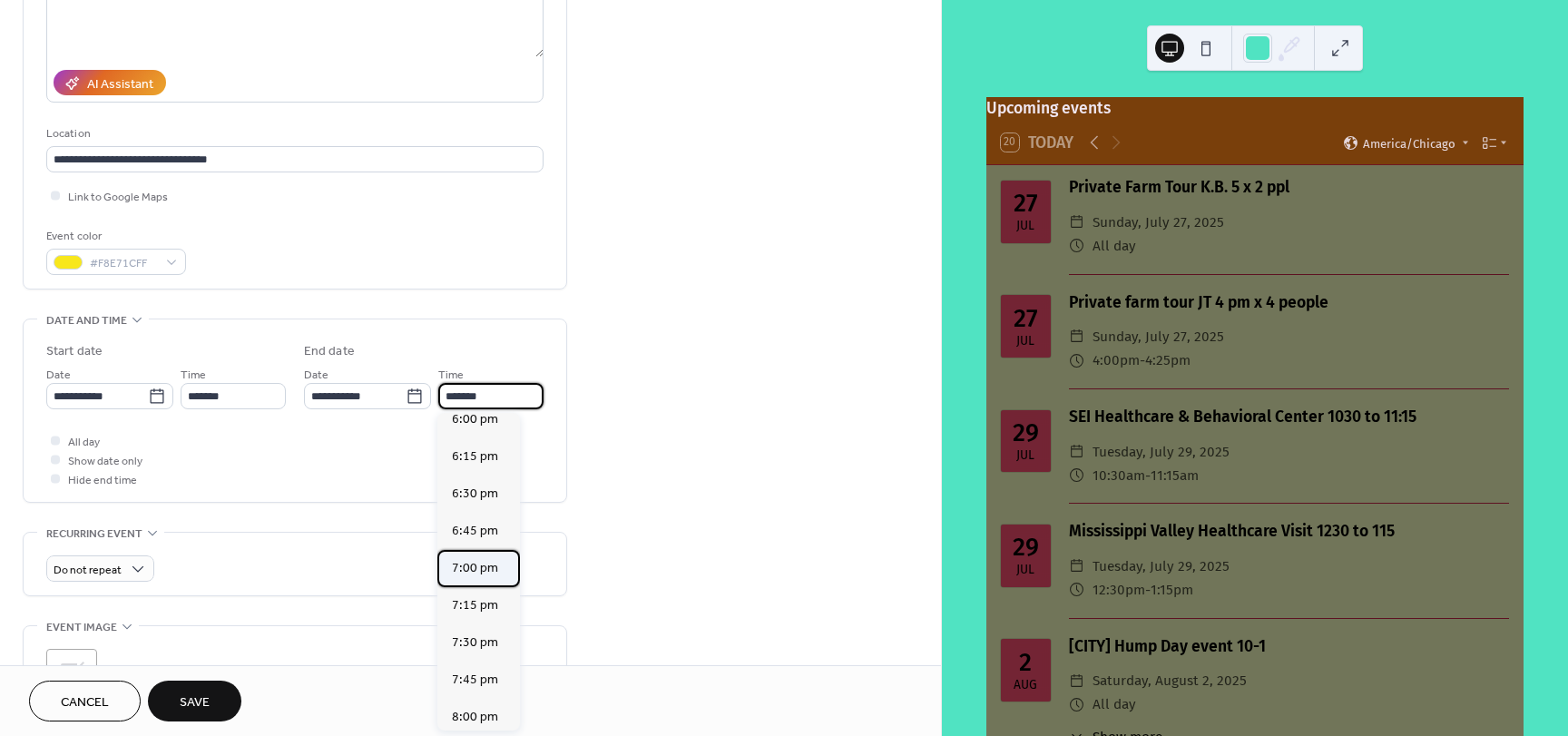 click on "7:00 pm" at bounding box center [478, 568] 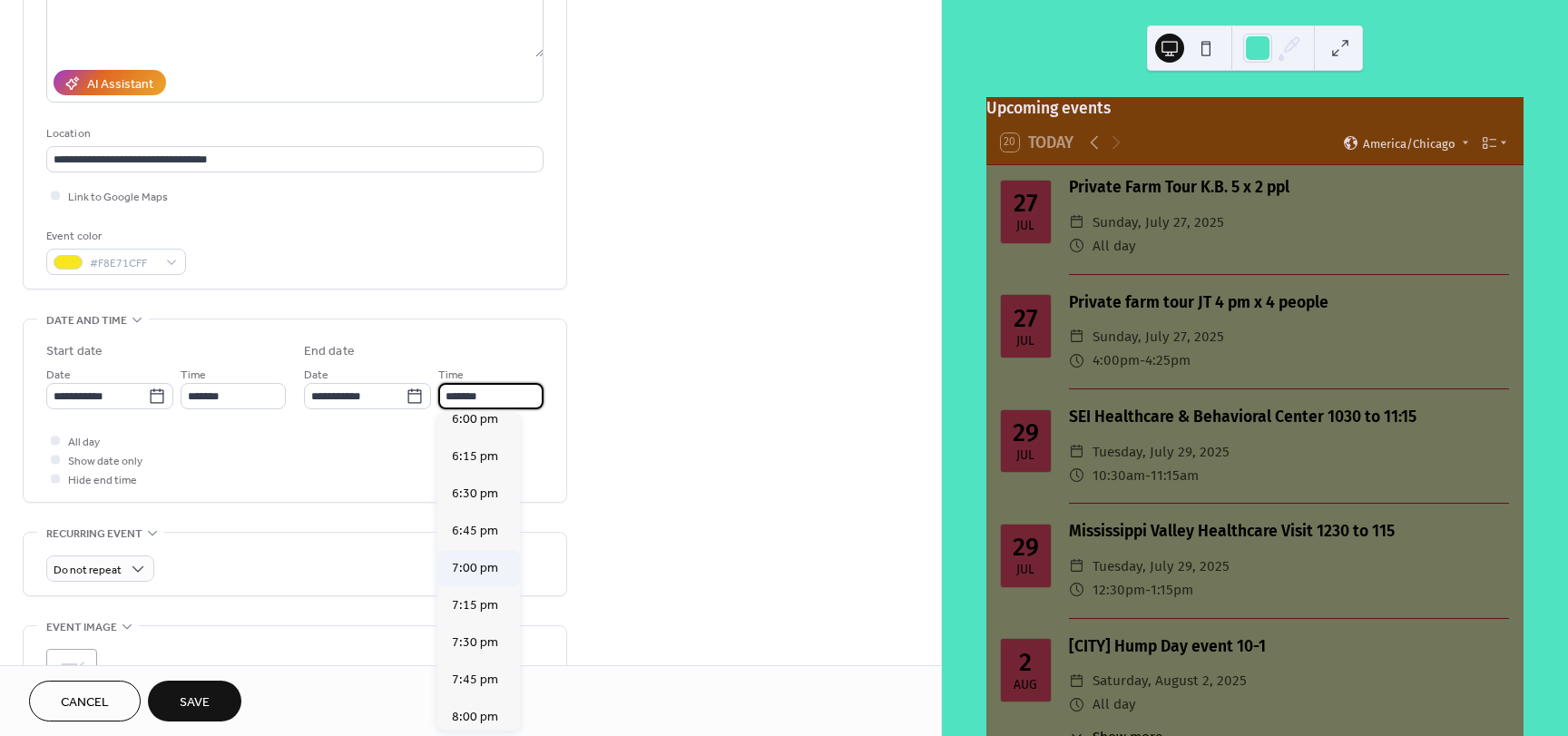 type on "*******" 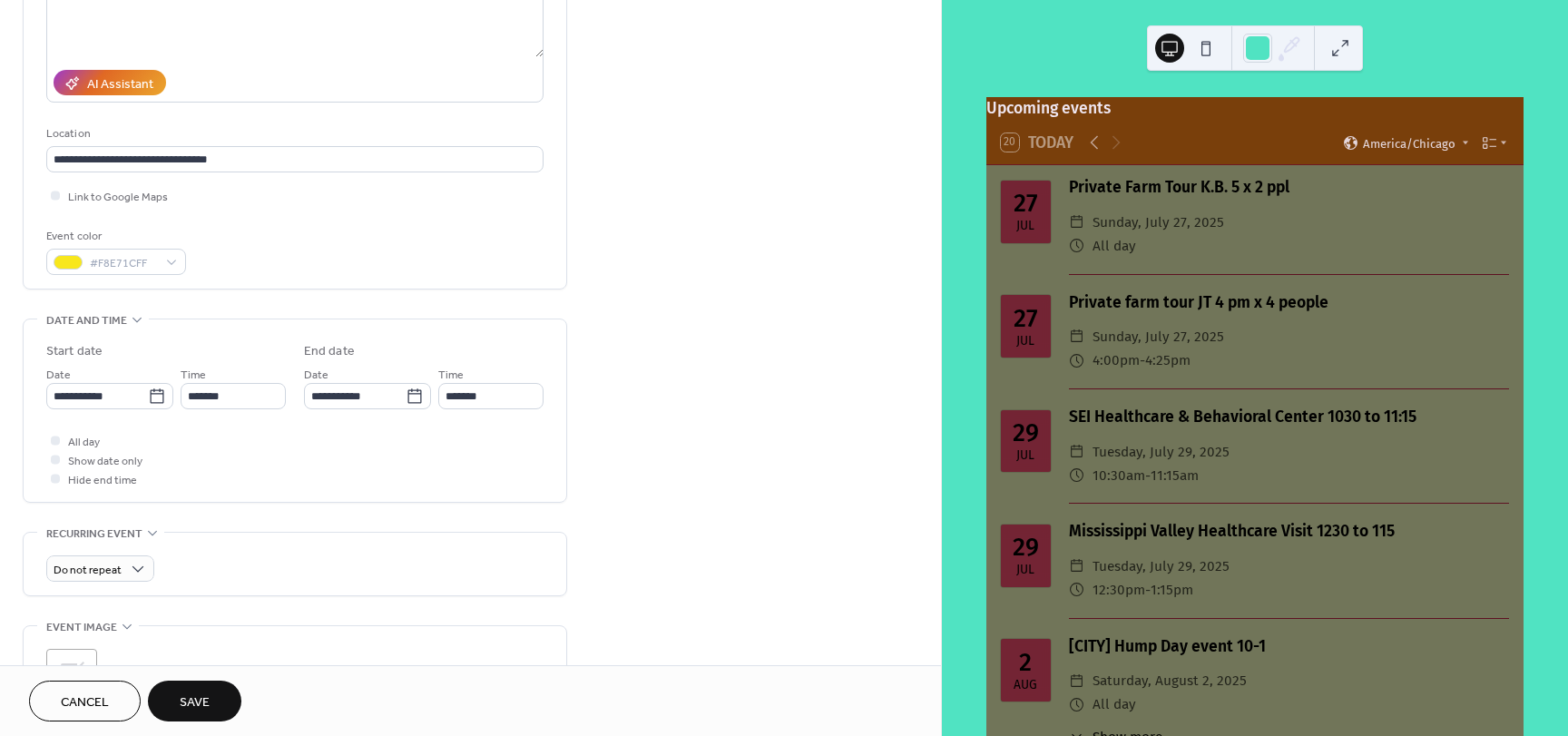 click on "Save" at bounding box center (194, 702) 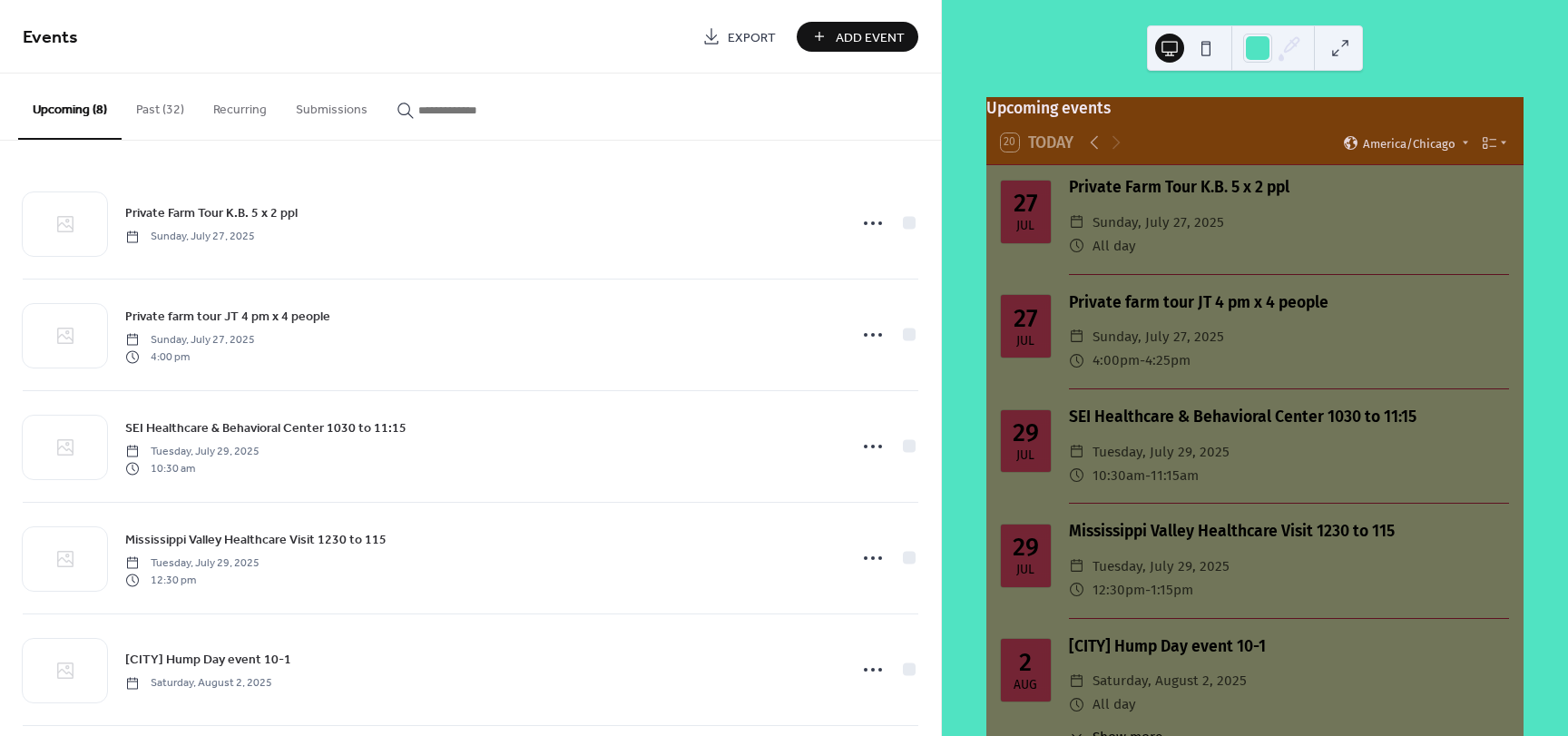 click on "Add Event" at bounding box center (870, 37) 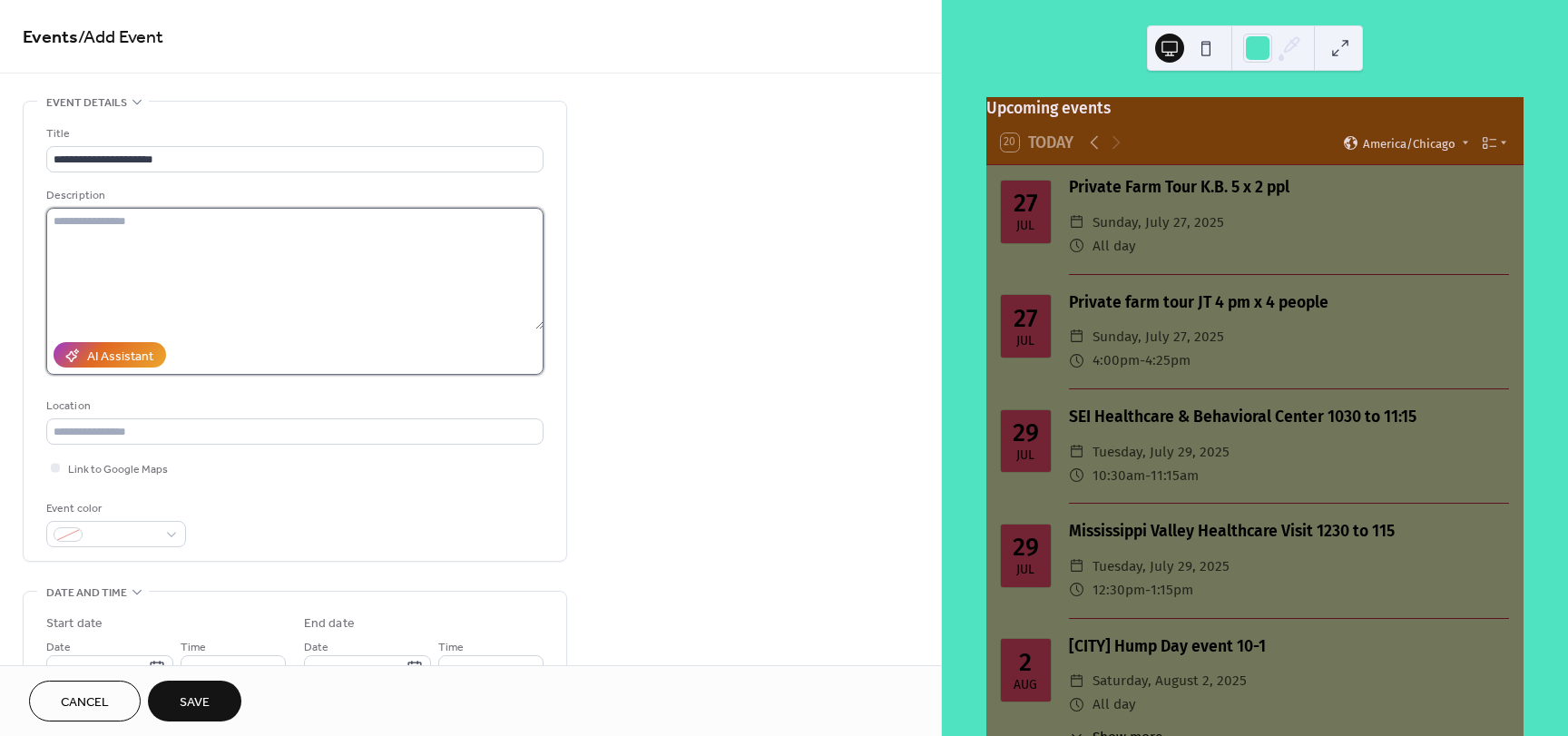 drag, startPoint x: 172, startPoint y: 260, endPoint x: 173, endPoint y: 251, distance: 9.055385 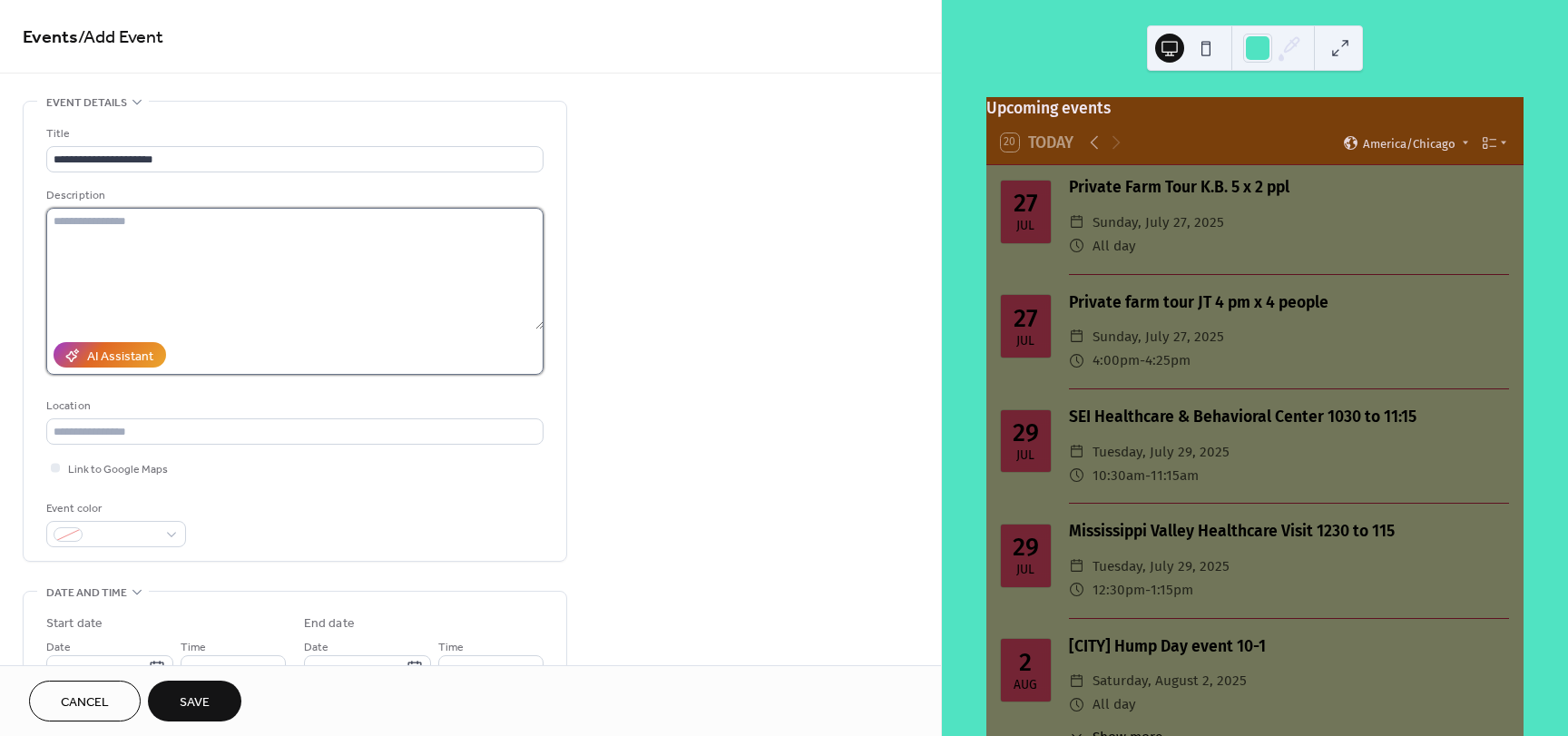click at bounding box center [295, 269] 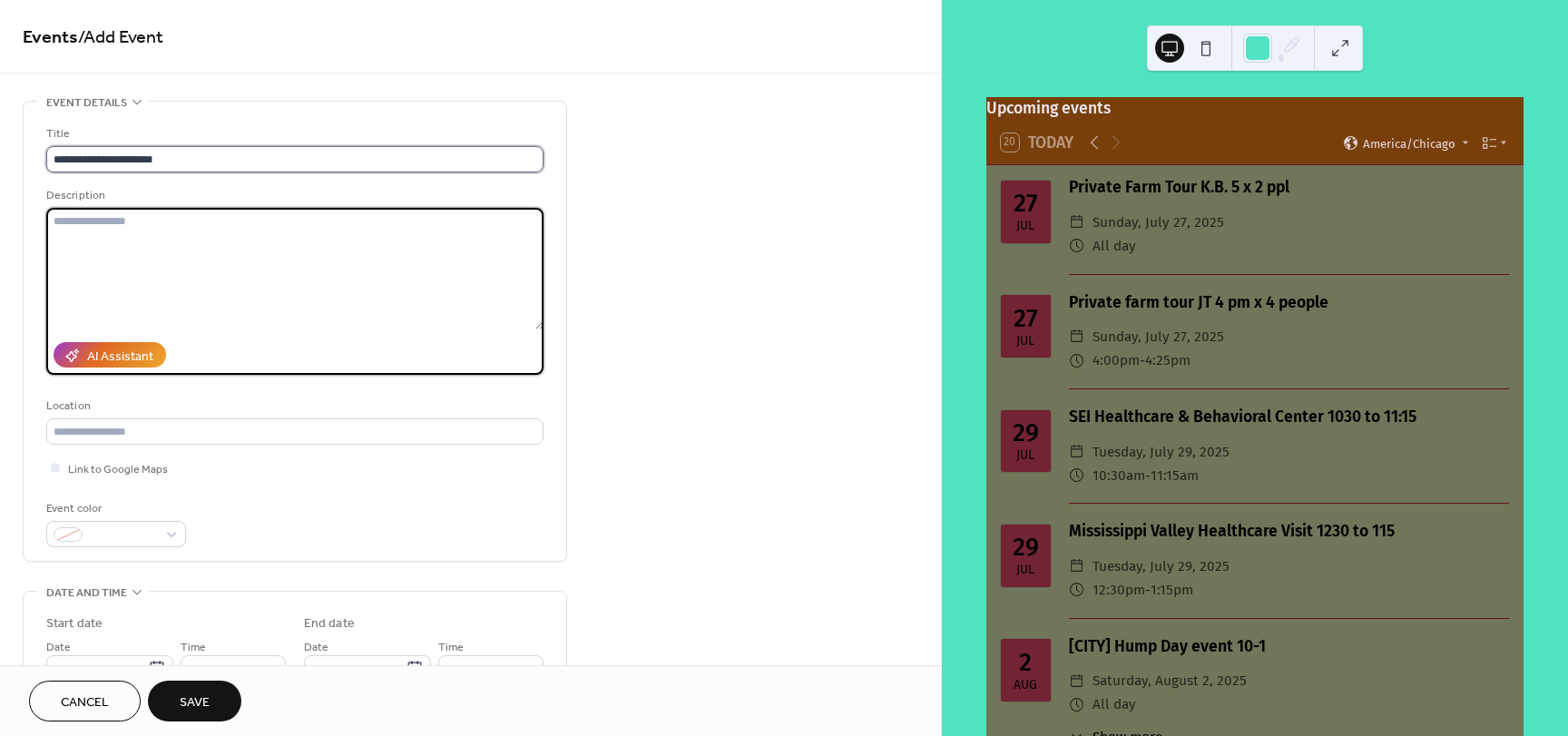 click on "**********" at bounding box center (295, 159) 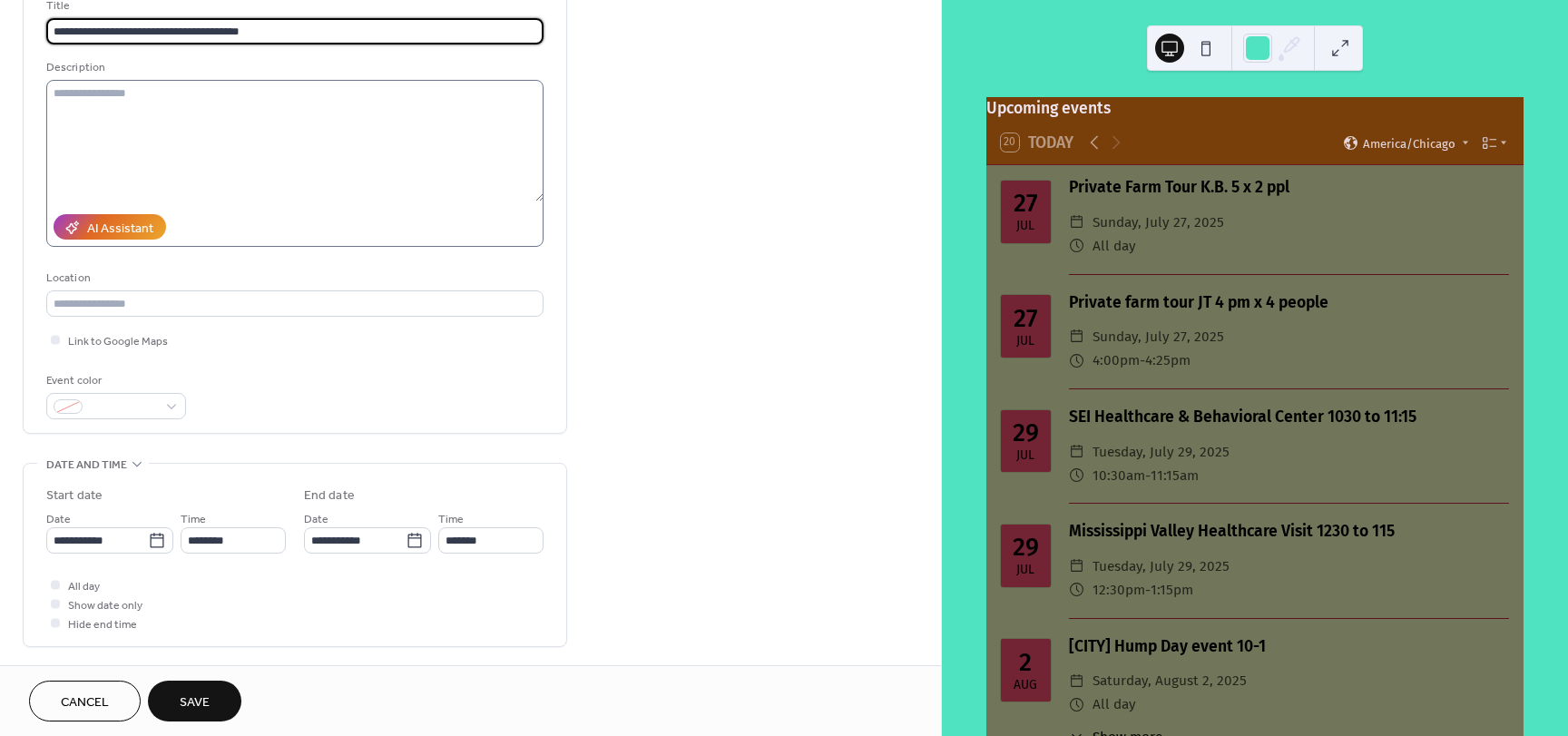 scroll, scrollTop: 182, scrollLeft: 0, axis: vertical 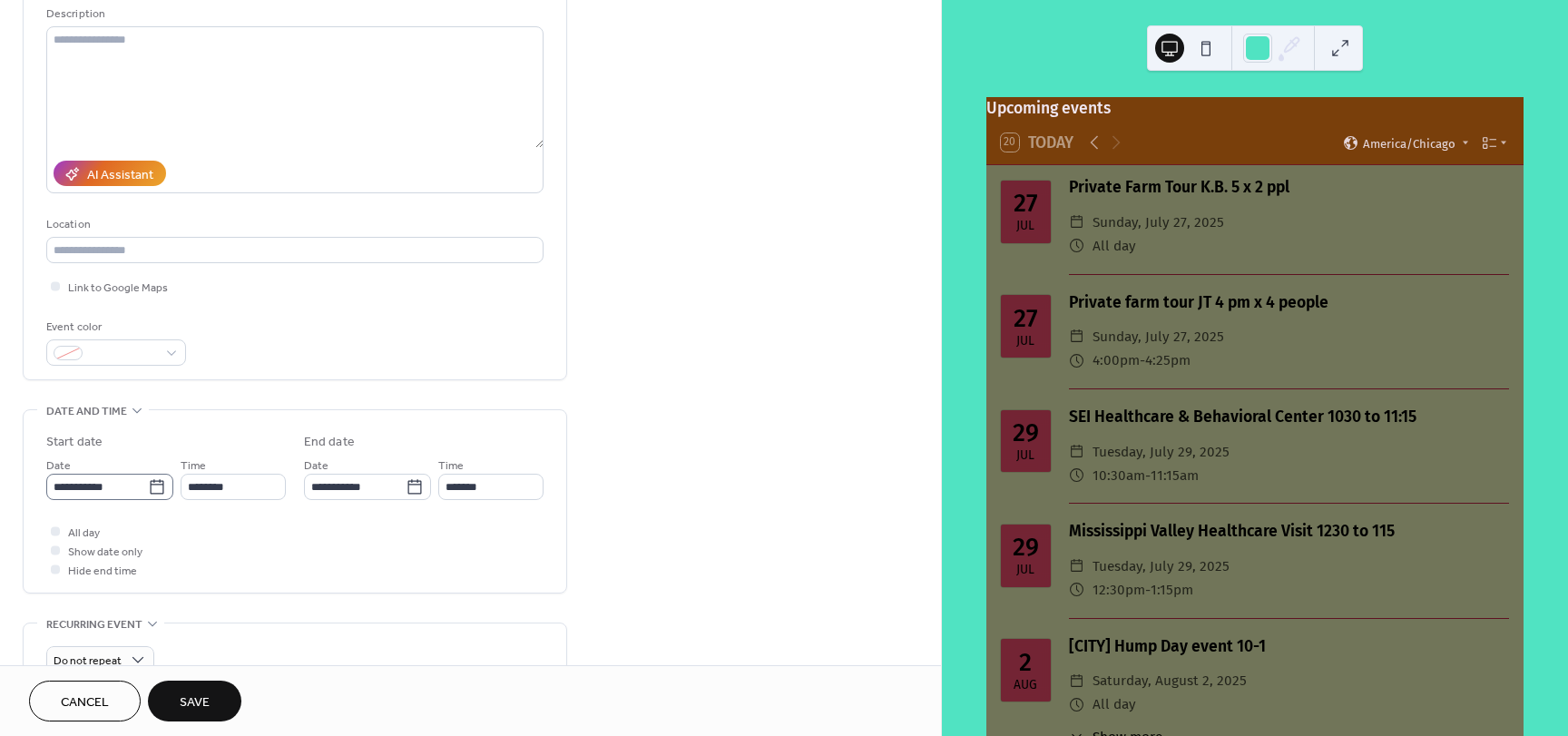 type on "**********" 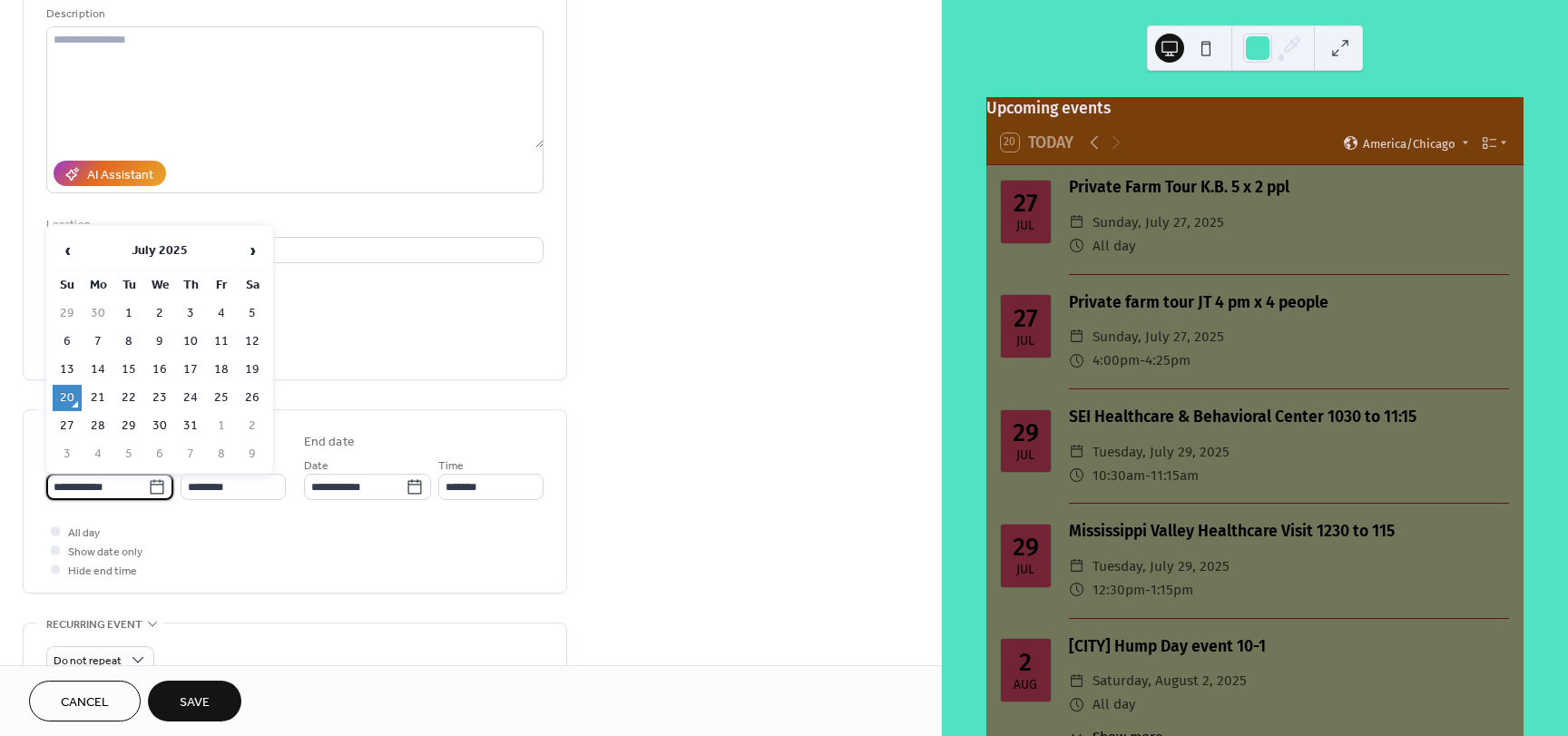 click on "**********" at bounding box center [784, 368] 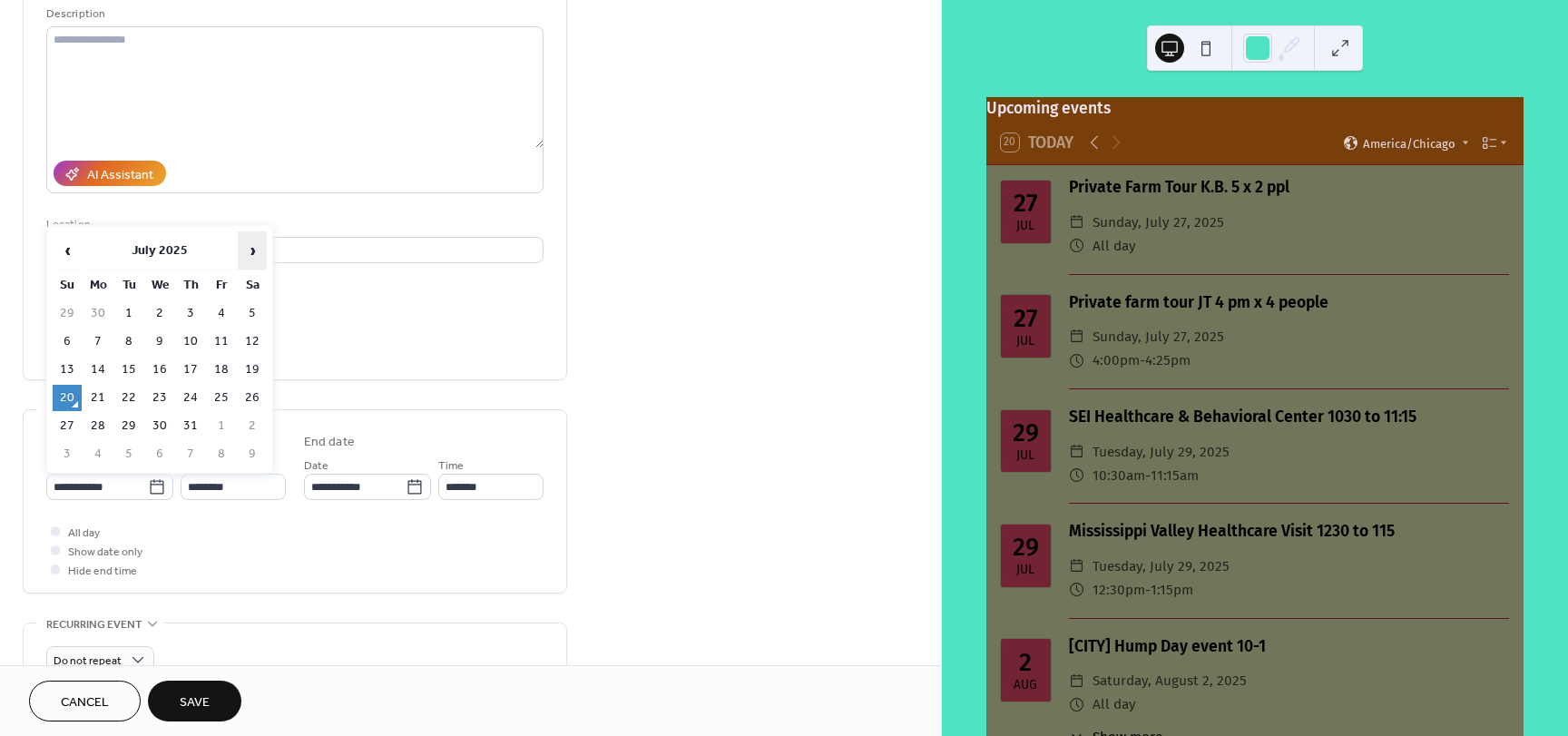 click on "›" at bounding box center (252, 250) 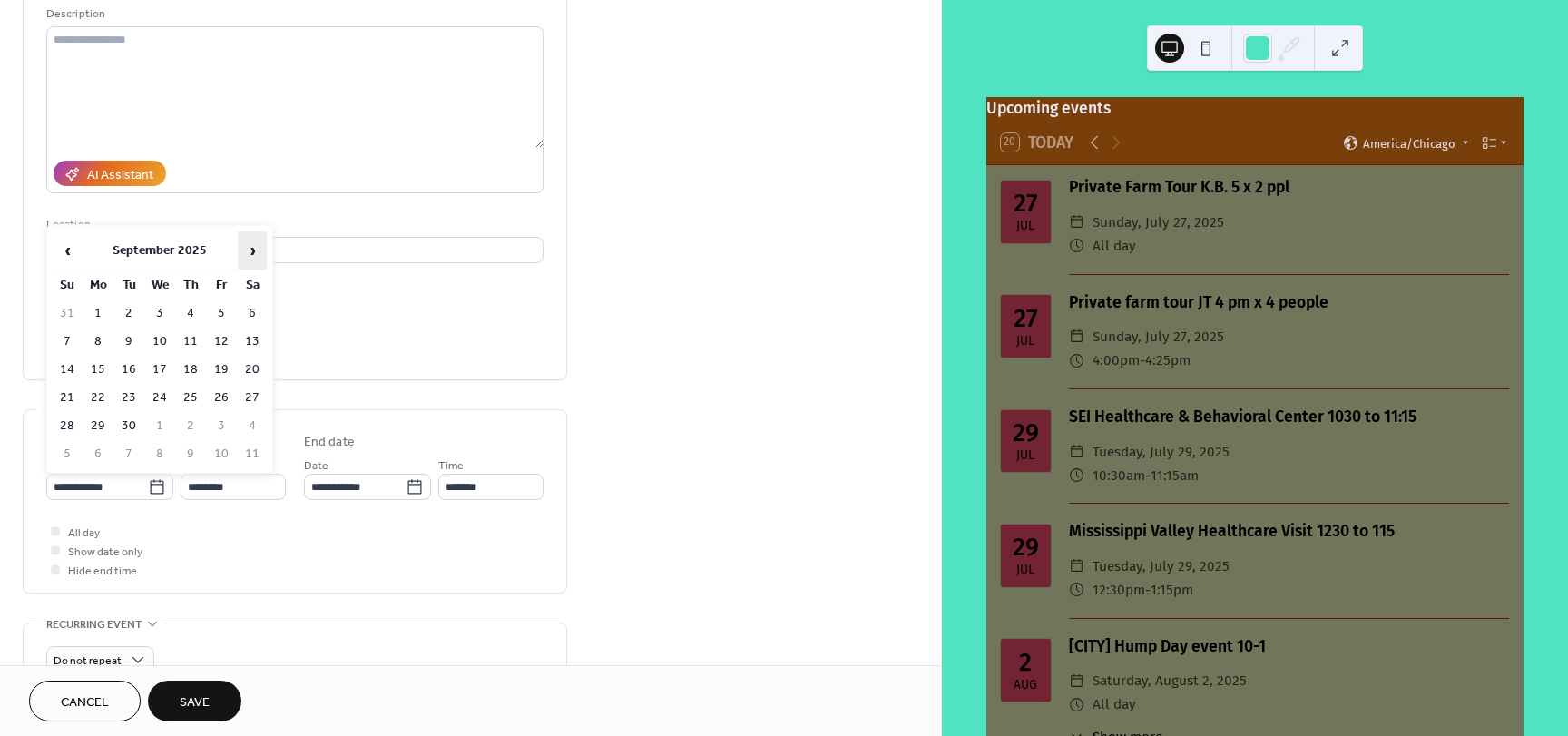 click on "›" at bounding box center (252, 250) 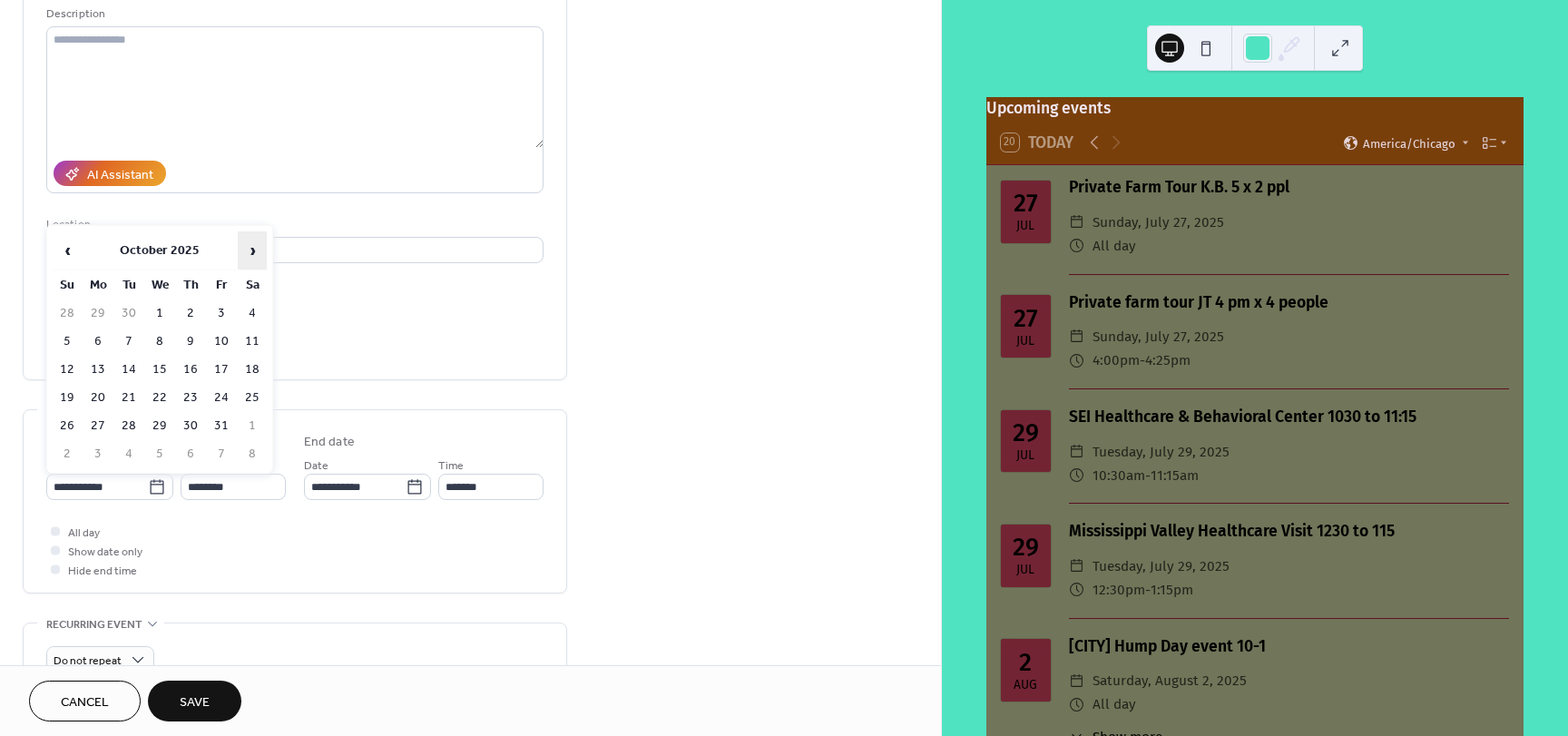 click on "›" at bounding box center [252, 250] 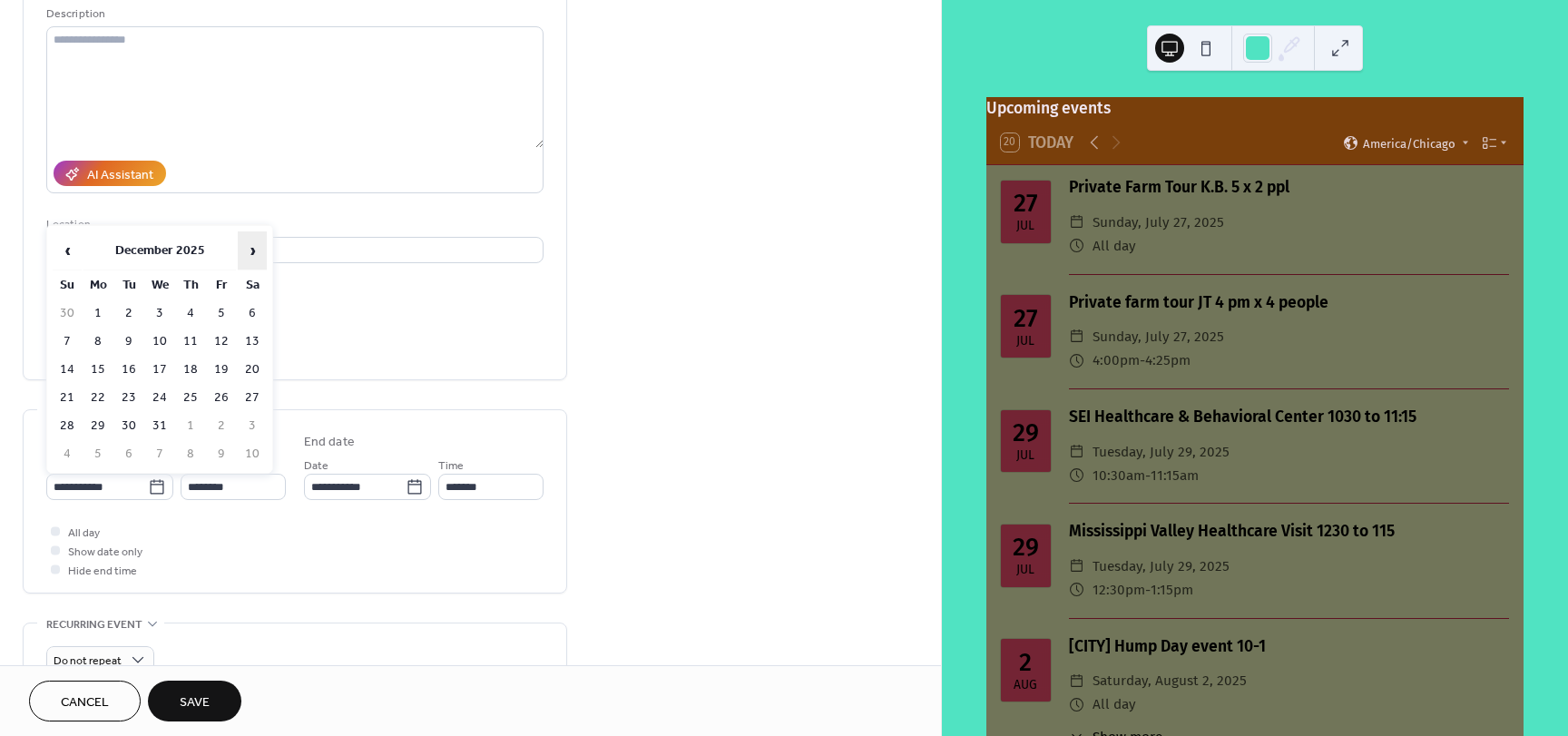 click on "›" at bounding box center (252, 250) 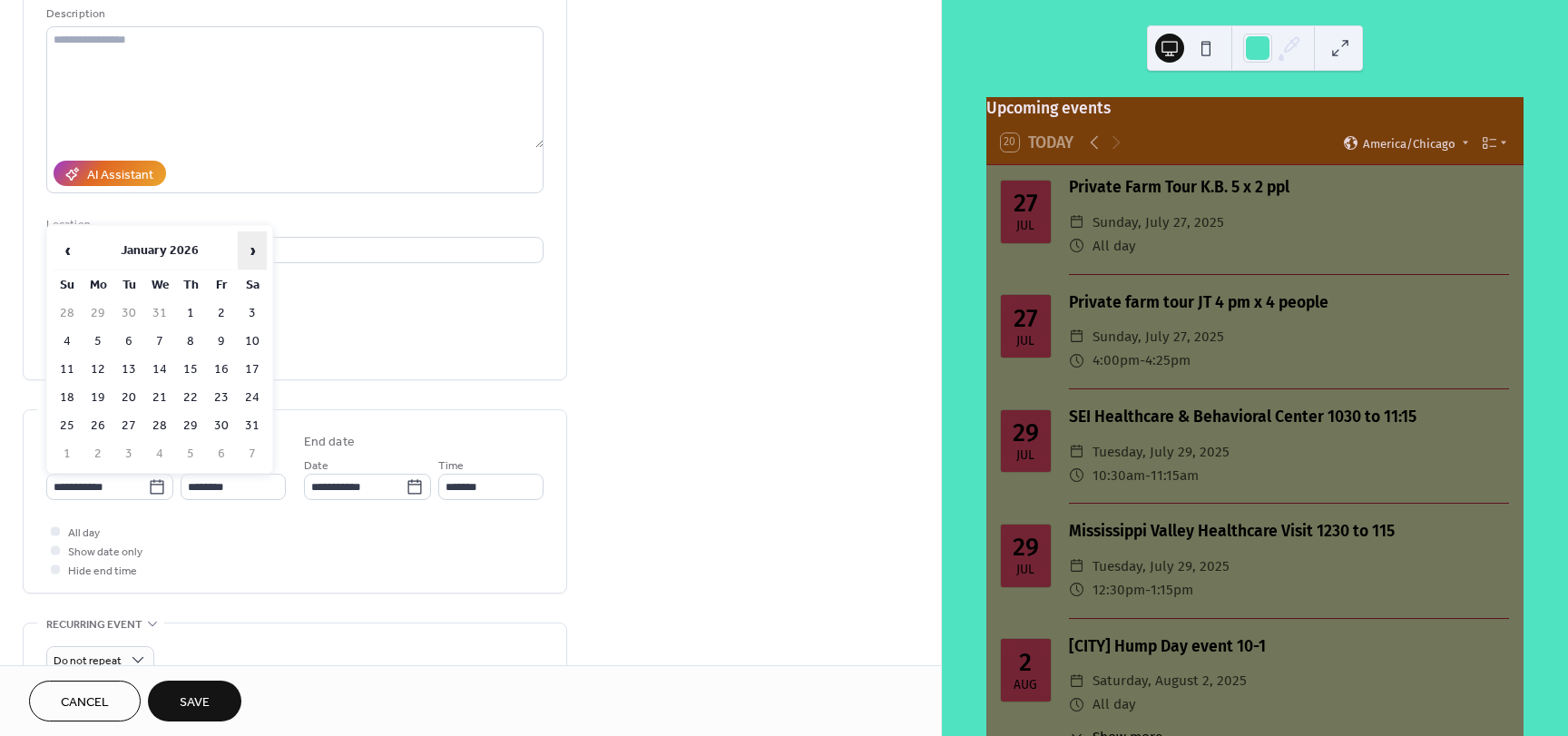 click on "›" at bounding box center [252, 250] 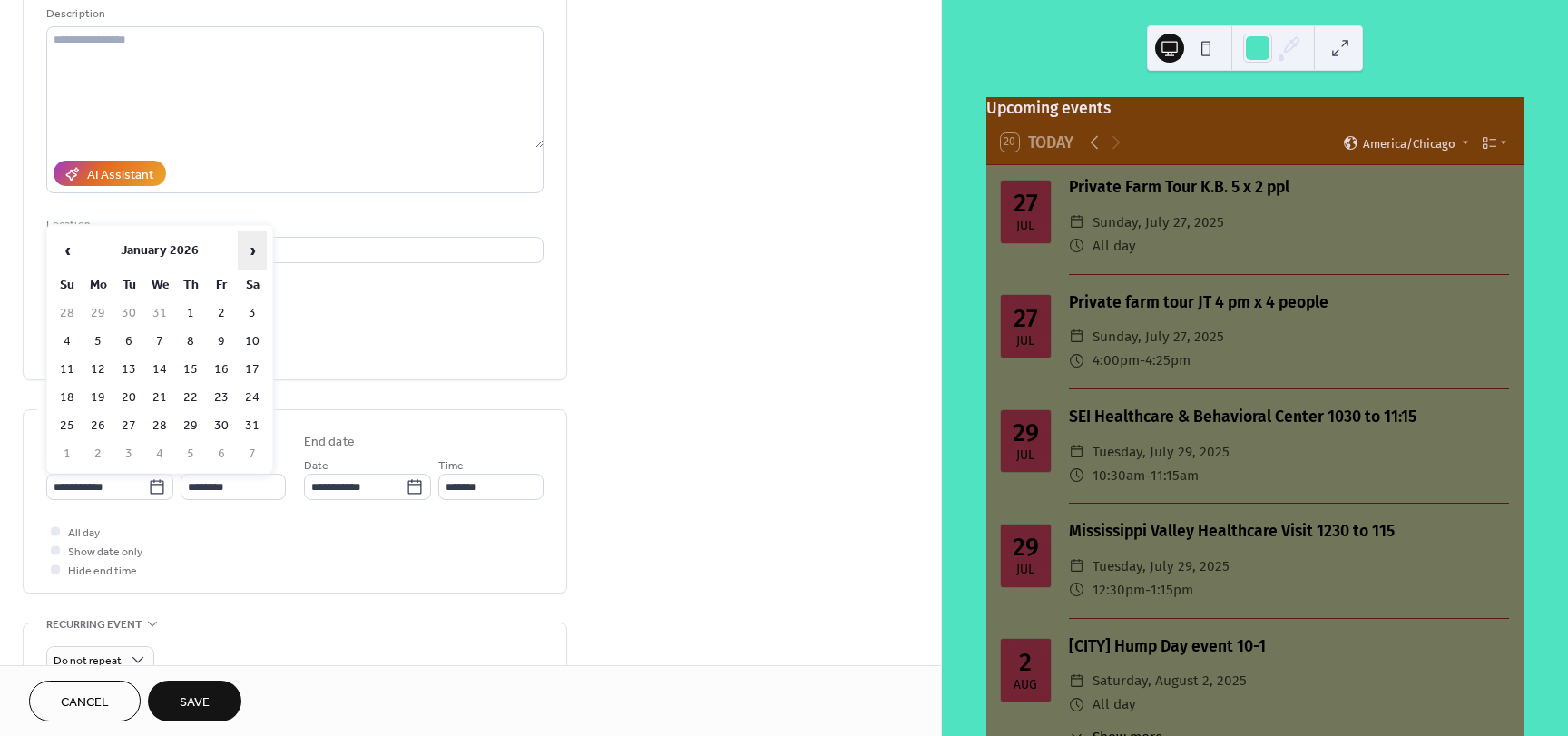 click on "›" at bounding box center [252, 250] 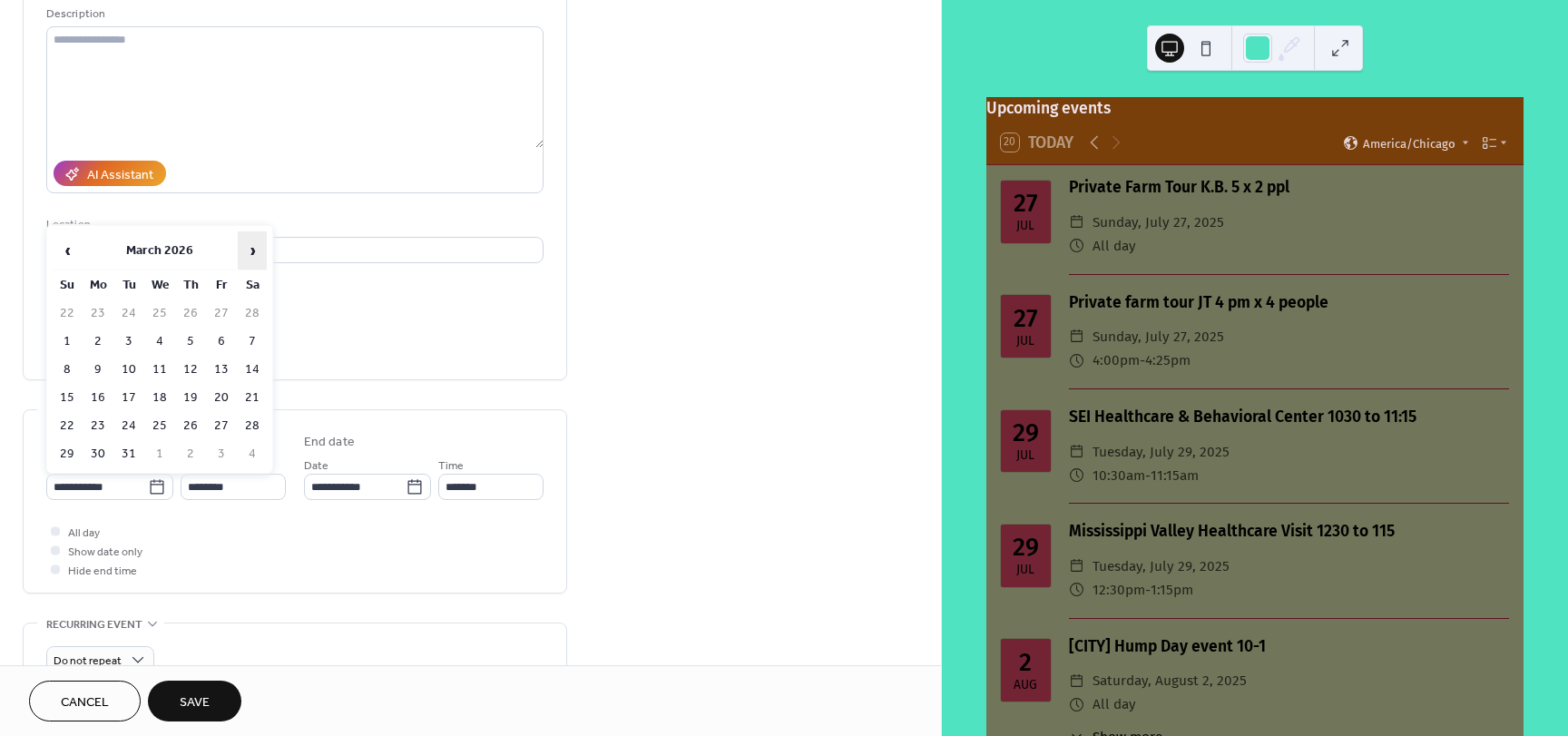 click on "›" at bounding box center (252, 250) 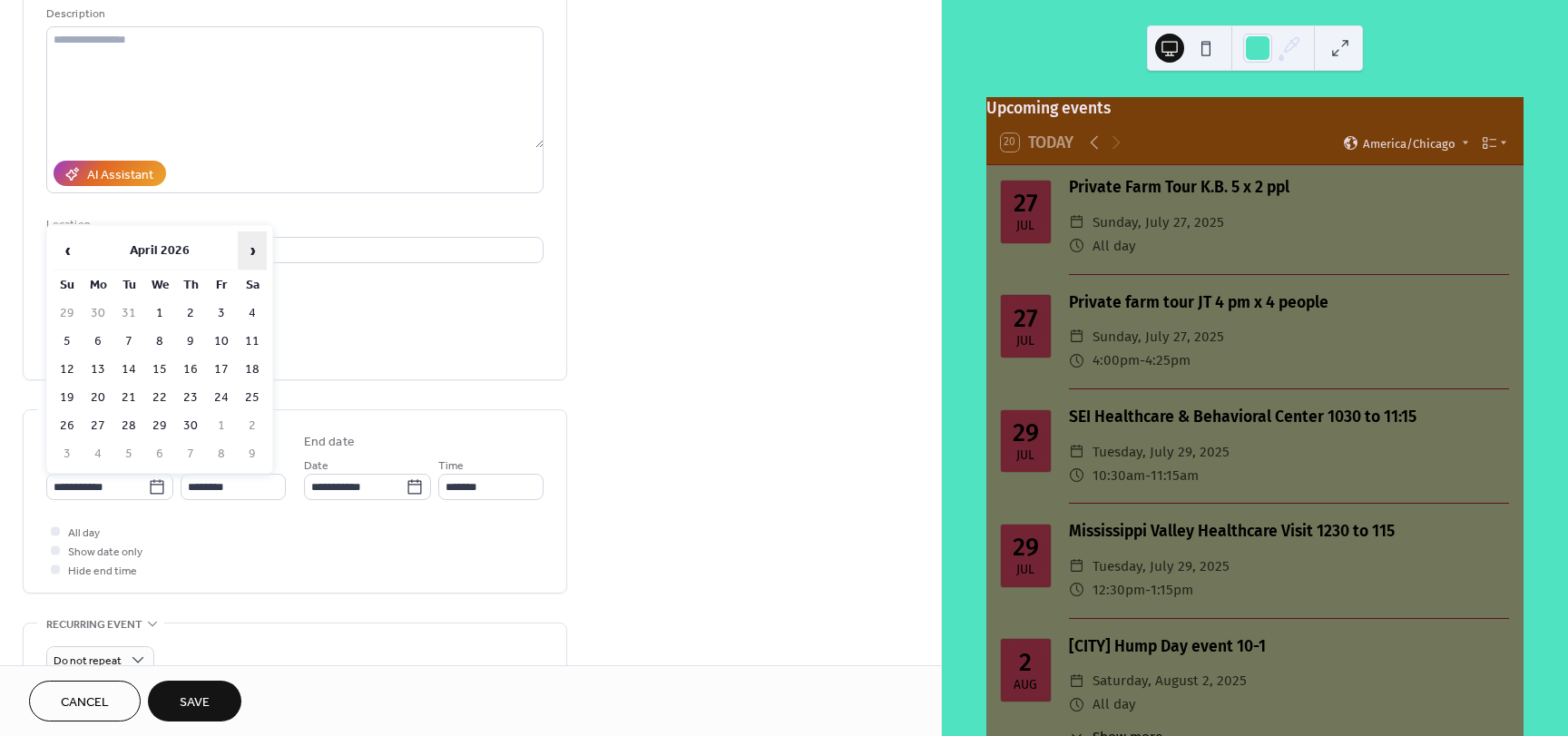 click on "›" at bounding box center (252, 250) 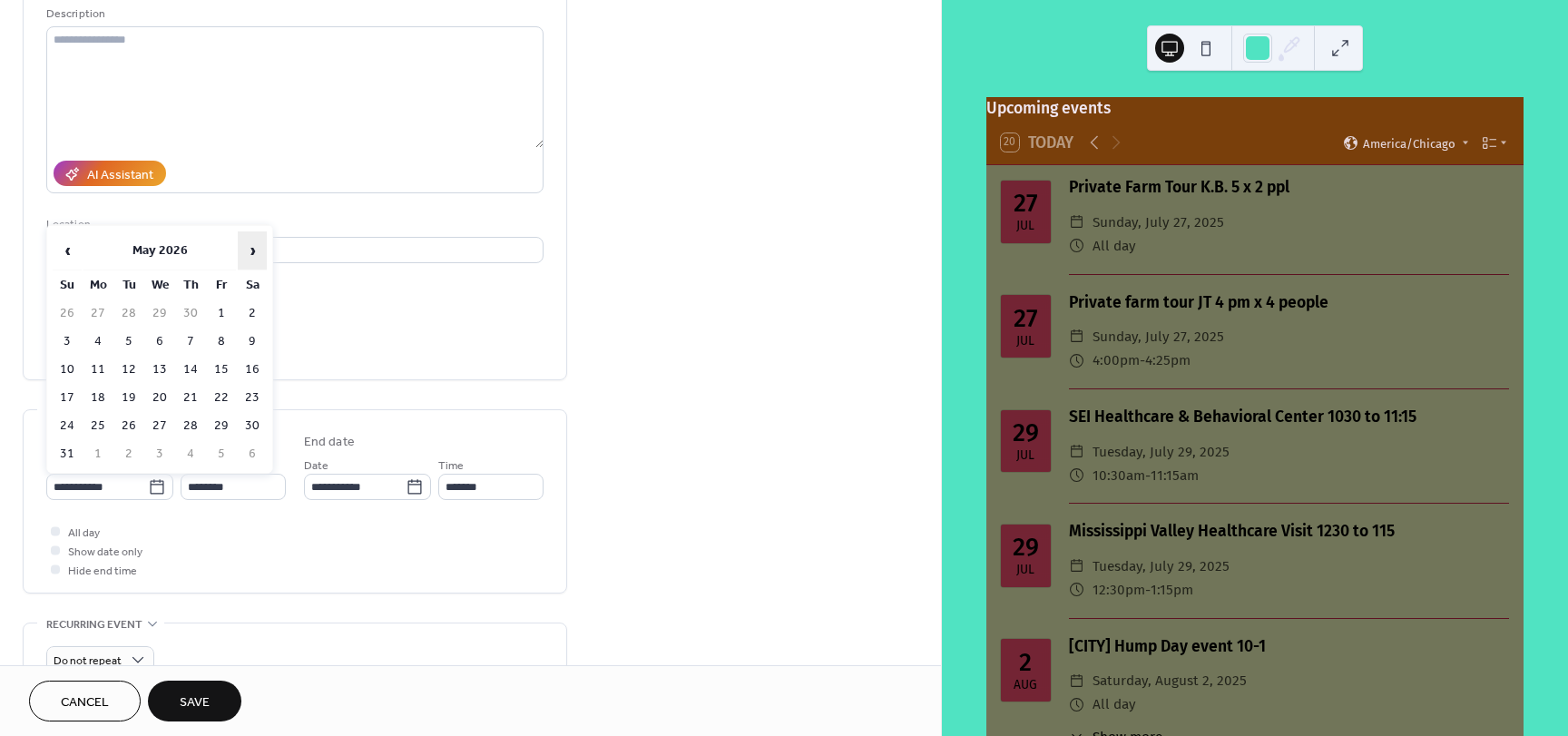 click on "›" at bounding box center (252, 250) 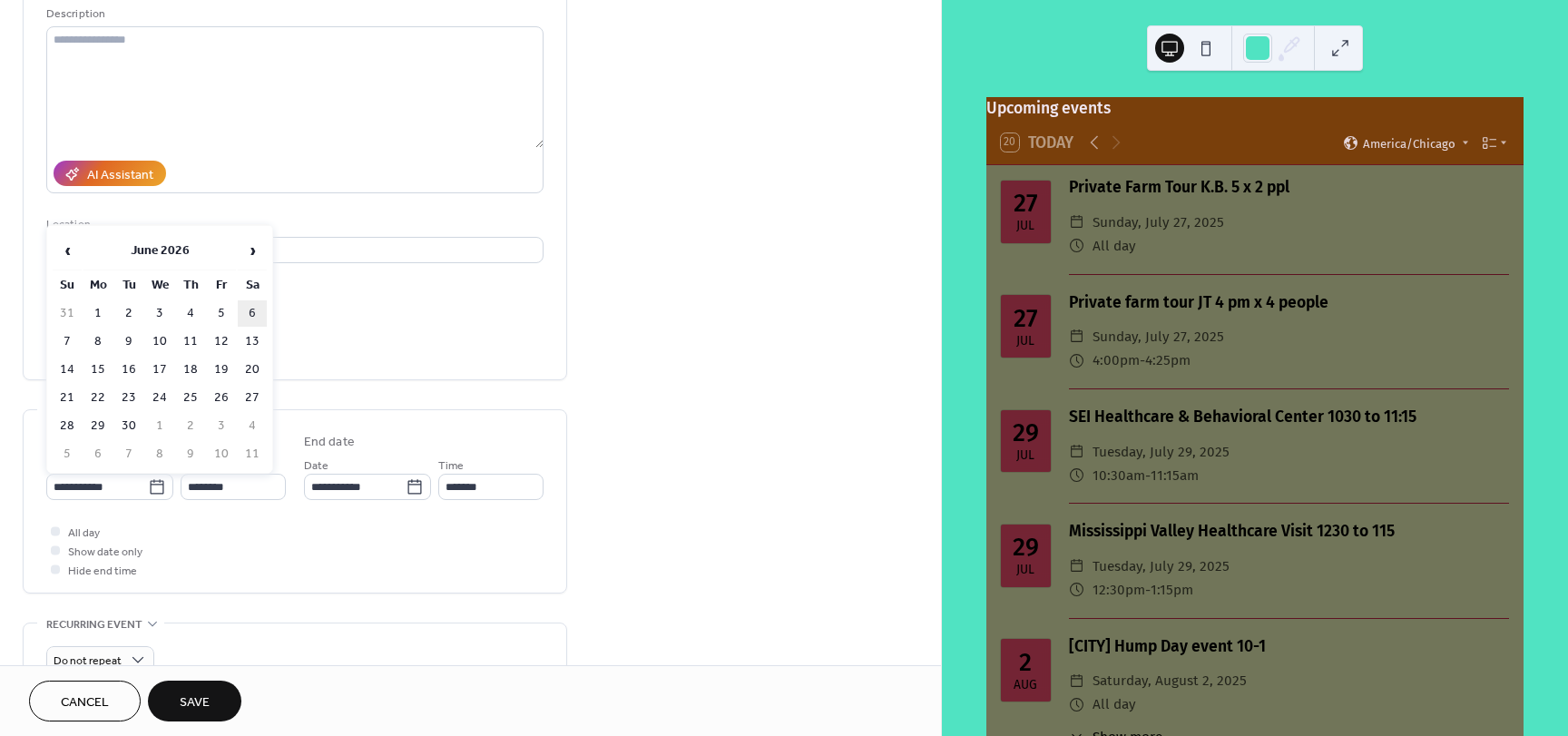 click on "6" at bounding box center (252, 313) 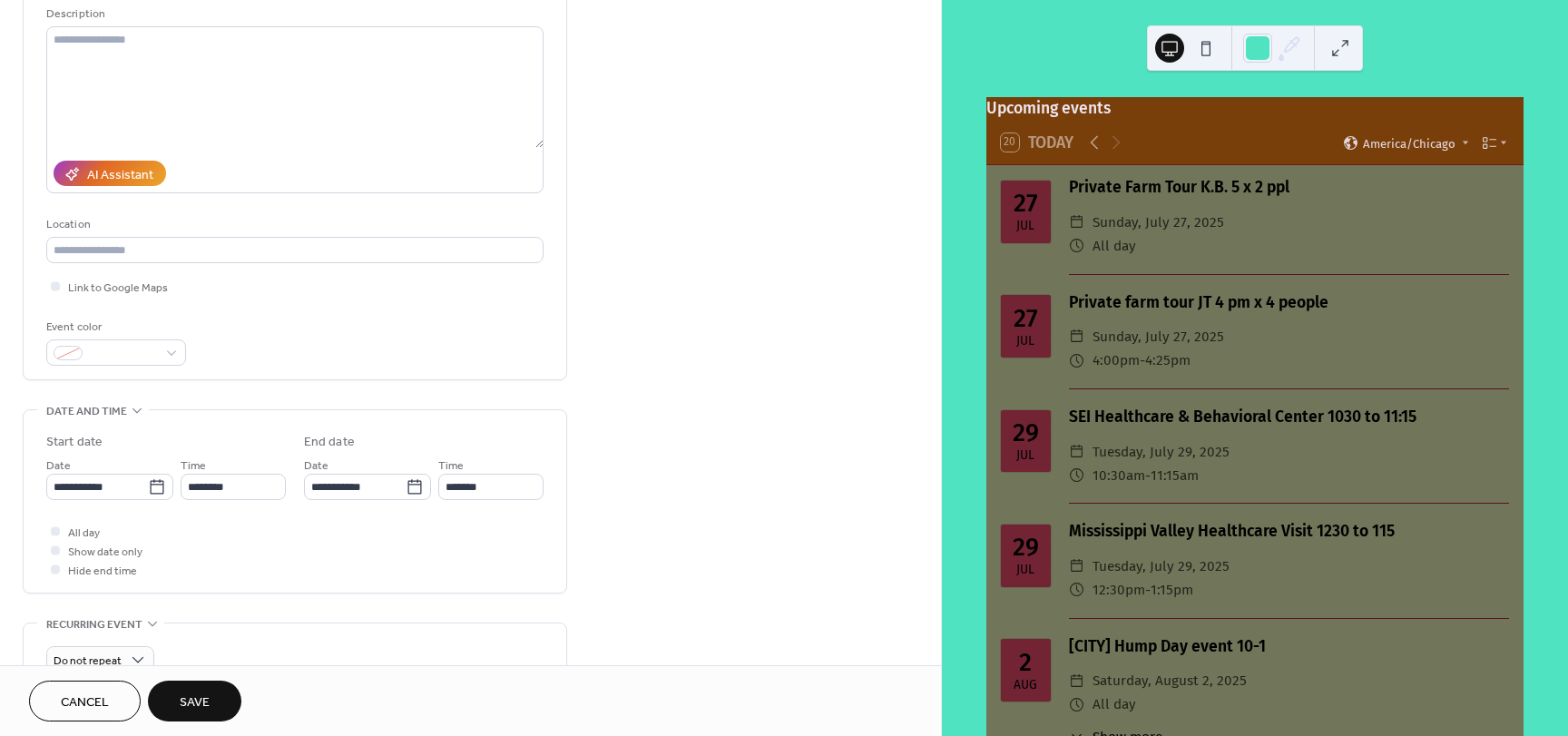 click on "**********" at bounding box center (295, 505) 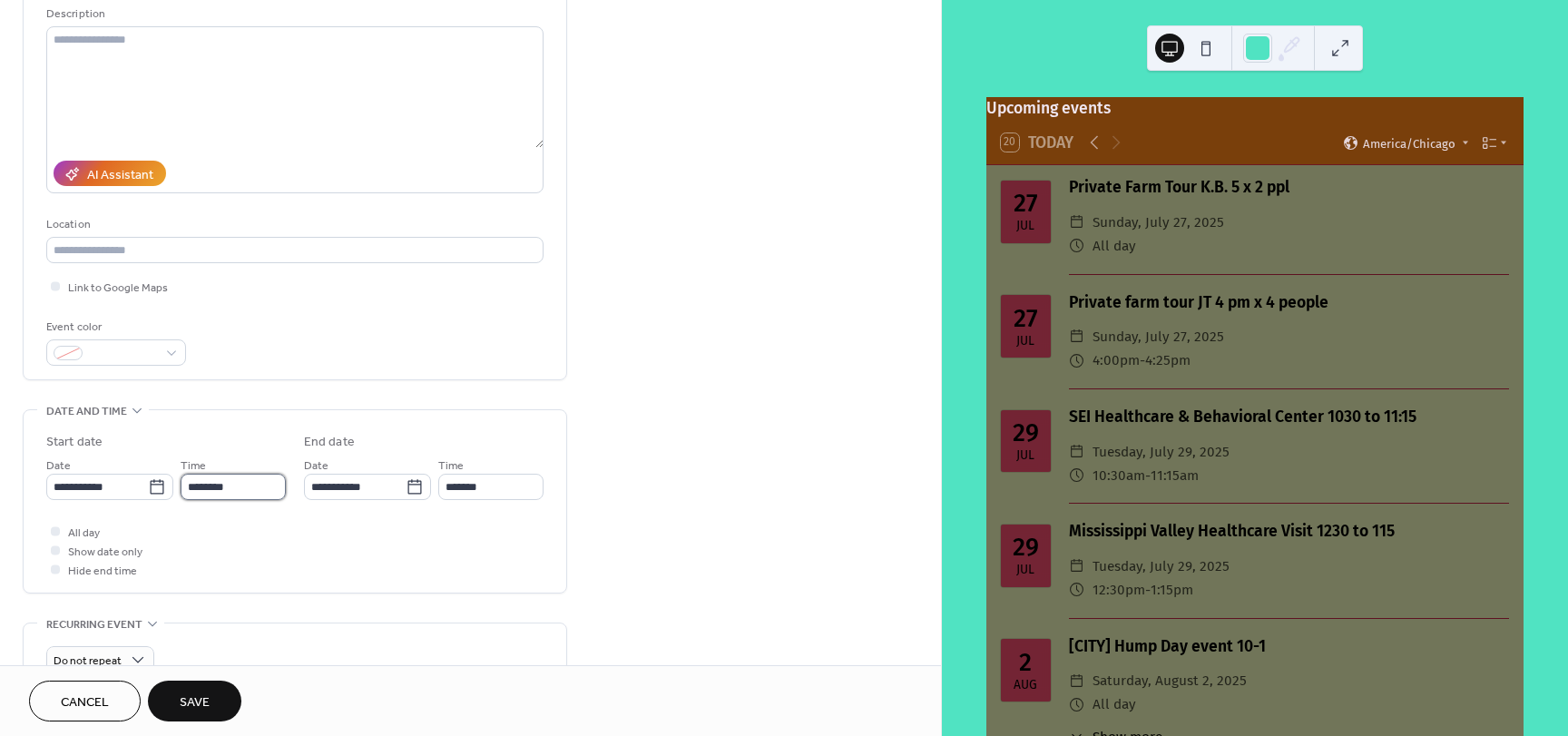 click on "********" at bounding box center (233, 486) 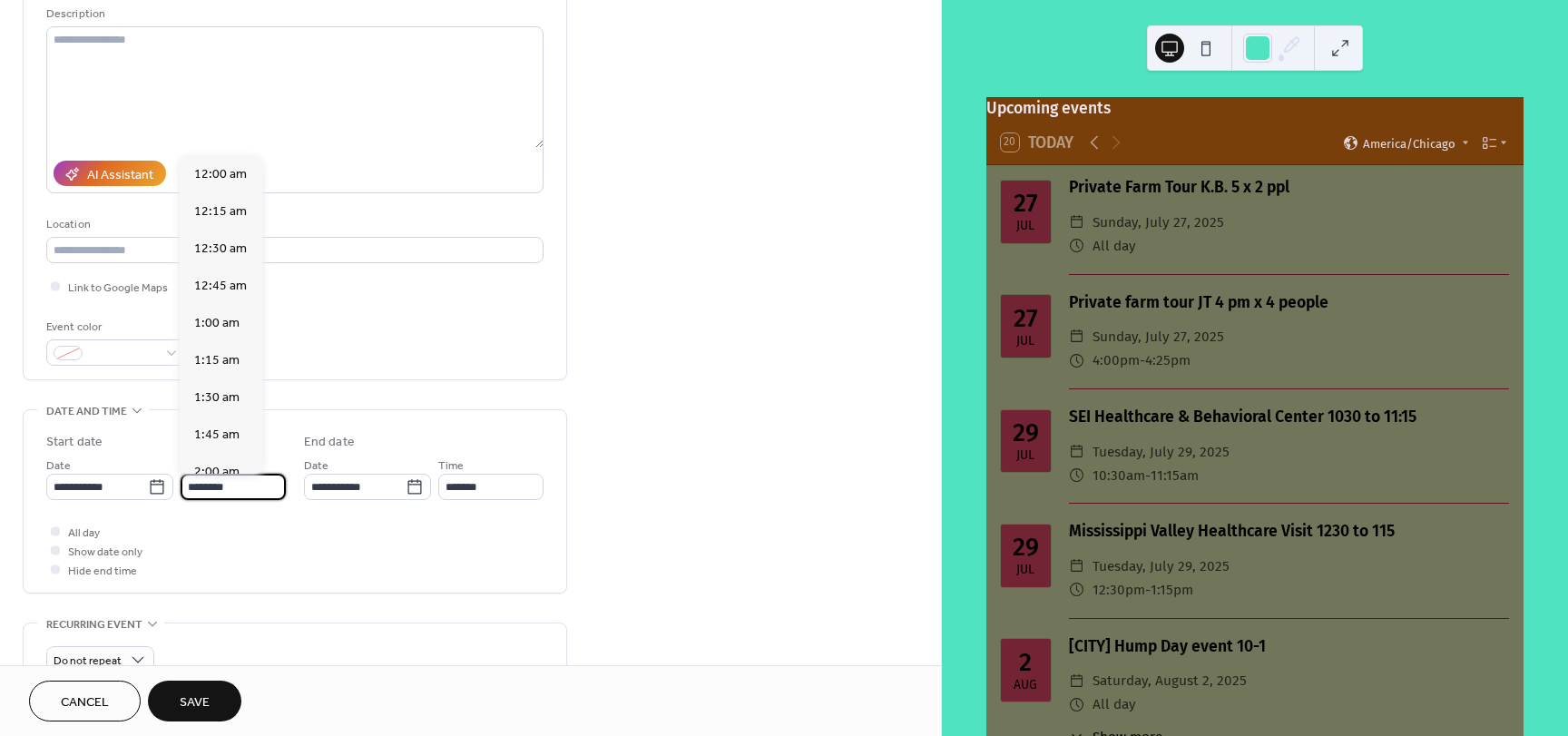 scroll, scrollTop: 1786, scrollLeft: 0, axis: vertical 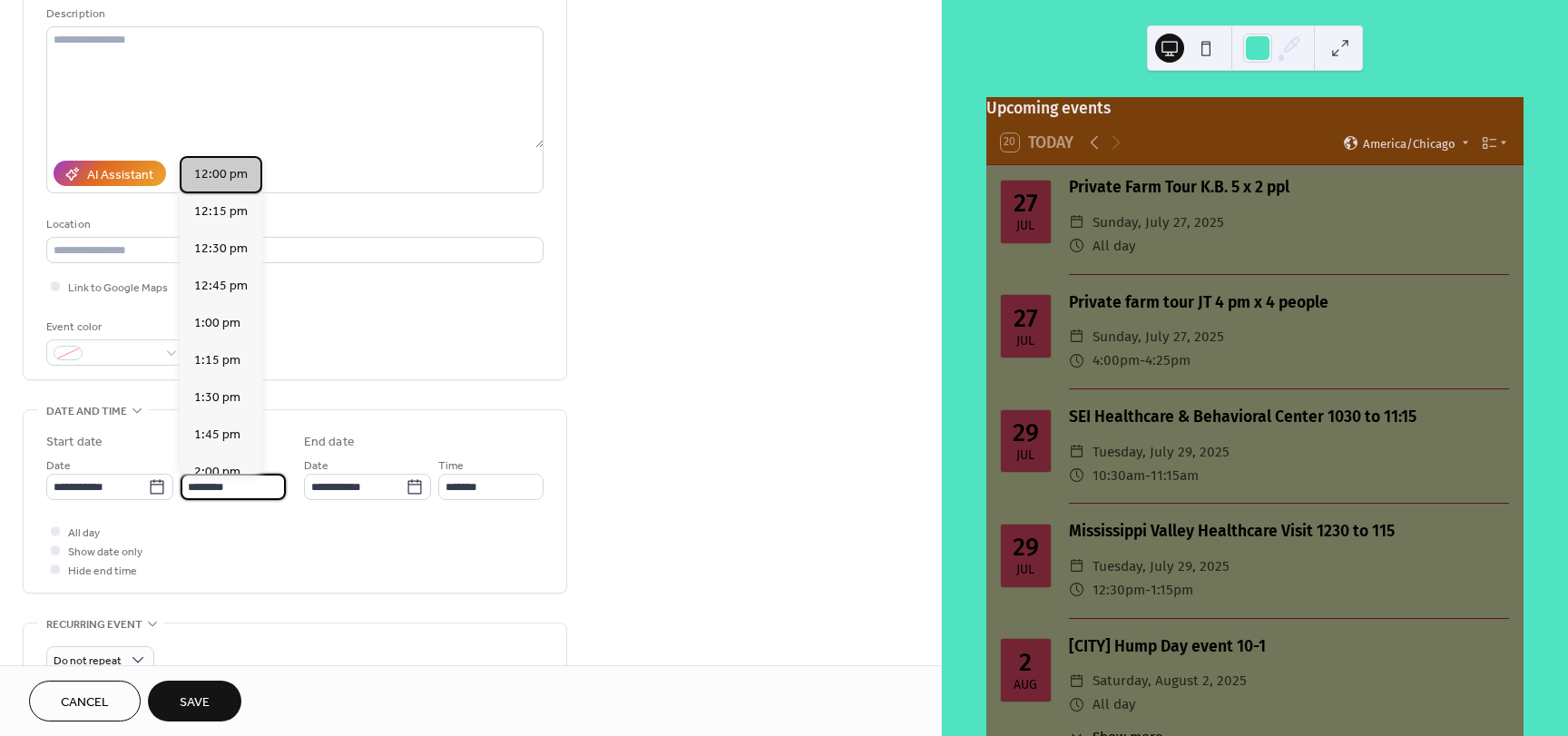 click on "12:00 pm" at bounding box center (220, 174) 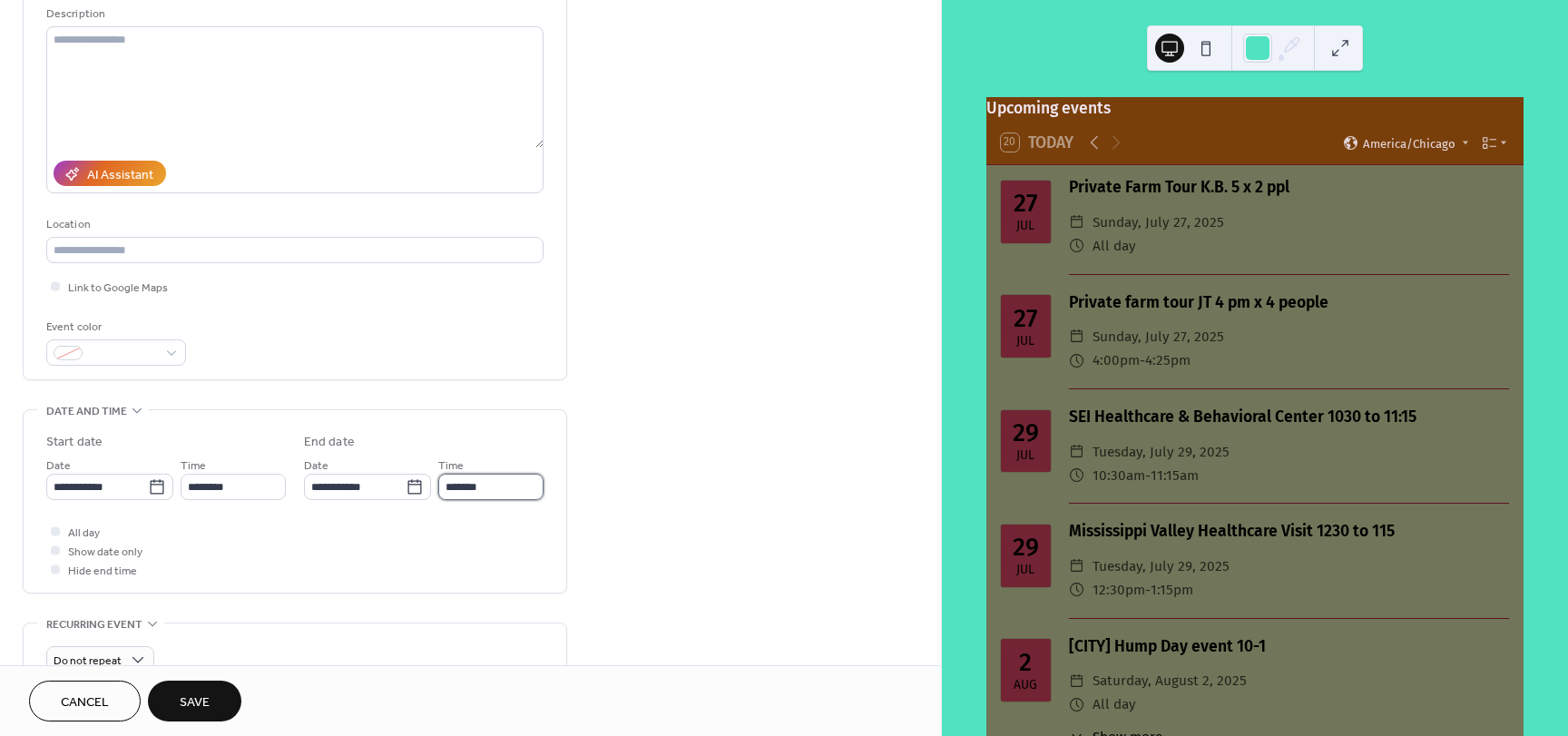 click on "*******" at bounding box center [491, 486] 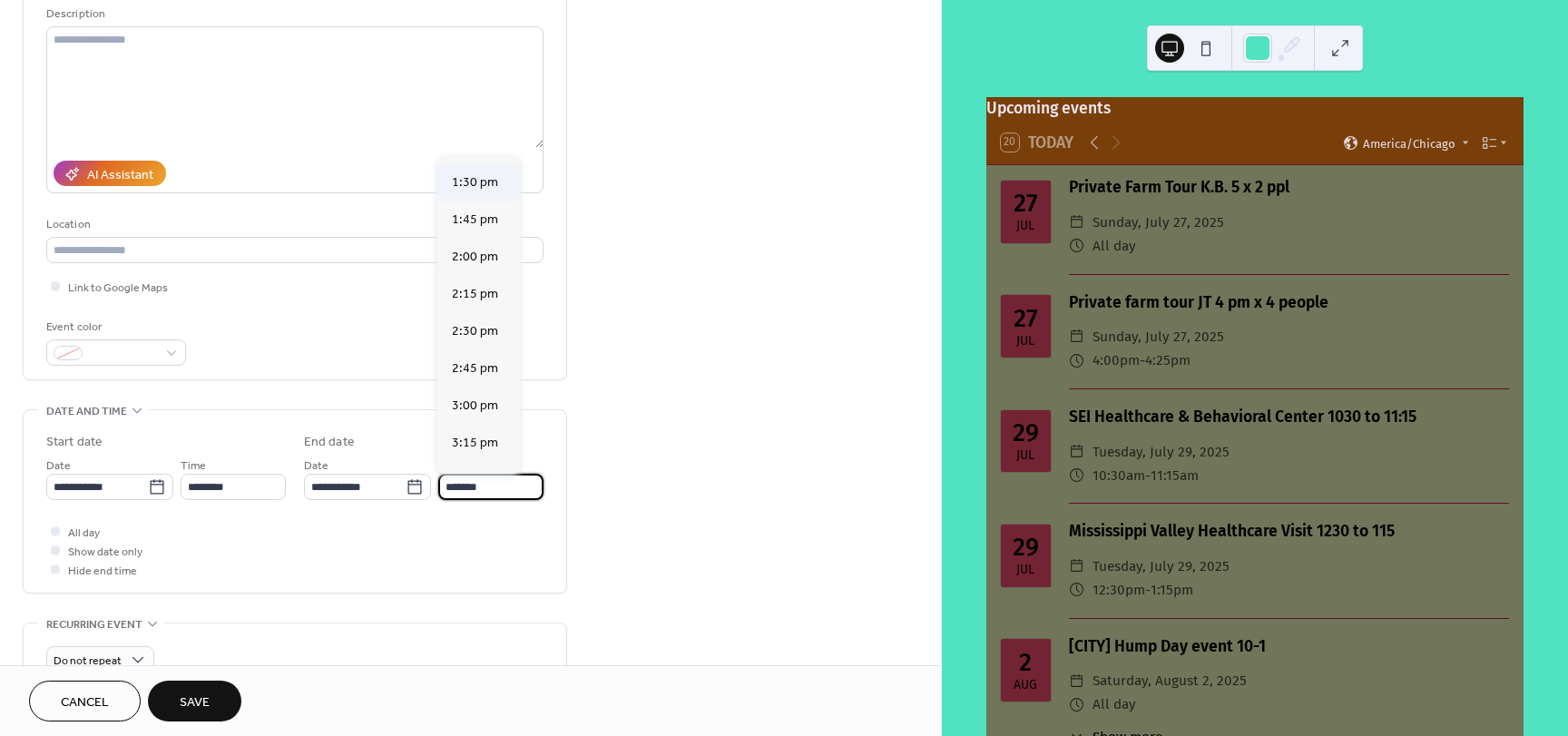 scroll, scrollTop: 182, scrollLeft: 0, axis: vertical 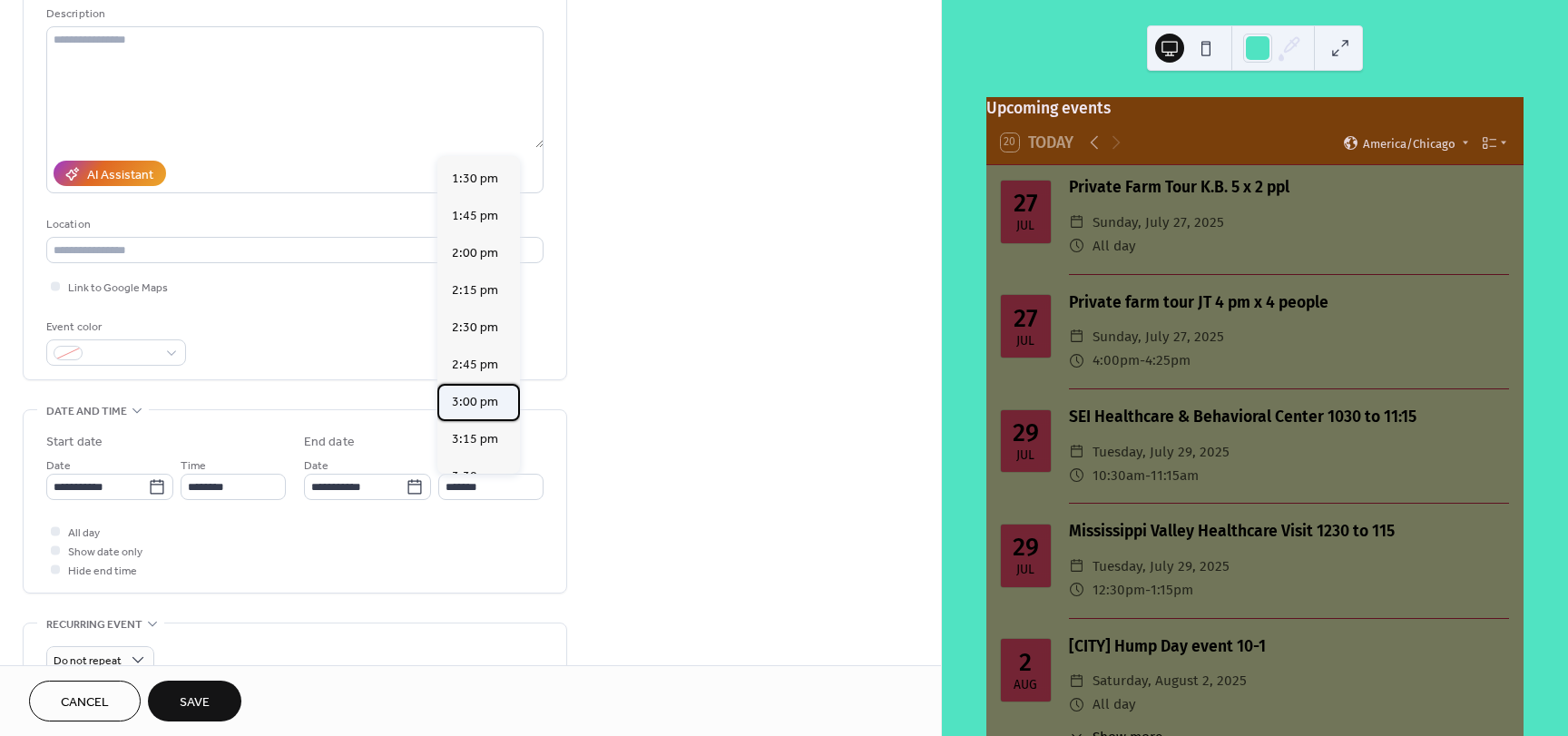 click on "3:00 pm" at bounding box center [475, 402] 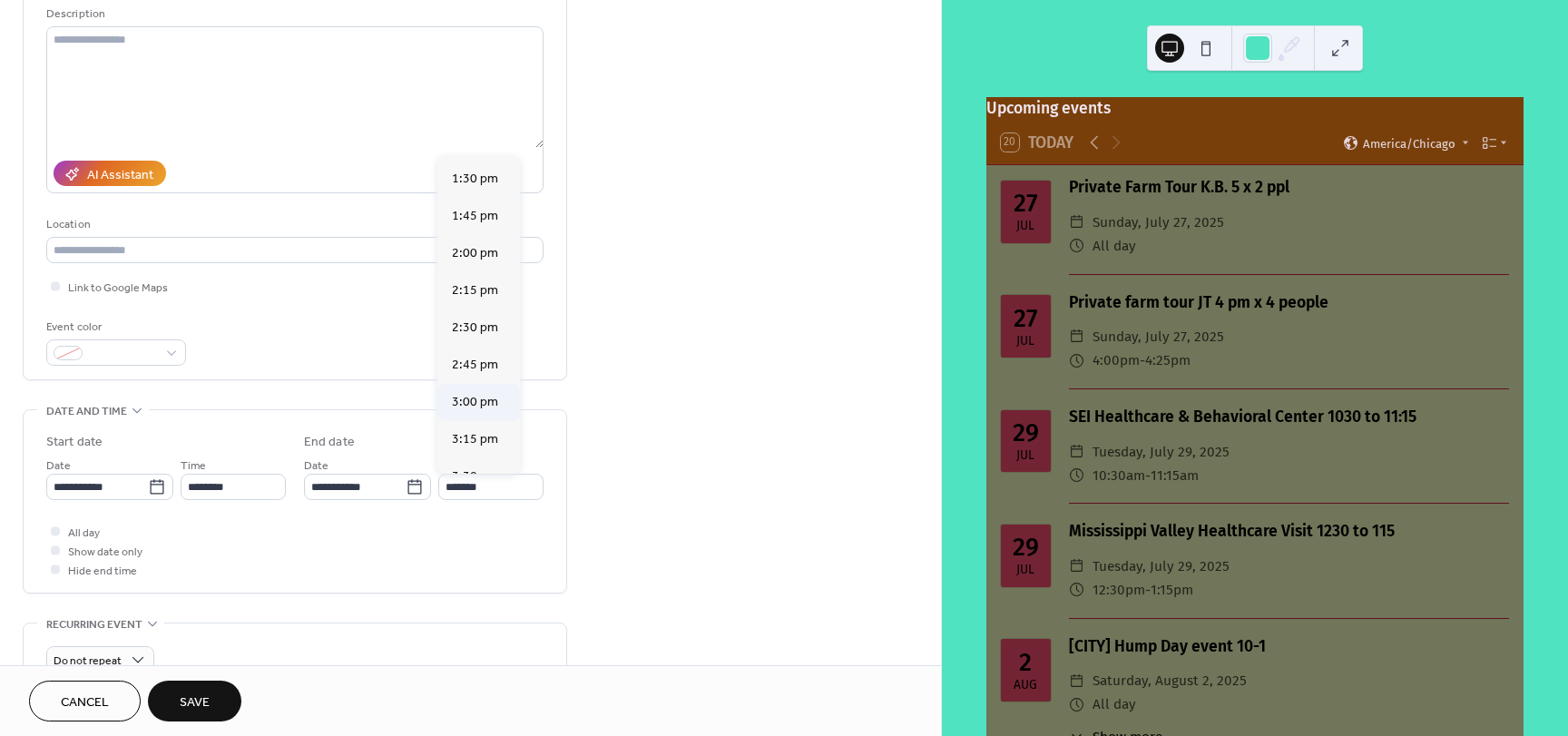 type on "*******" 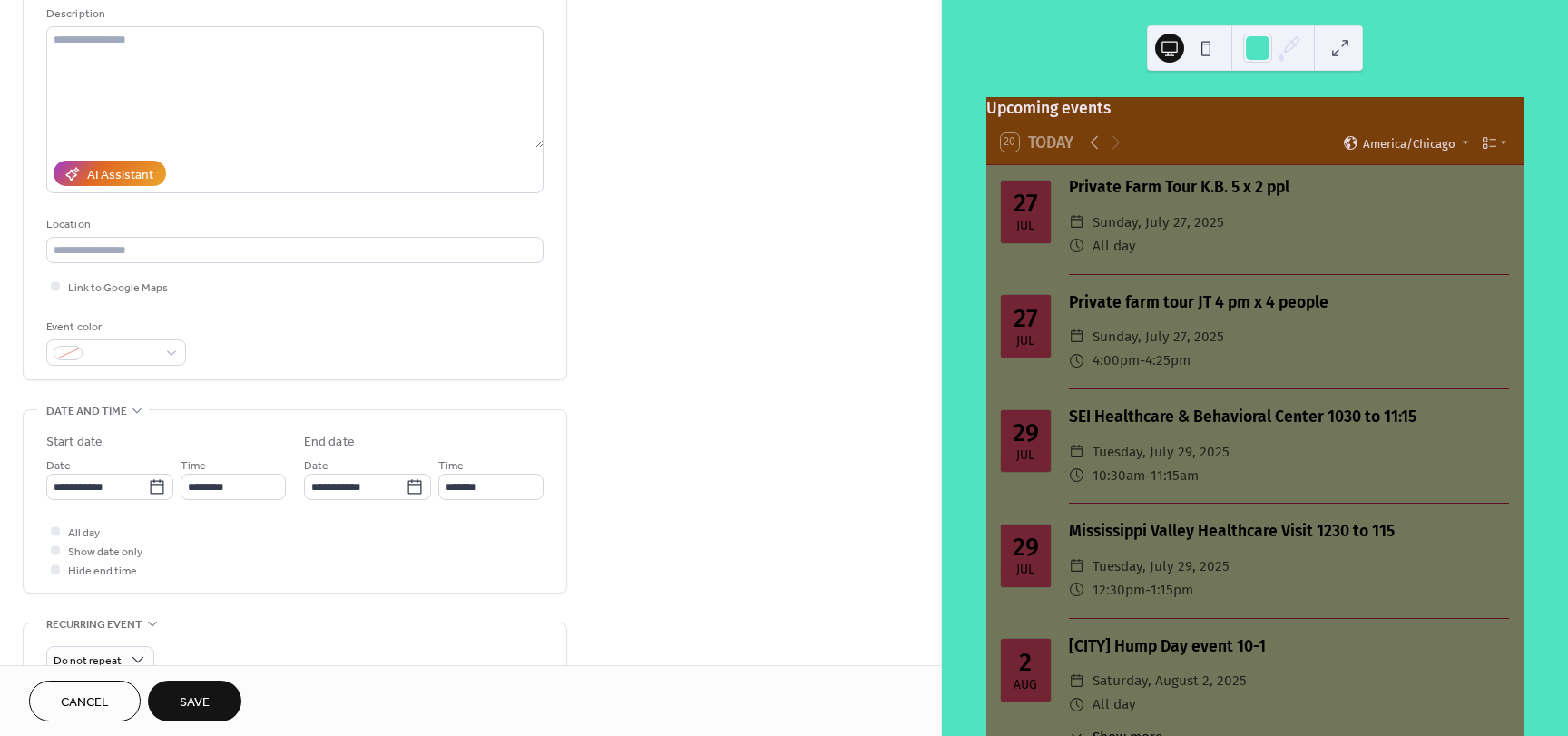 click on "Save" at bounding box center [194, 702] 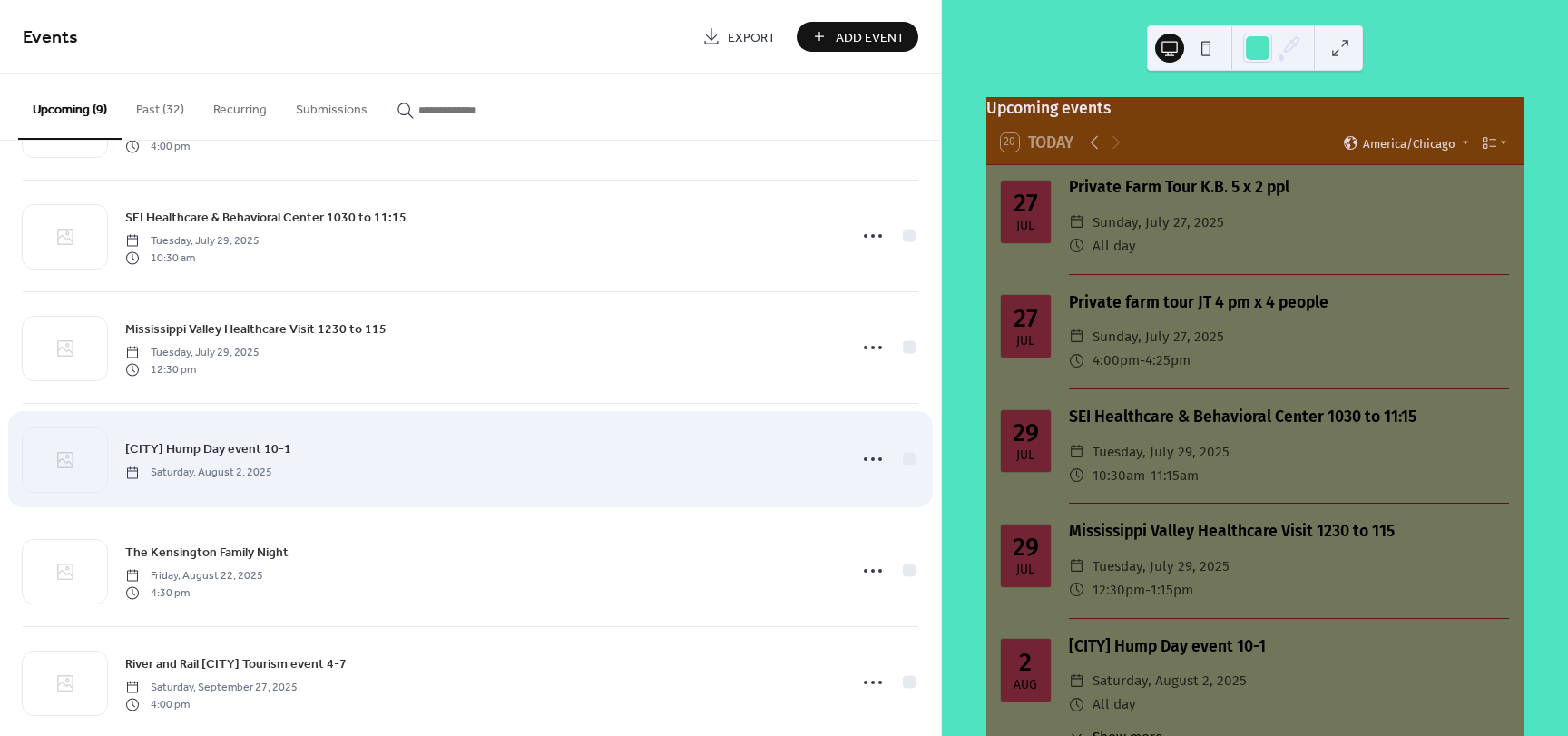 scroll, scrollTop: 463, scrollLeft: 0, axis: vertical 